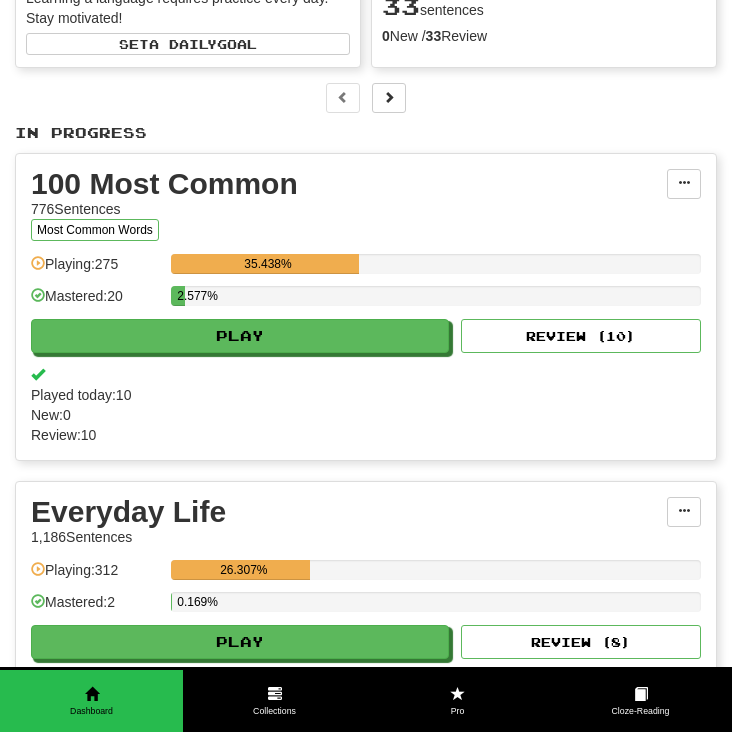 scroll, scrollTop: 0, scrollLeft: 0, axis: both 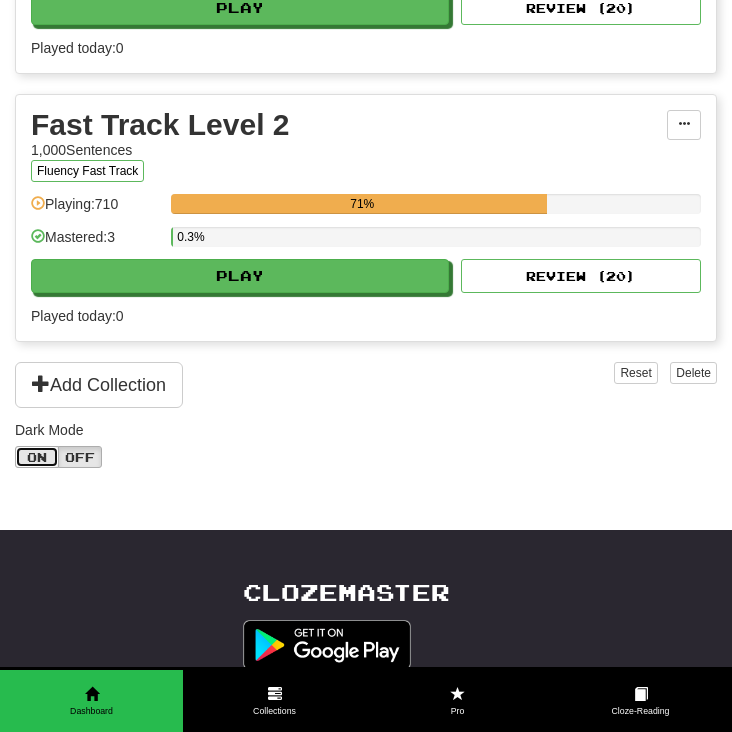 click on "On" at bounding box center [37, 457] 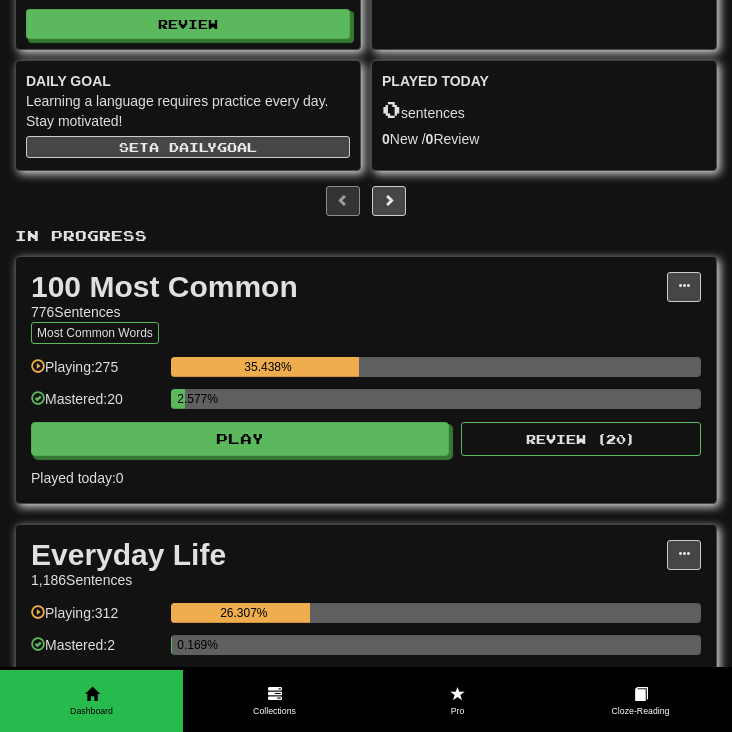 scroll, scrollTop: 0, scrollLeft: 0, axis: both 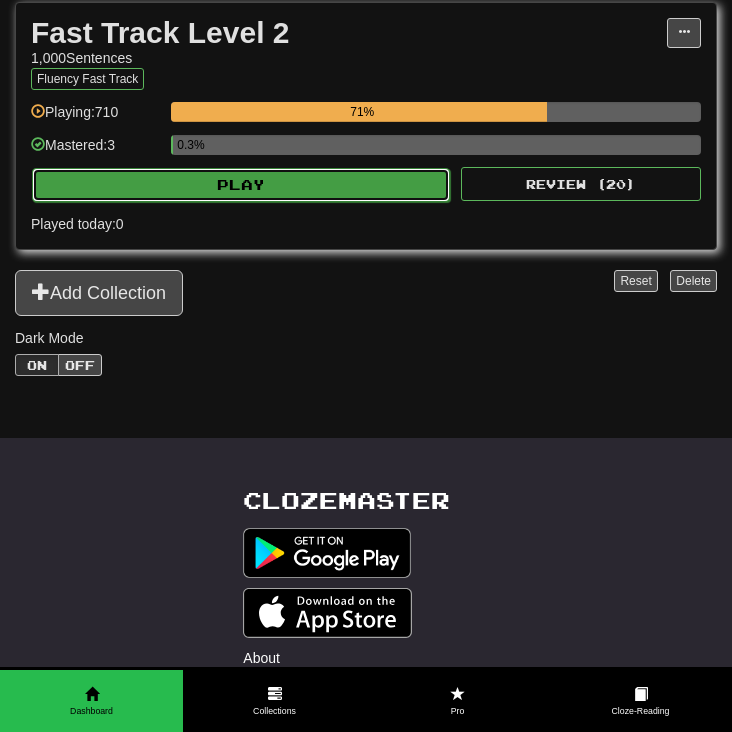 click on "Play" at bounding box center [241, 185] 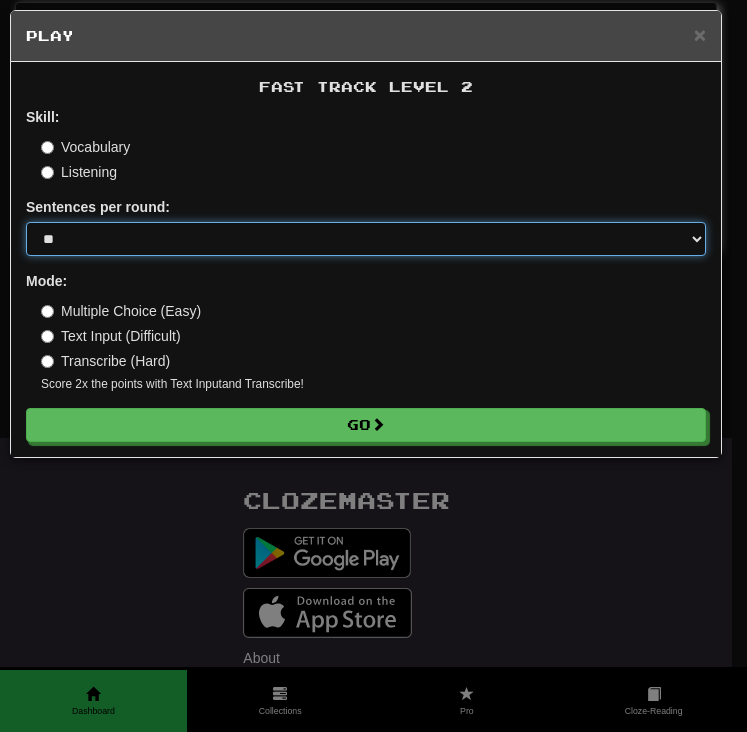 click on "* ** ** ** ** ** *** ********" at bounding box center [366, 239] 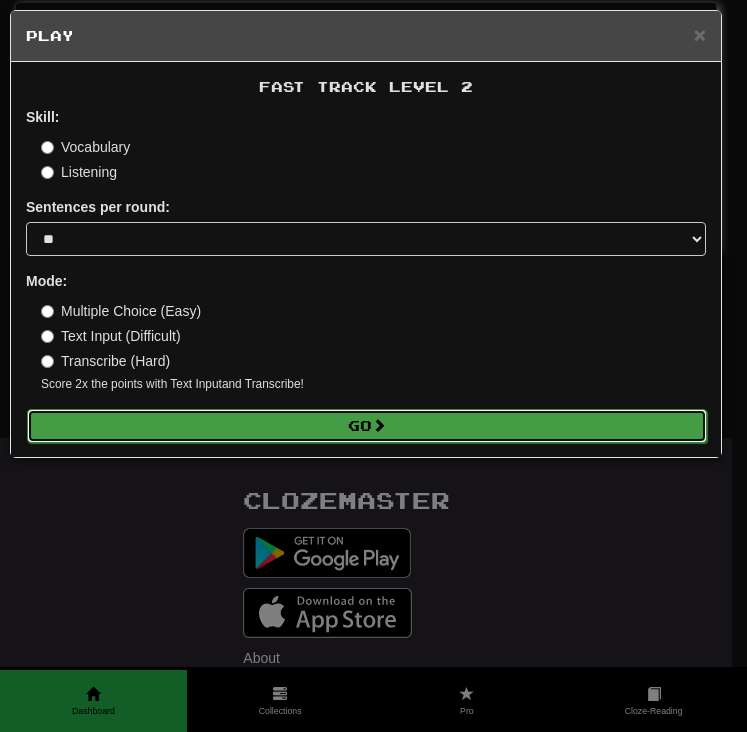 click on "Go" at bounding box center (367, 426) 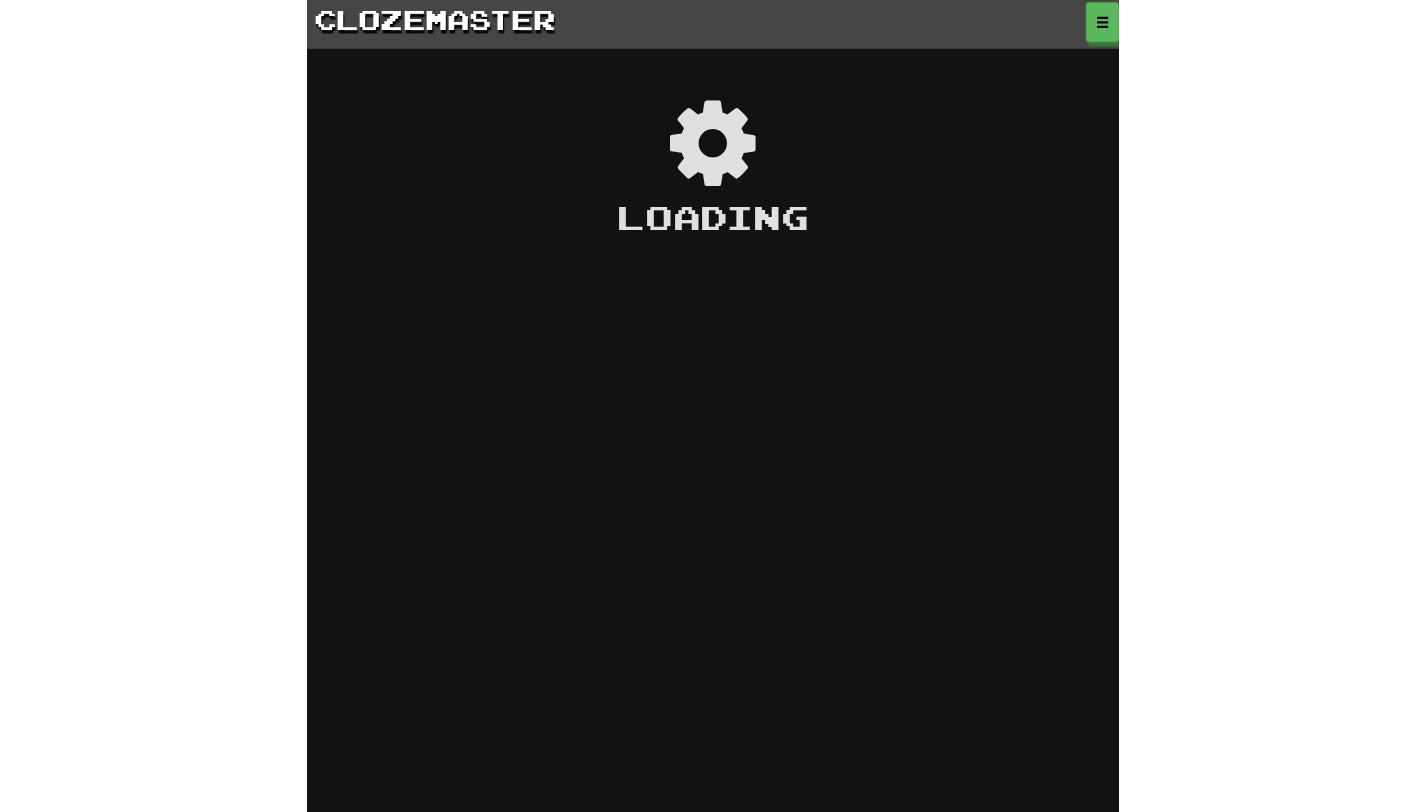 scroll, scrollTop: 0, scrollLeft: 0, axis: both 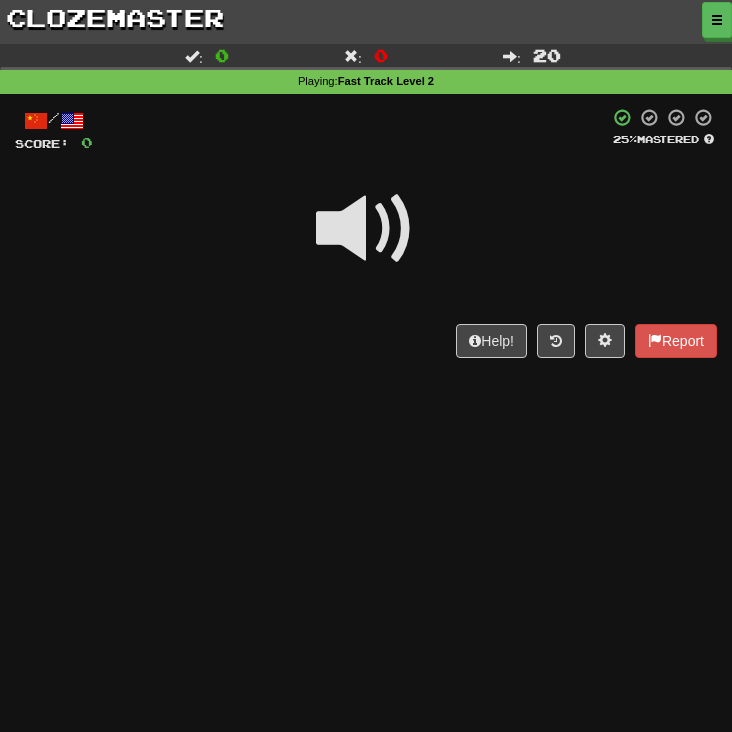 click at bounding box center (366, 229) 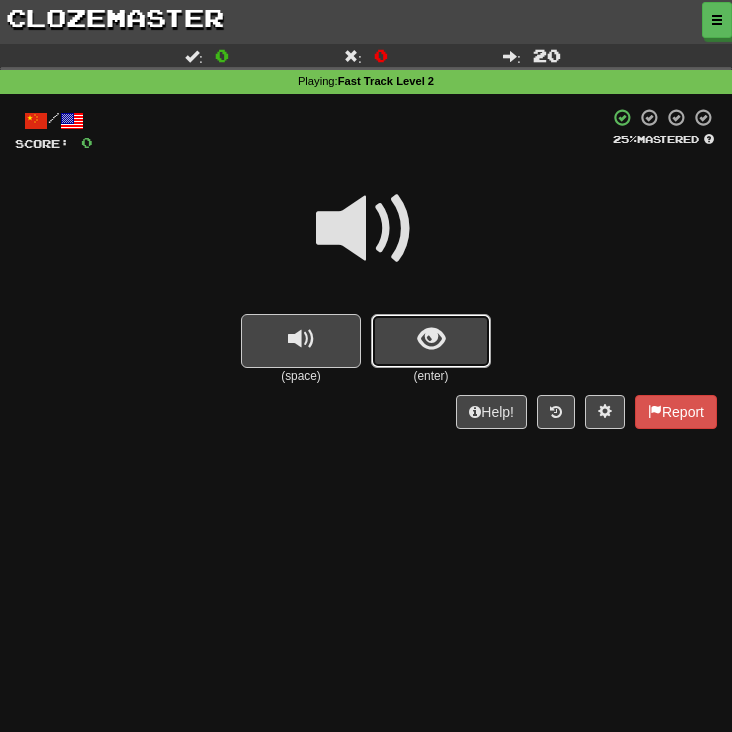 click at bounding box center [431, 341] 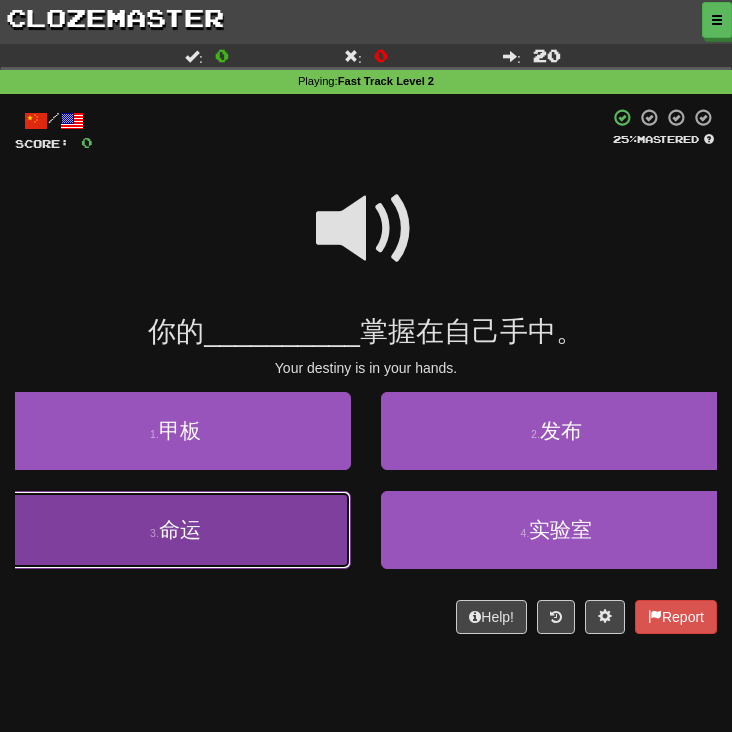 click on "3 .  命运" at bounding box center [175, 530] 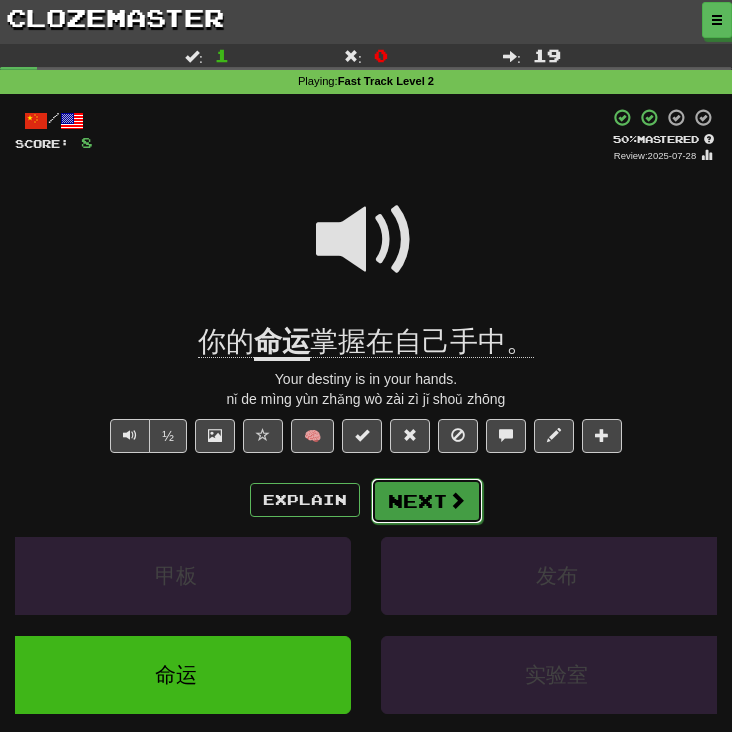 click at bounding box center (457, 500) 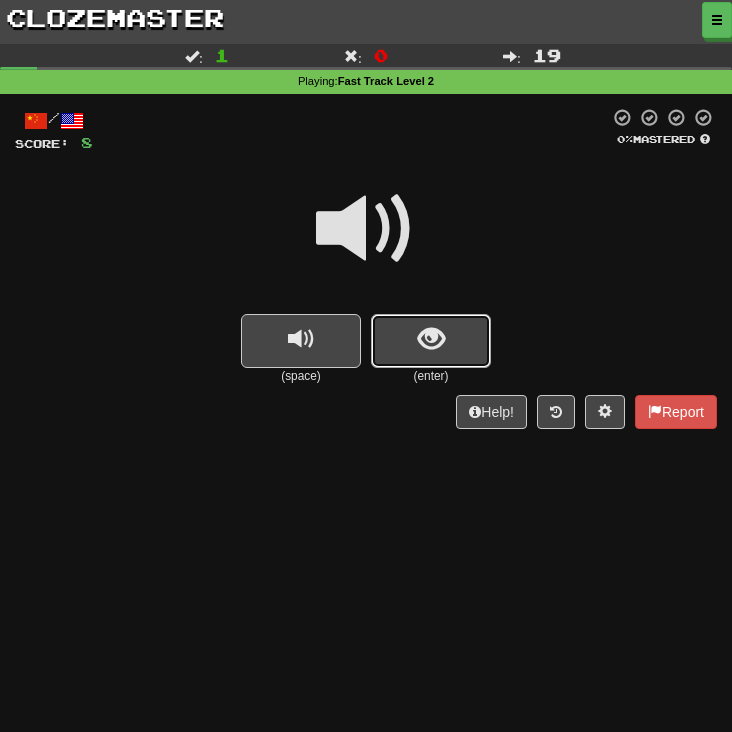 click at bounding box center [431, 341] 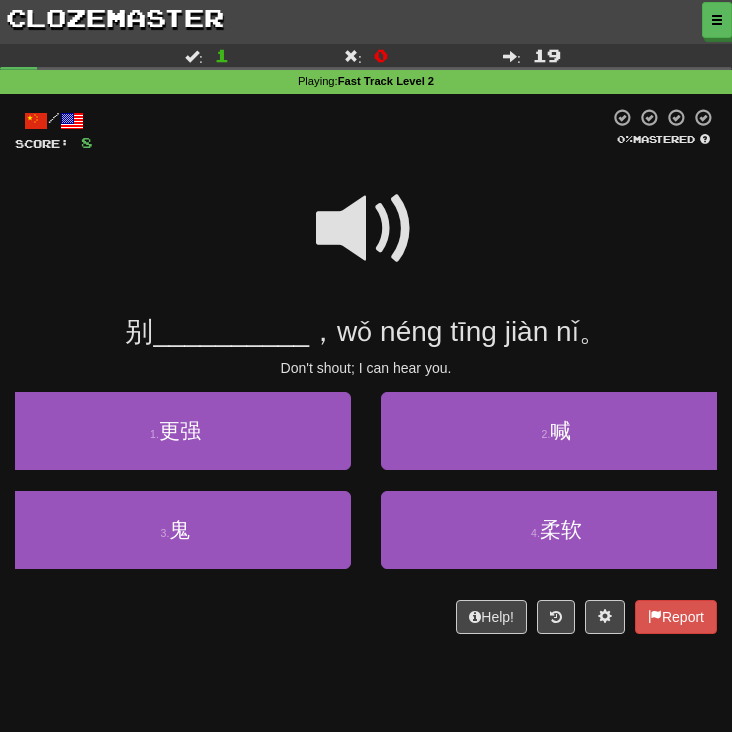 click at bounding box center [366, 229] 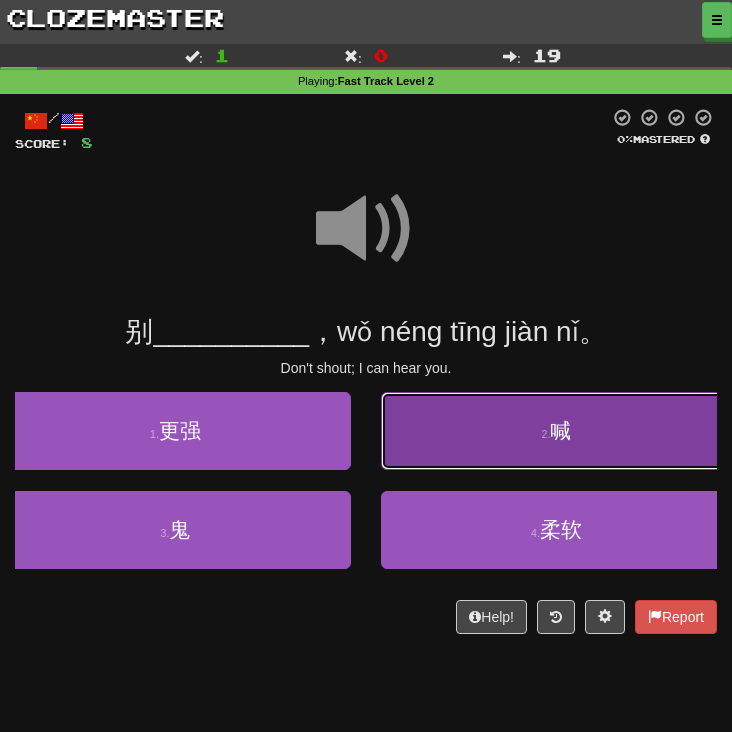 click on "2 .  喊" at bounding box center [556, 431] 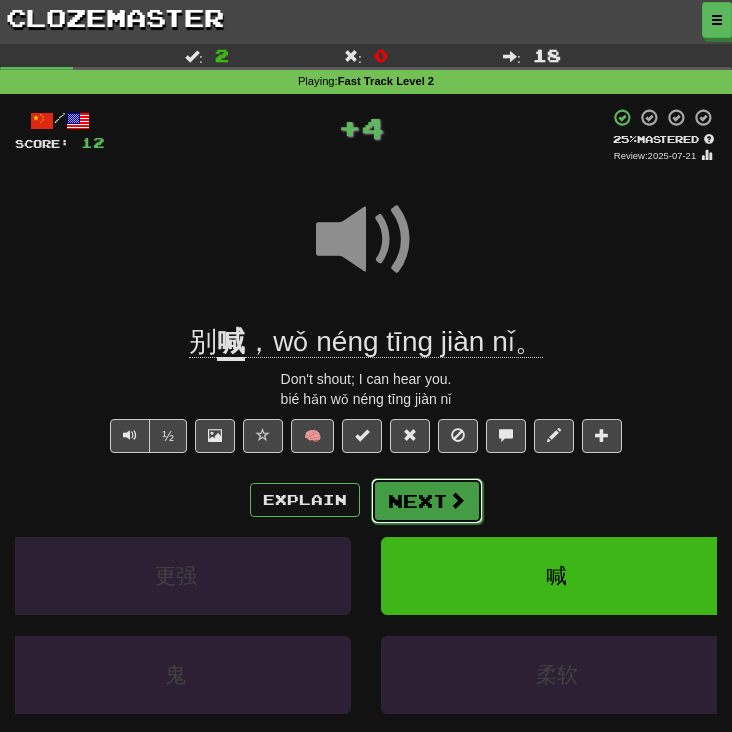 click on "Next" at bounding box center [427, 501] 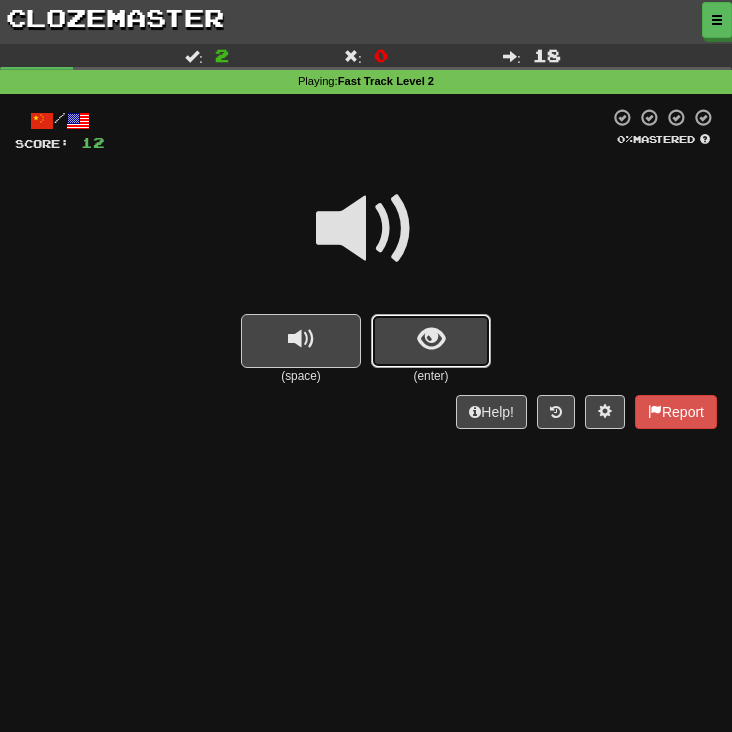 click at bounding box center [431, 341] 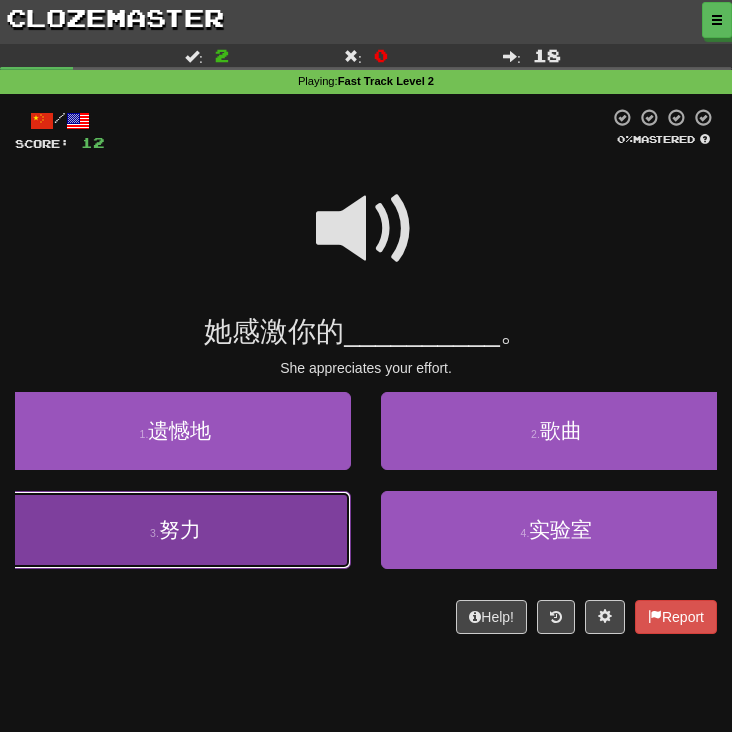 click on "3 .  努力" at bounding box center (175, 530) 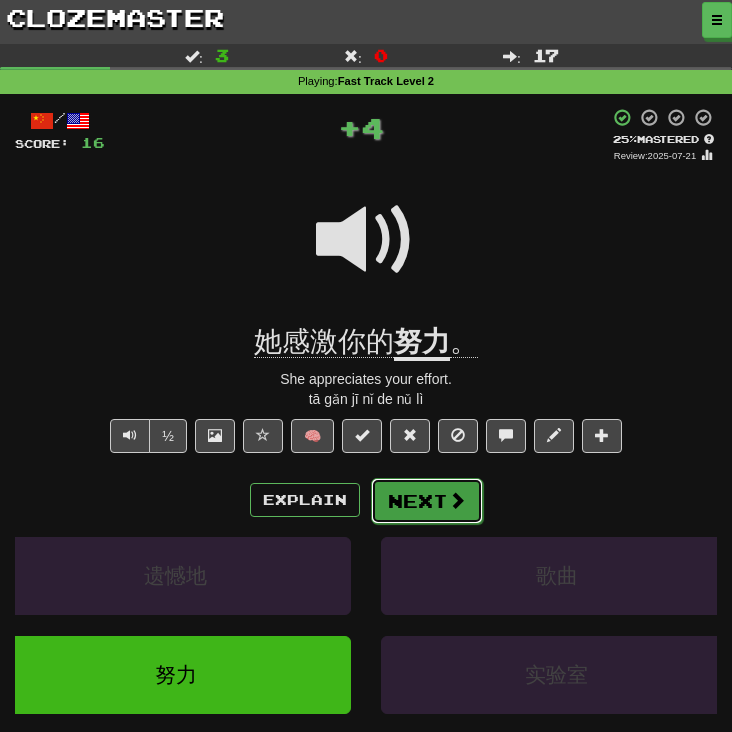 click on "Next" at bounding box center [427, 501] 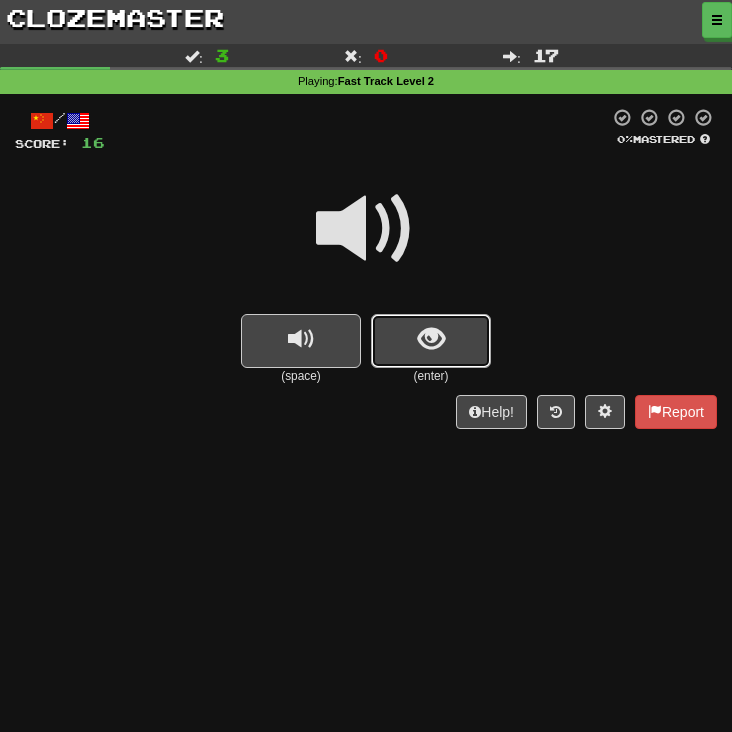 click at bounding box center [431, 339] 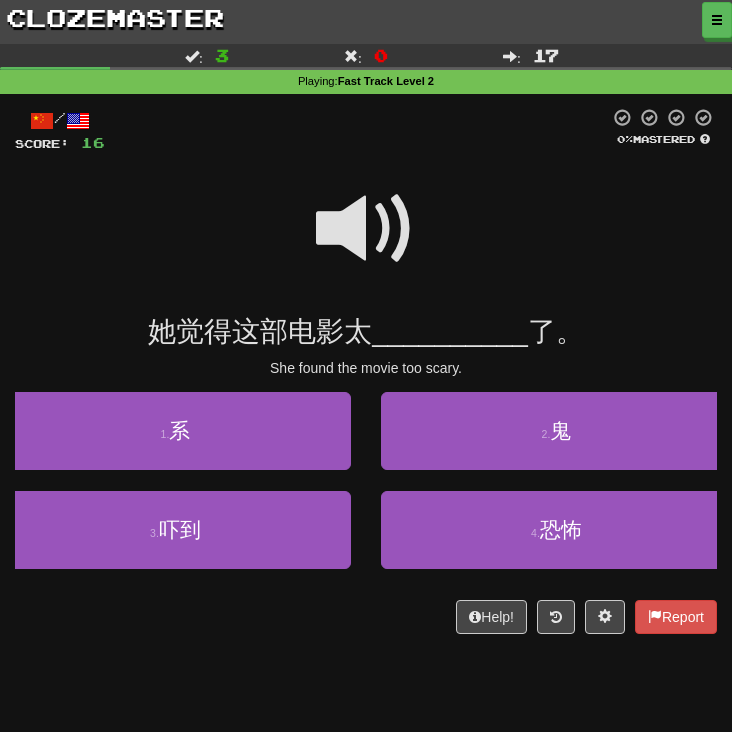 click at bounding box center (366, 229) 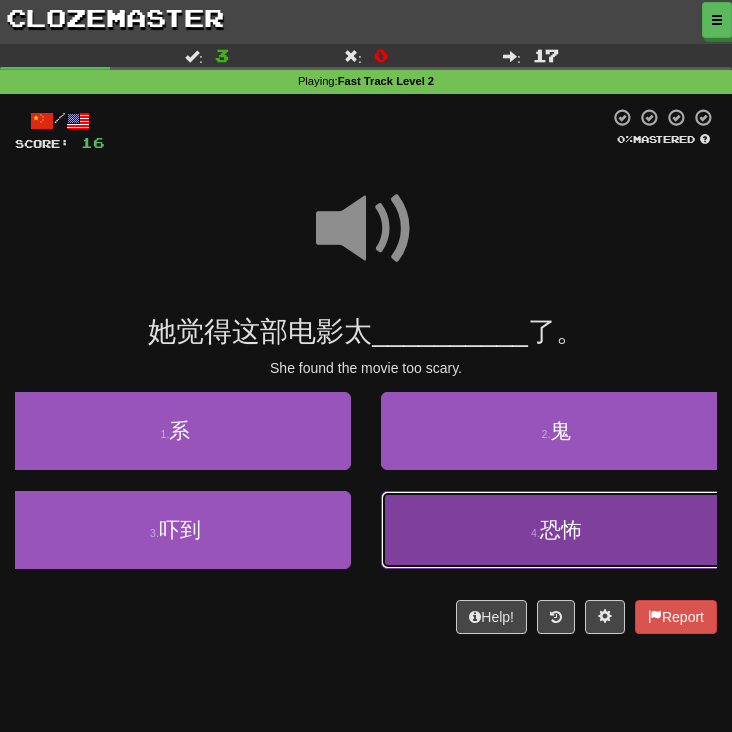 click on "4 .  恐怖" at bounding box center [556, 530] 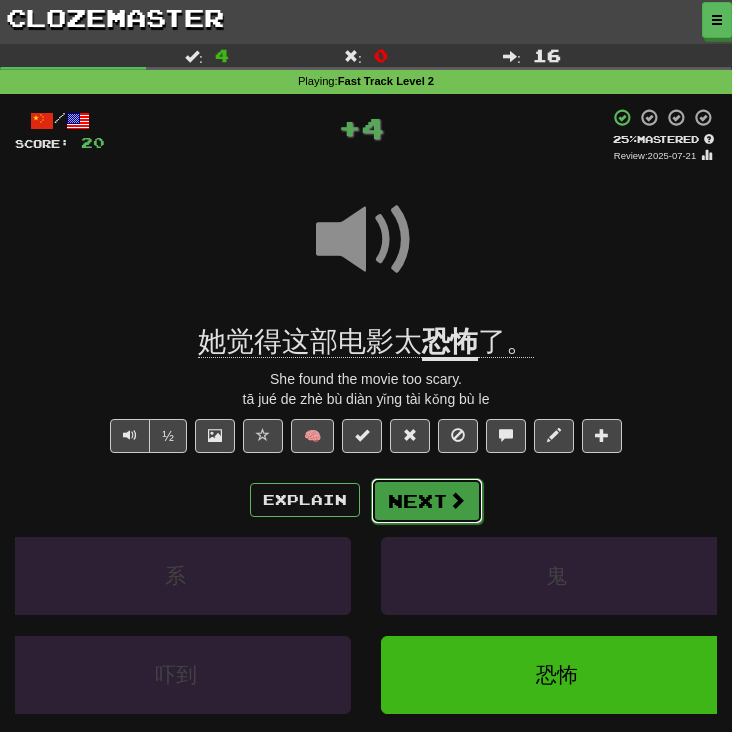 click at bounding box center [457, 500] 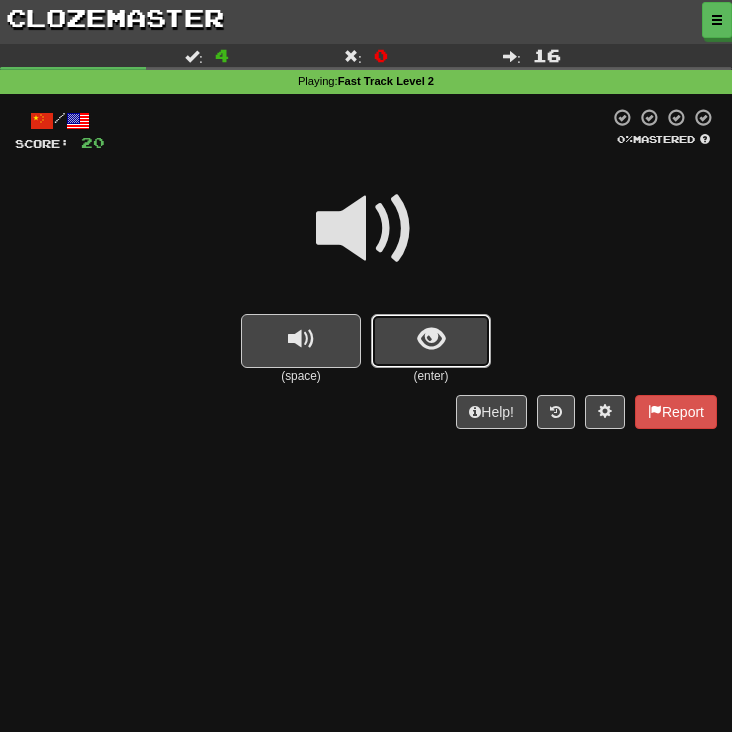 click at bounding box center (431, 341) 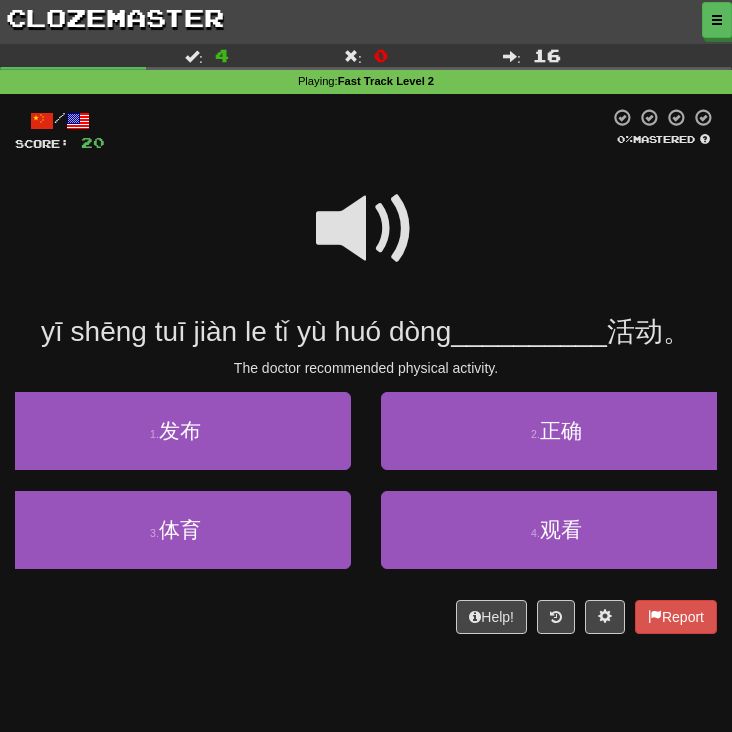 click at bounding box center (366, 229) 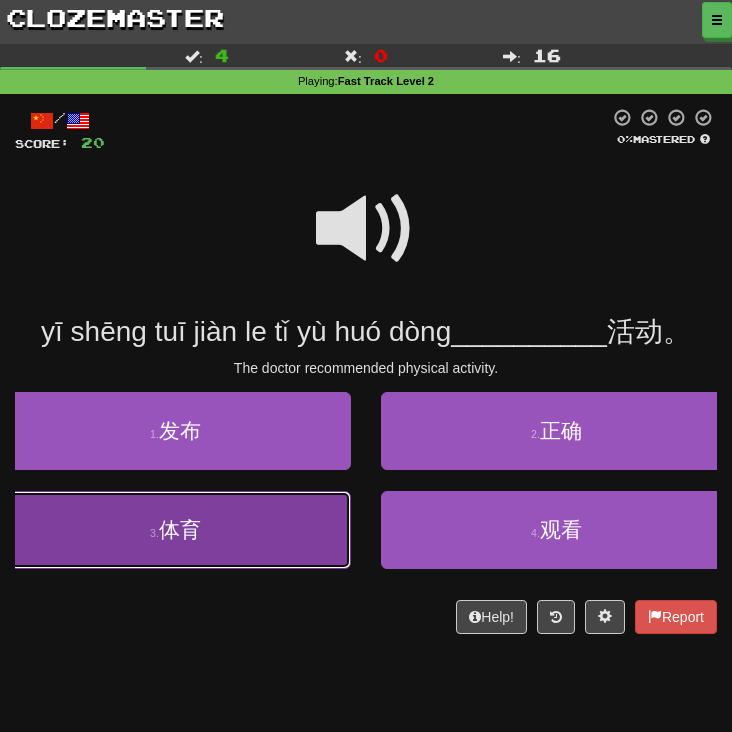 click on "体育" at bounding box center (180, 529) 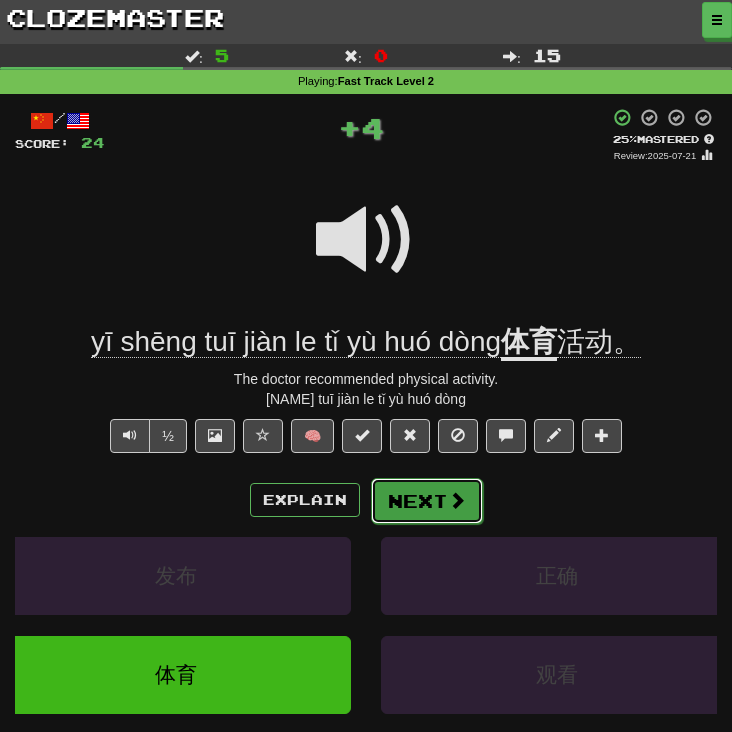 click on "Next" at bounding box center (427, 501) 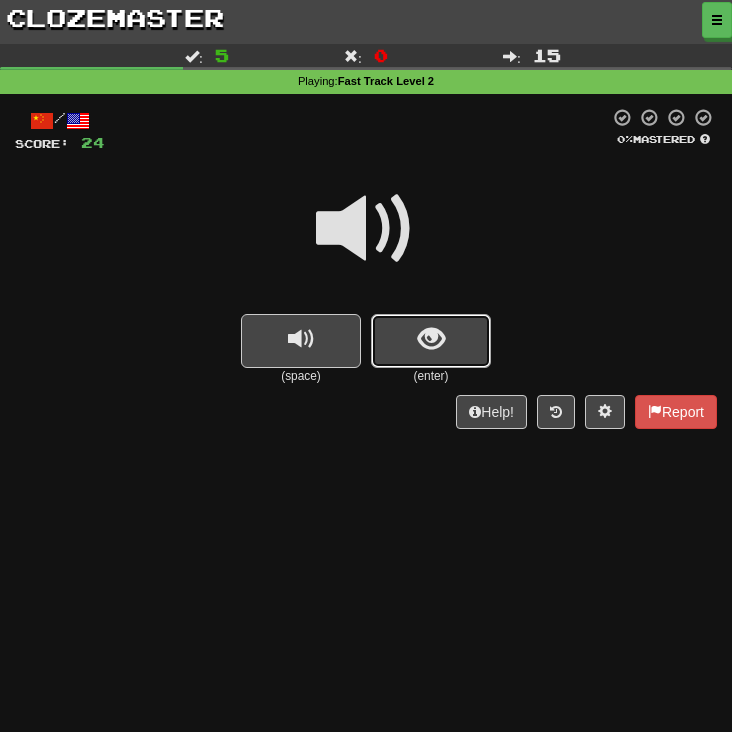 click at bounding box center (431, 341) 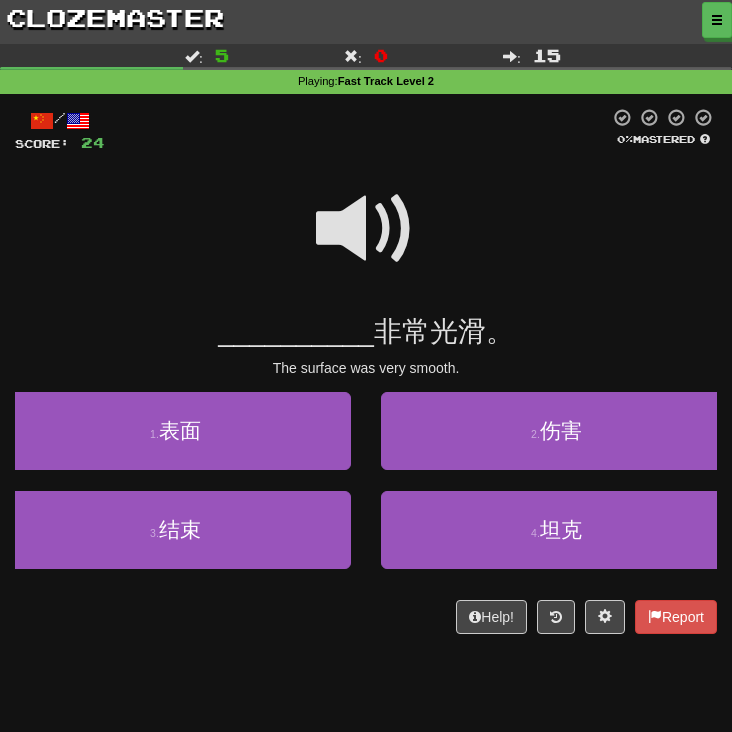 click at bounding box center (366, 229) 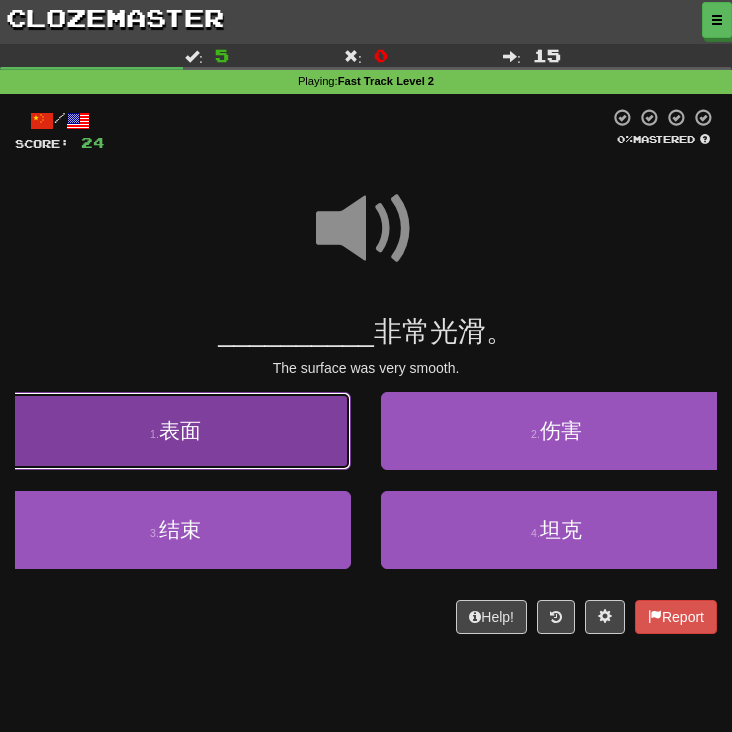 click on "1 .  表面" at bounding box center [175, 431] 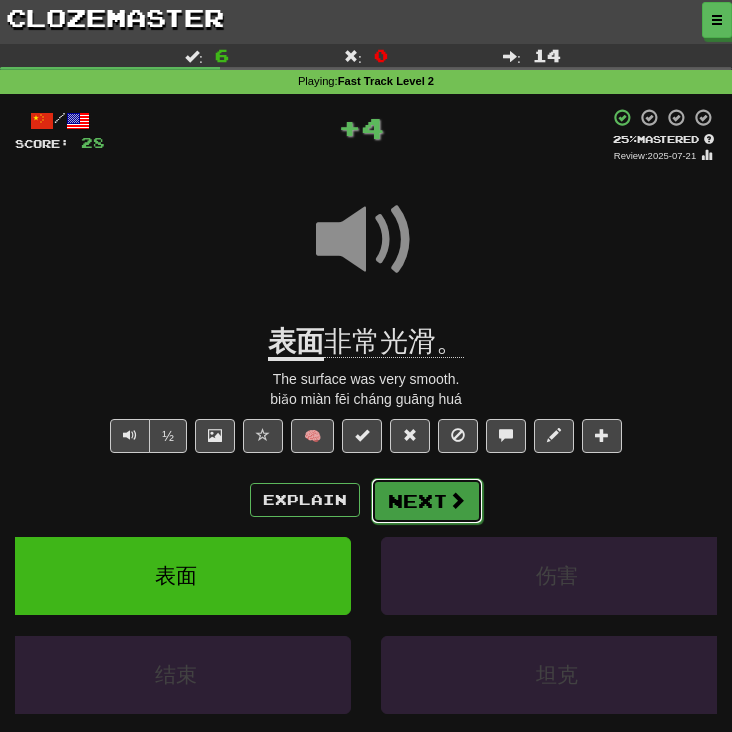 click on "Next" at bounding box center (427, 501) 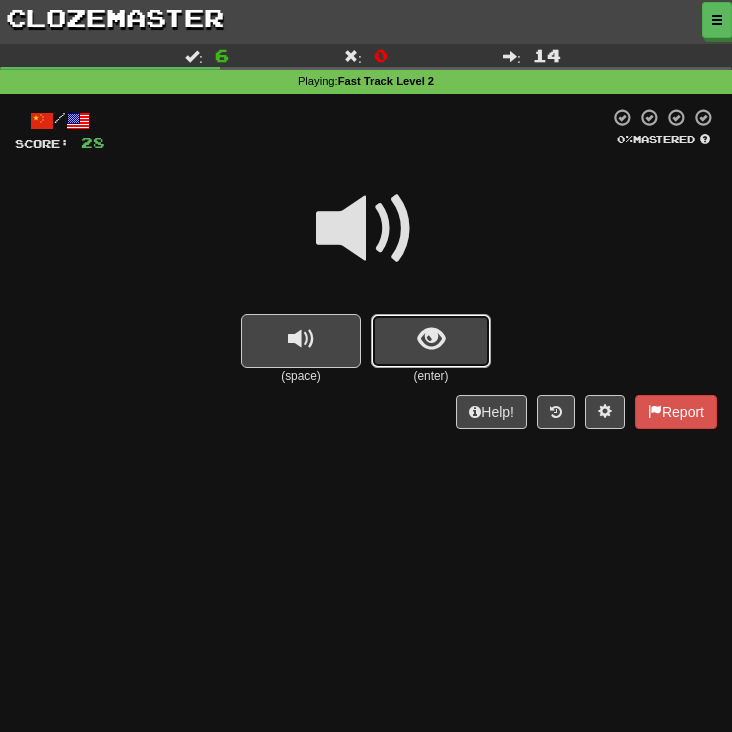 click at bounding box center (431, 341) 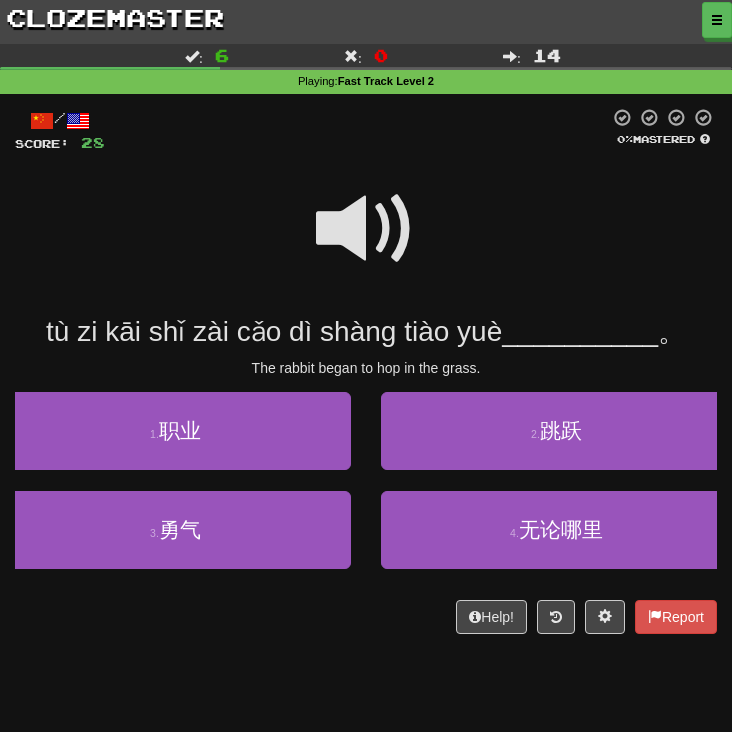 click at bounding box center (366, 229) 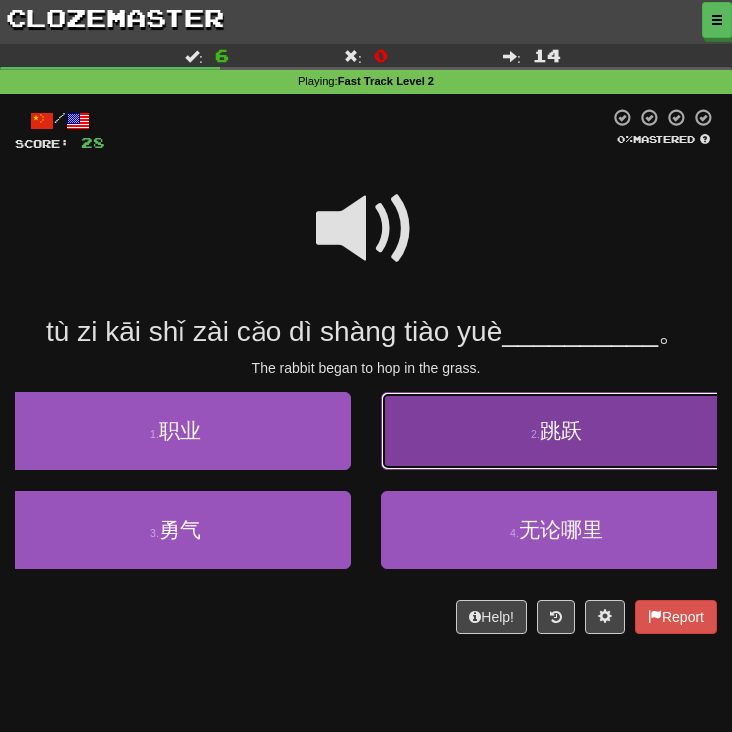 click on "2 .  跳跃" at bounding box center (556, 431) 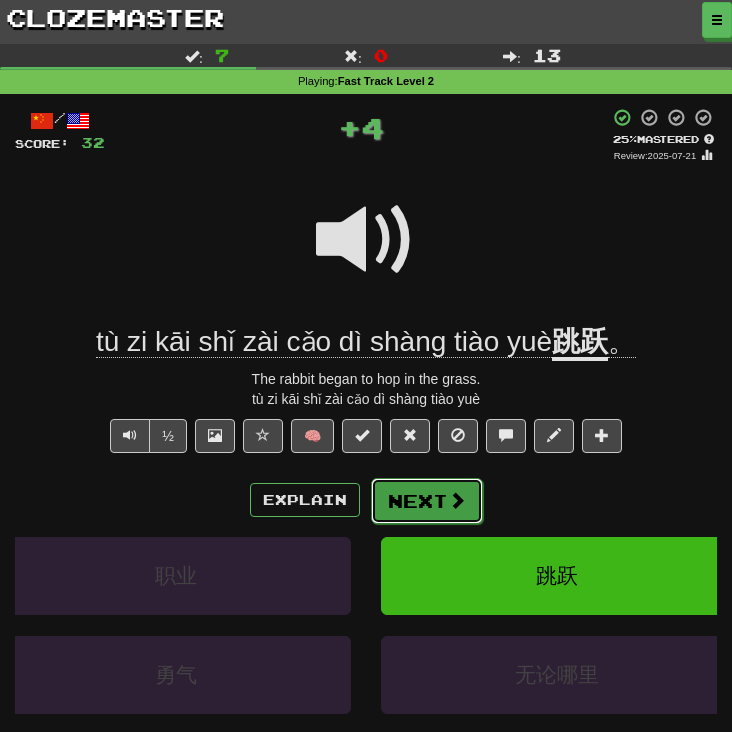 click on "Next" at bounding box center (427, 501) 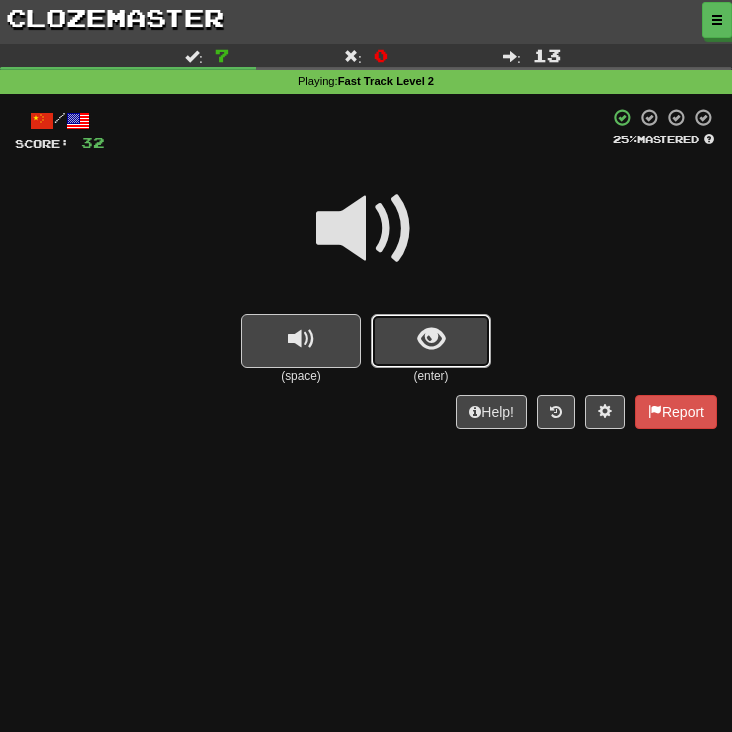 click at bounding box center [431, 341] 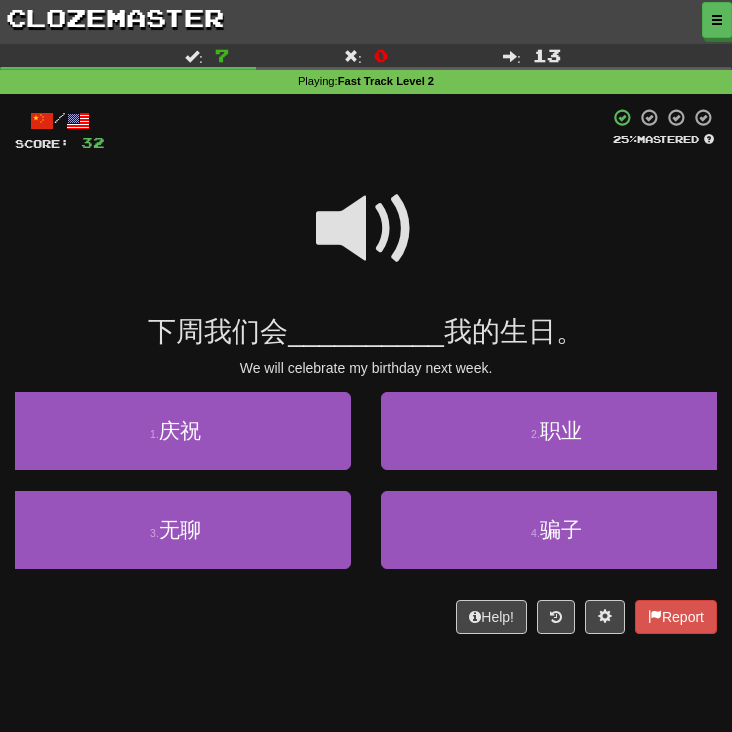 click at bounding box center (366, 229) 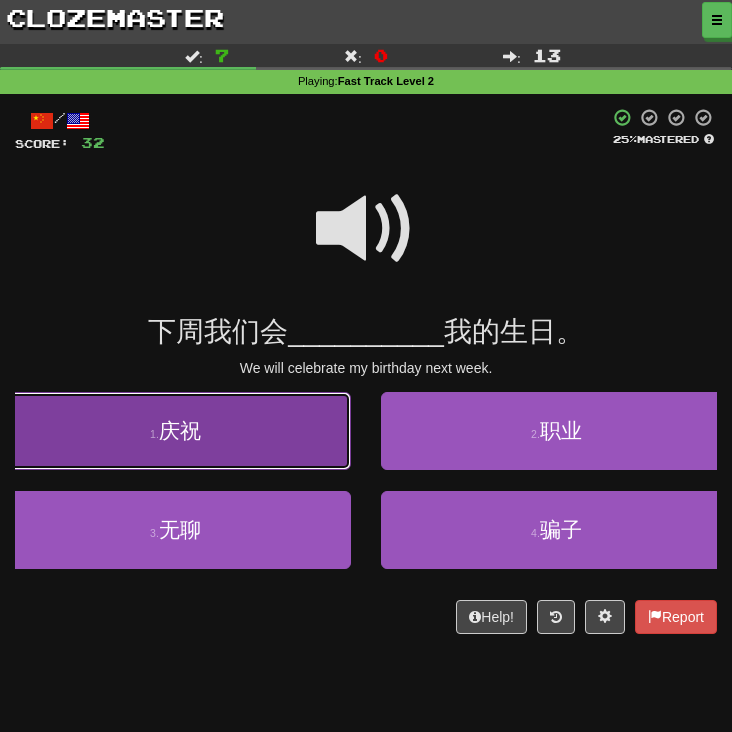 click on "1 .  庆祝" at bounding box center (175, 431) 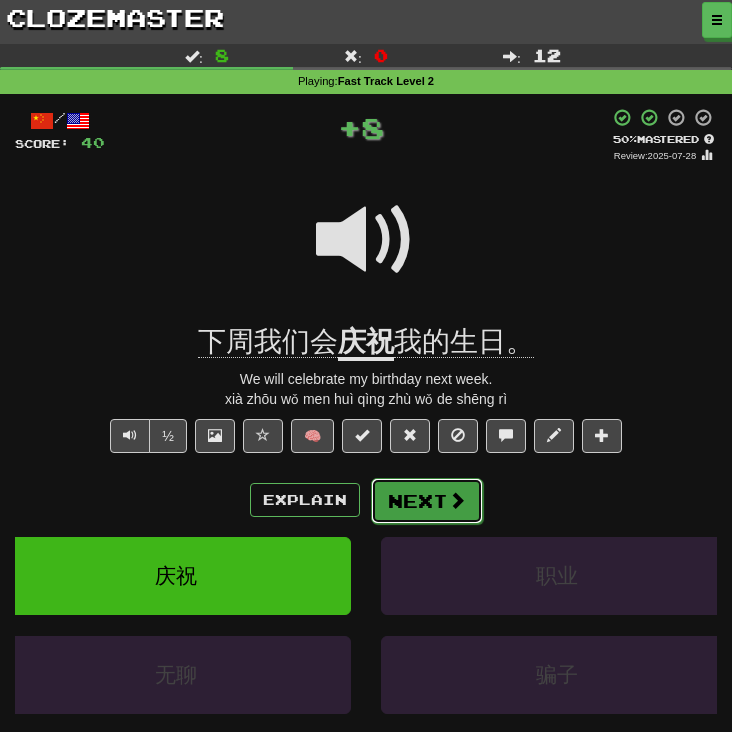click on "Next" at bounding box center (427, 501) 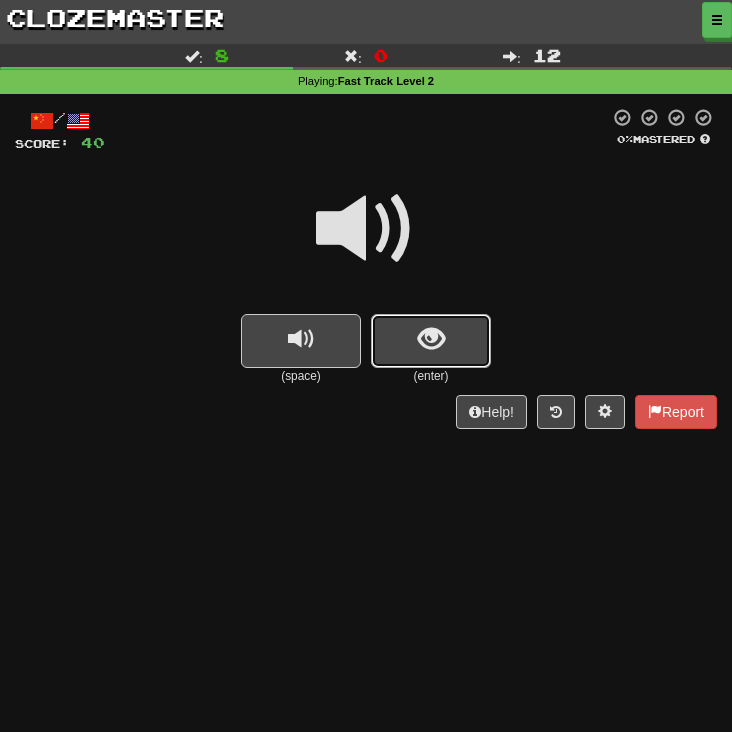 click at bounding box center (431, 341) 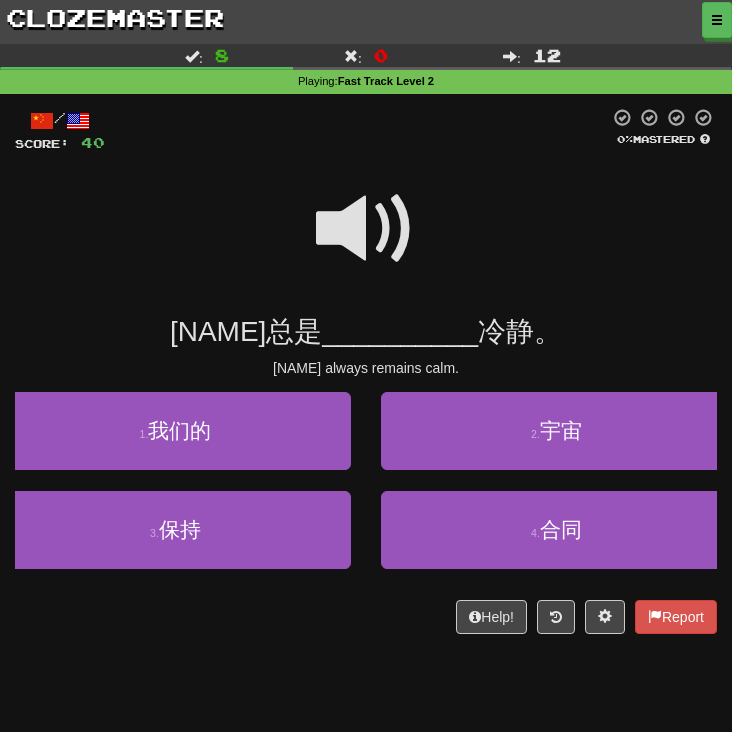 click at bounding box center (366, 229) 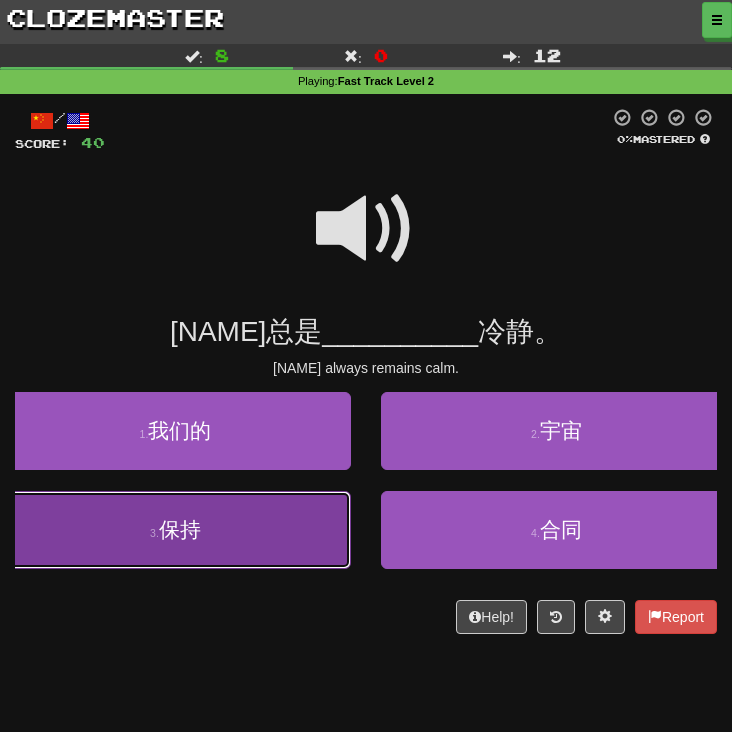 click on "3 .  保持" at bounding box center (175, 530) 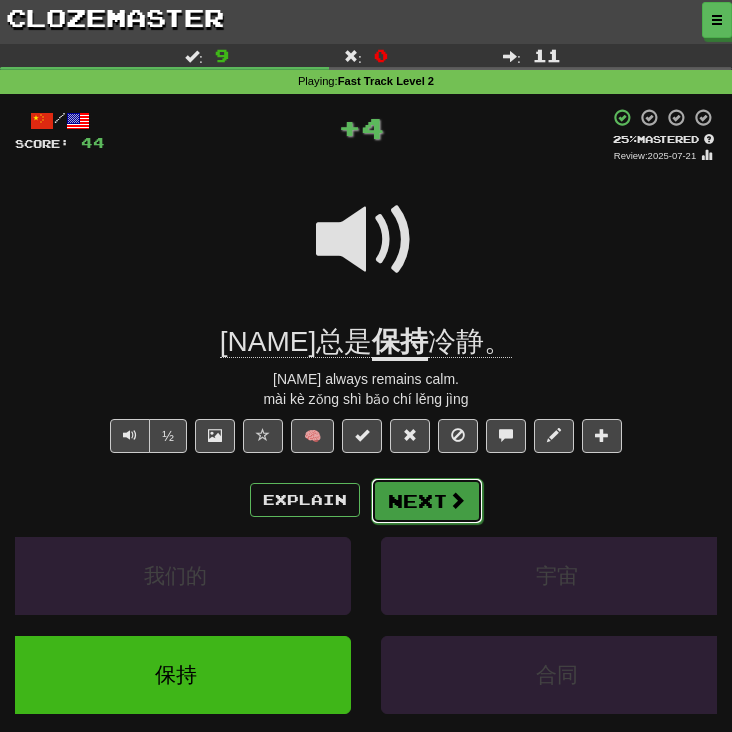 click on "Next" at bounding box center (427, 501) 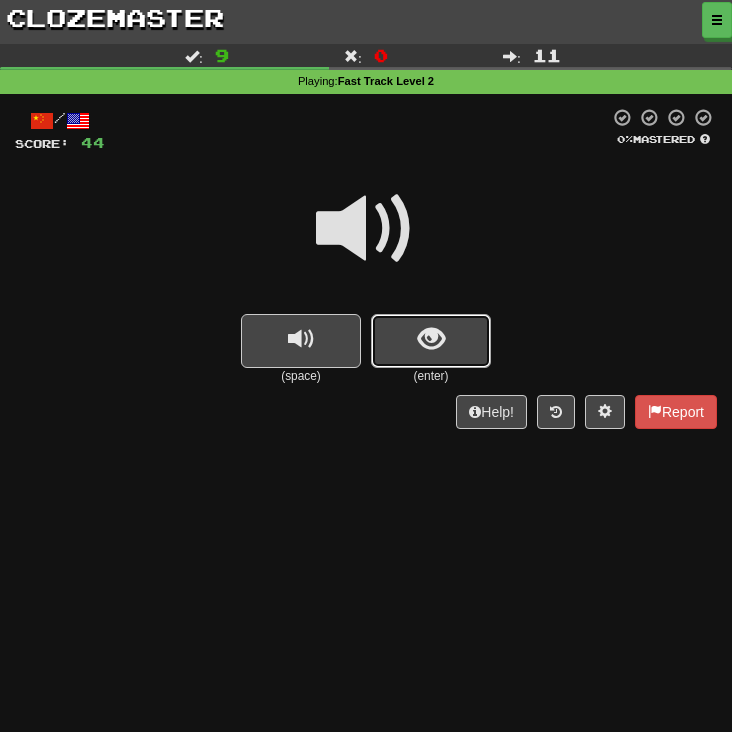 click at bounding box center [431, 341] 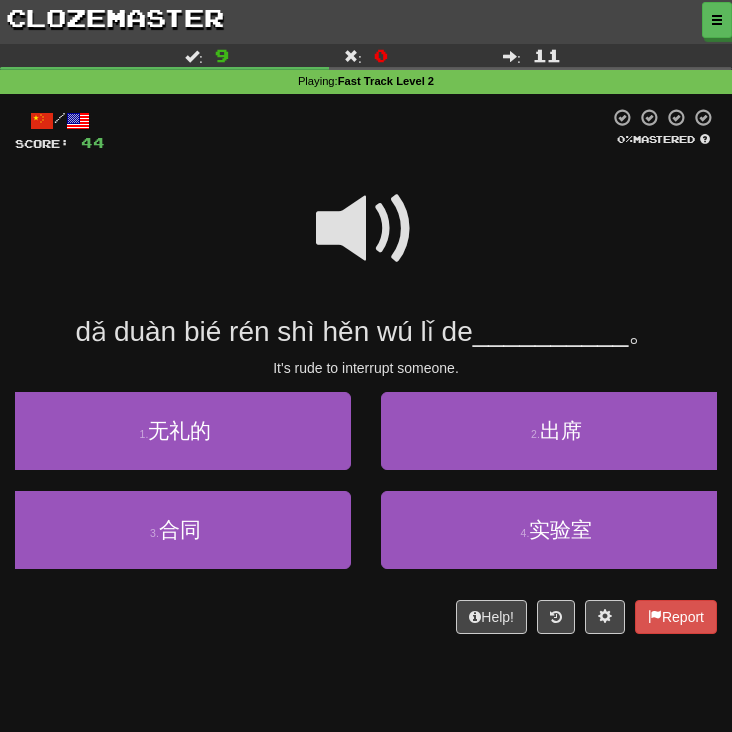 click at bounding box center [366, 229] 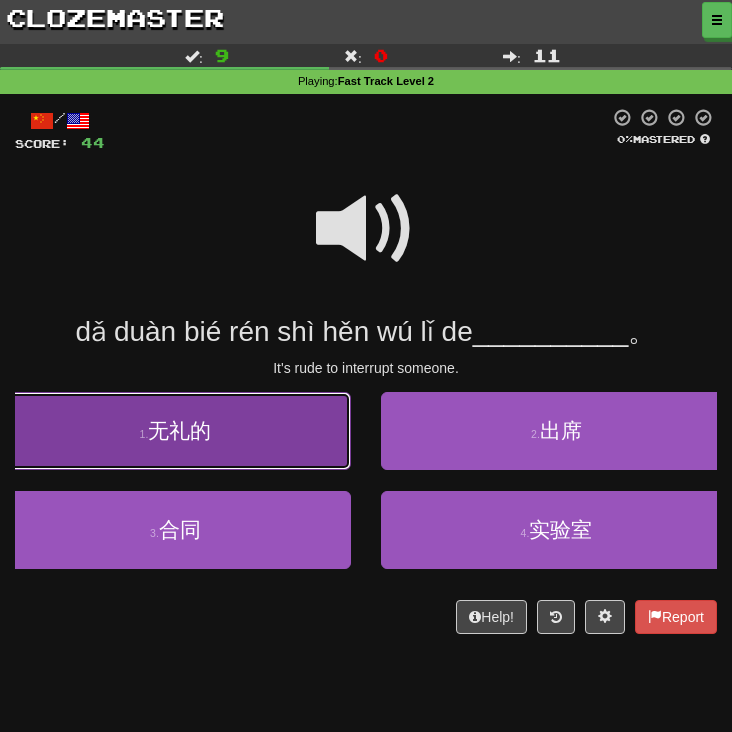 click on "1 .  无礼的" at bounding box center [175, 431] 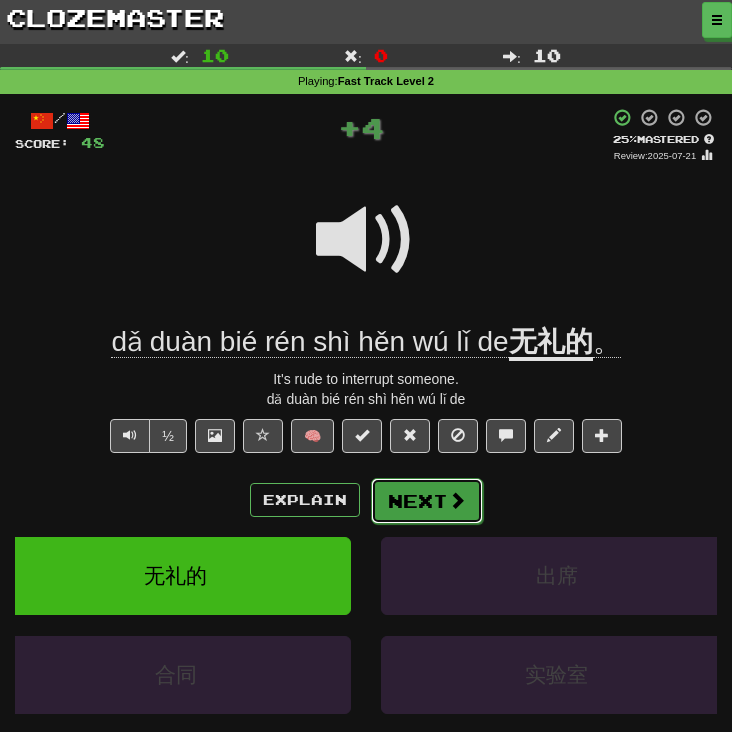 click on "Next" at bounding box center [427, 501] 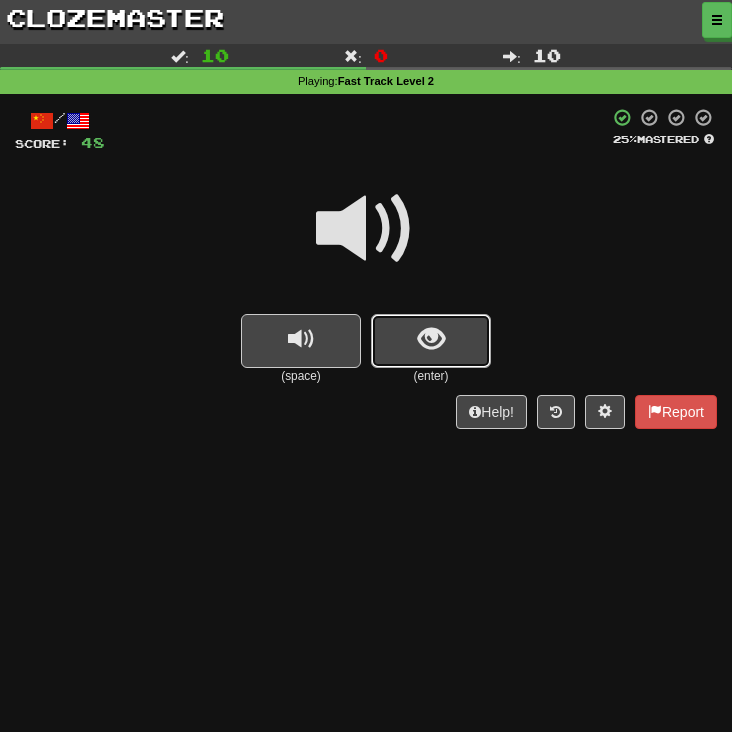 click at bounding box center [431, 339] 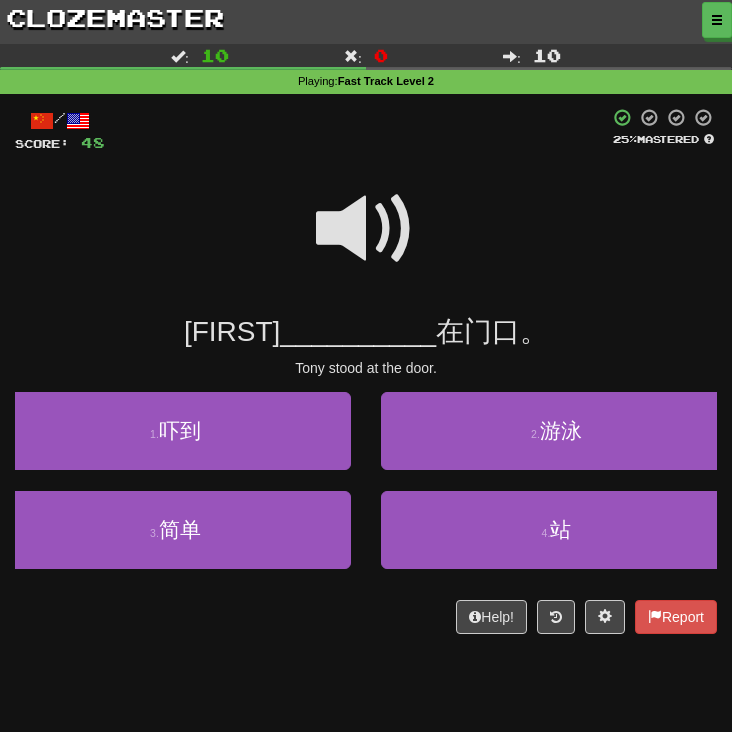 click at bounding box center (366, 229) 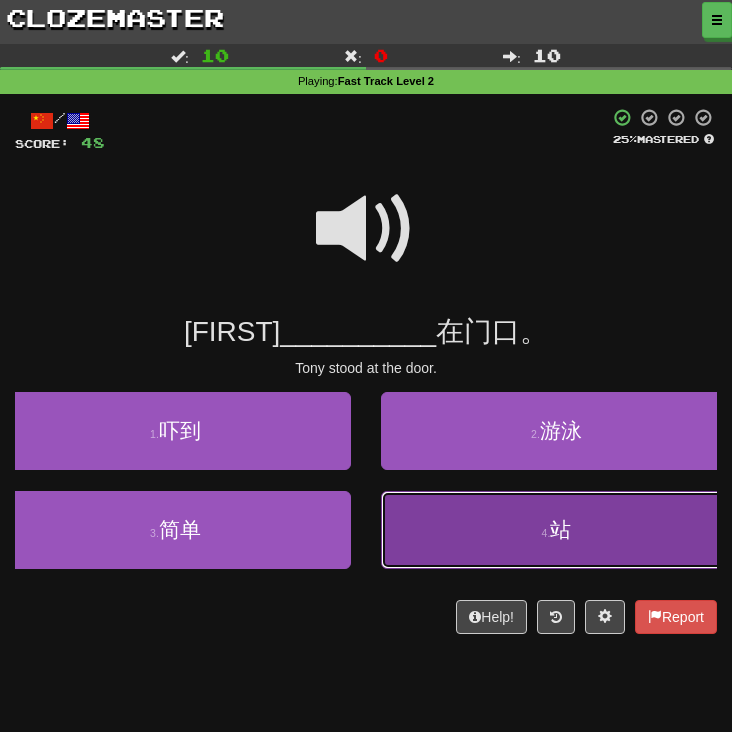 click on "4 .  站" at bounding box center (556, 530) 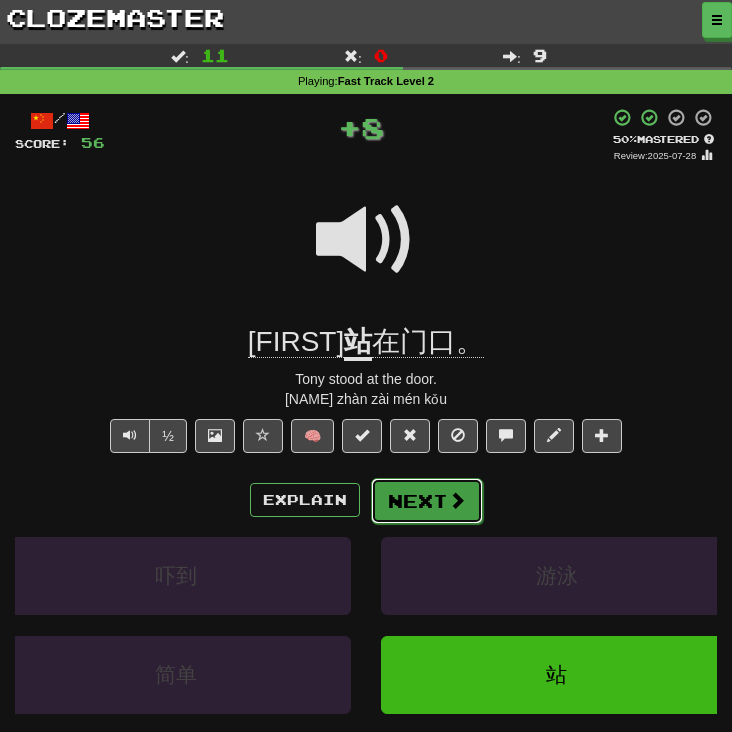 click at bounding box center (457, 500) 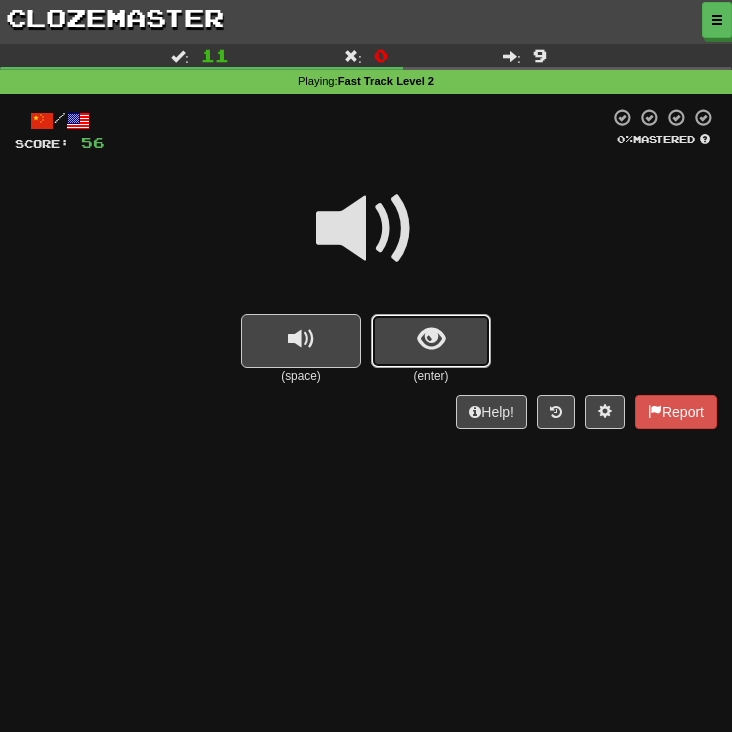 click at bounding box center [431, 341] 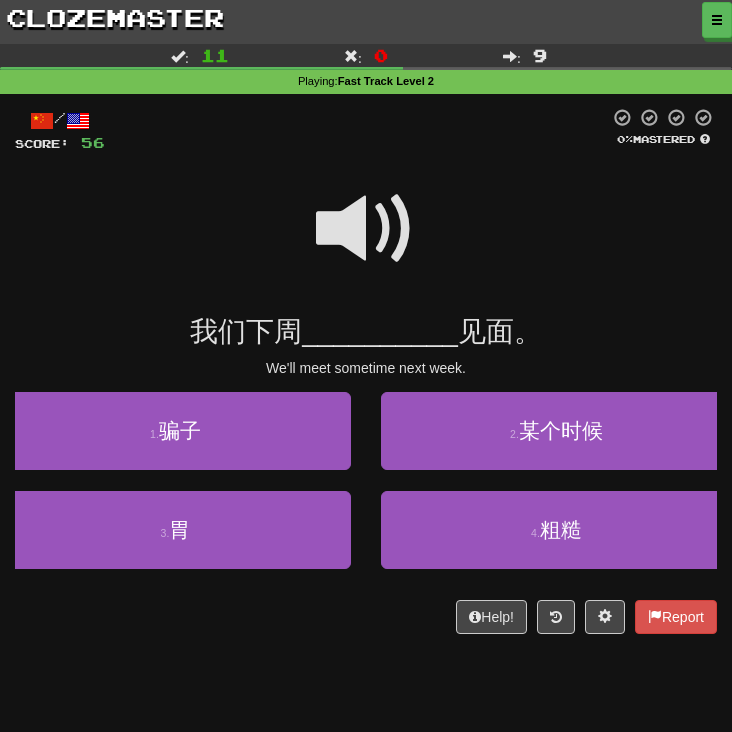 click at bounding box center (366, 229) 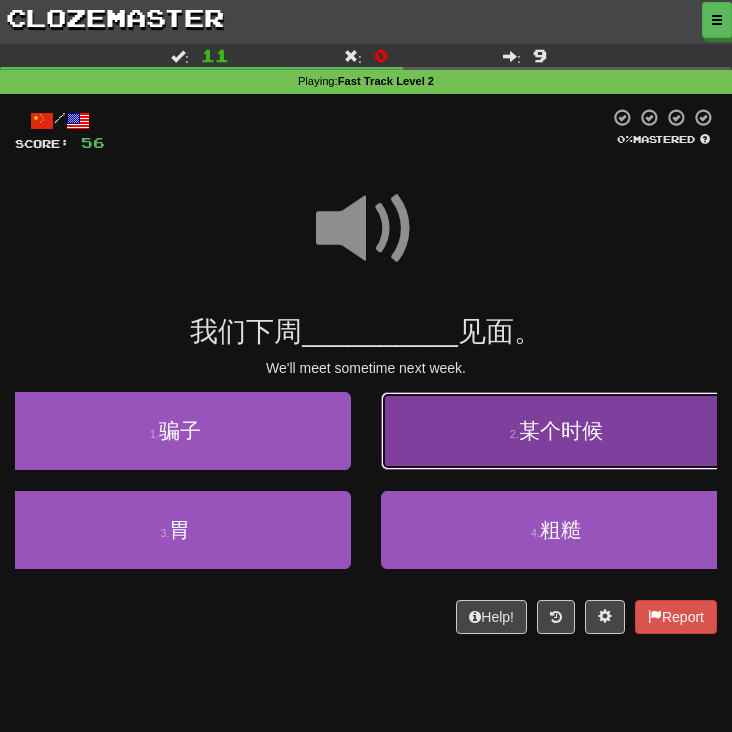 click on "2 .  某个时候" at bounding box center [556, 431] 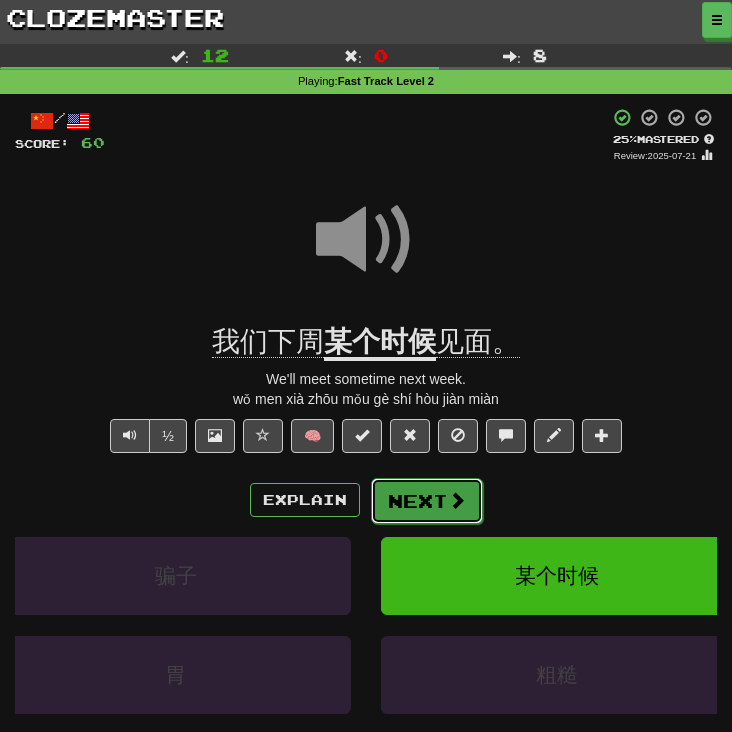 click on "Next" at bounding box center (427, 501) 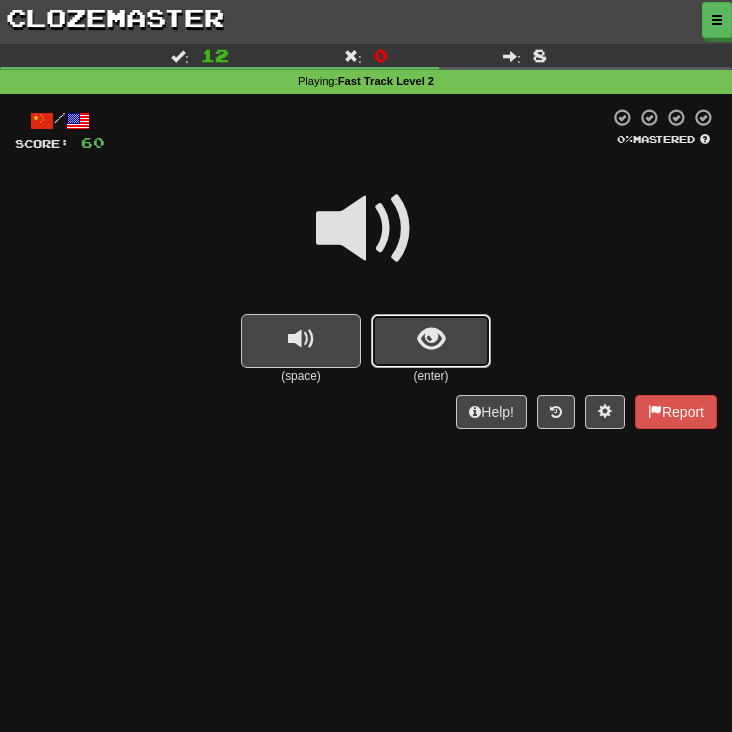 click at bounding box center [431, 341] 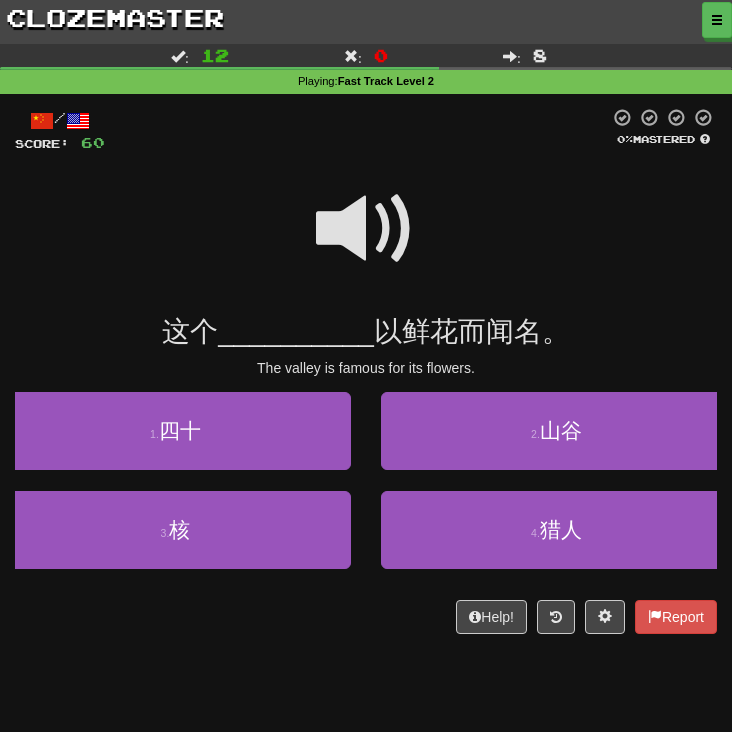 click at bounding box center (366, 229) 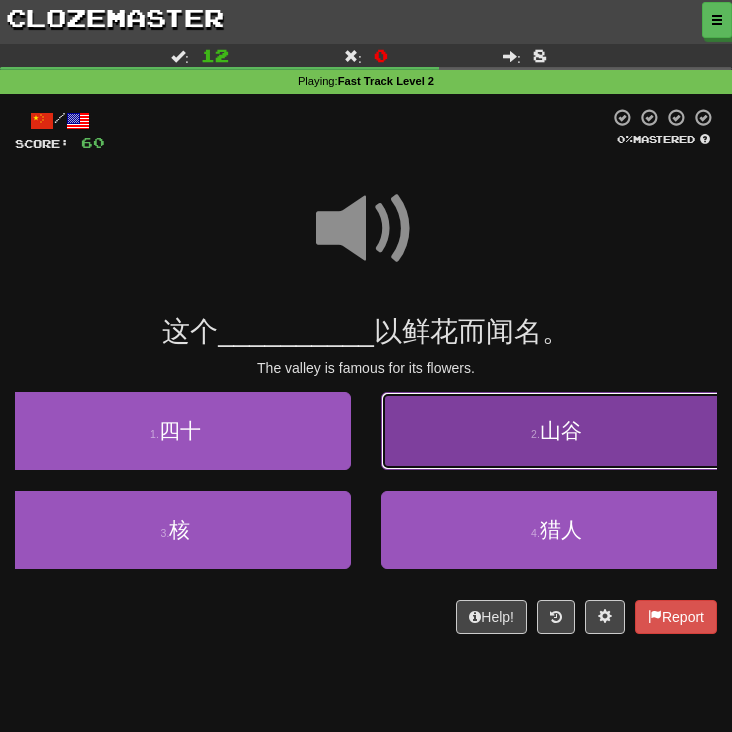 click on "2 .  山谷" at bounding box center (556, 431) 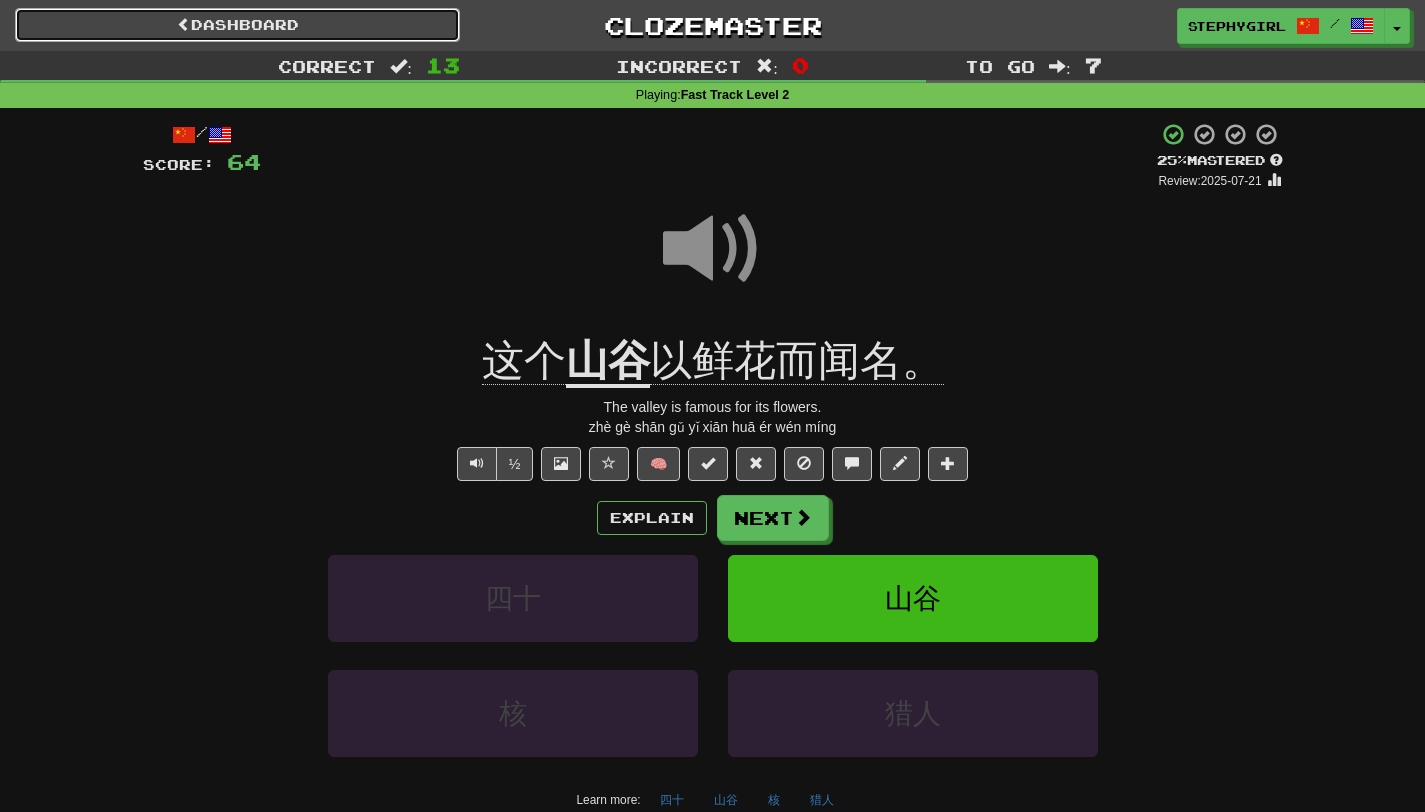click on "Dashboard" at bounding box center [237, 25] 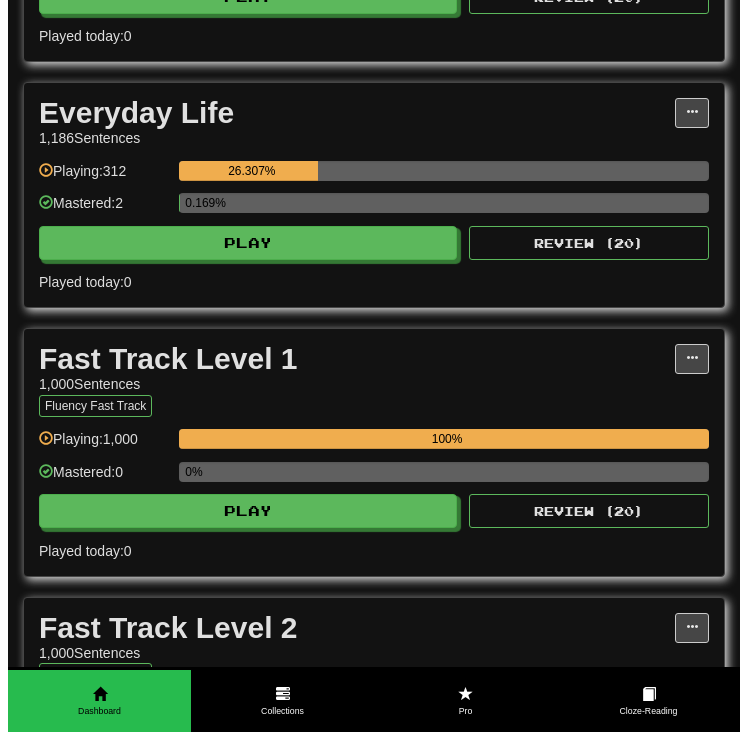 scroll, scrollTop: 568, scrollLeft: 0, axis: vertical 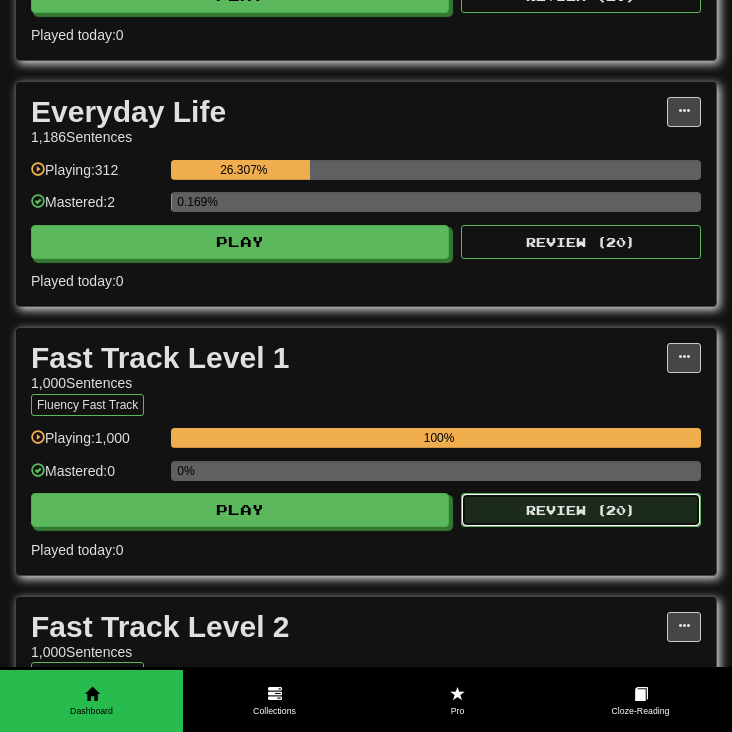 click on "Review ( 20 )" at bounding box center [581, 510] 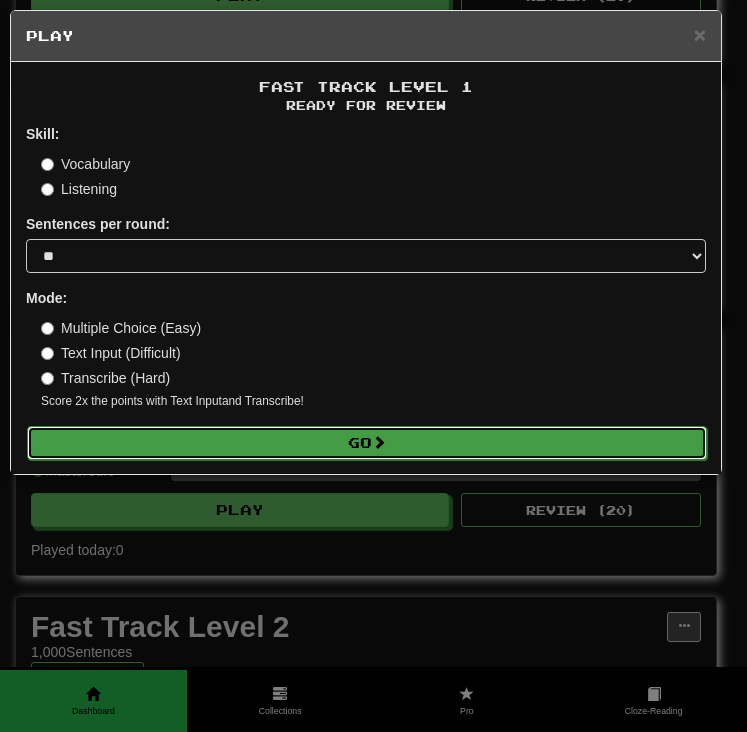 click on "Go" at bounding box center [367, 443] 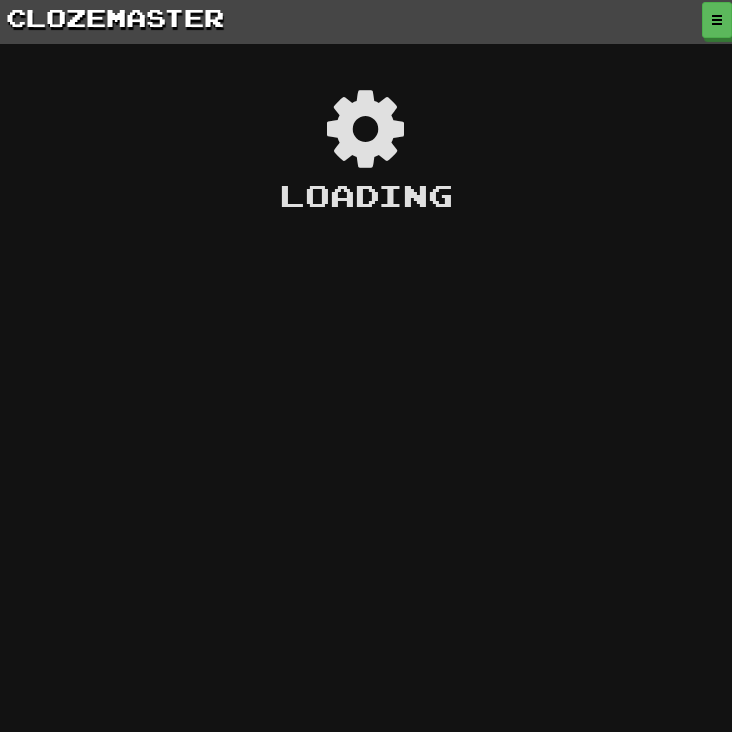 scroll, scrollTop: 0, scrollLeft: 0, axis: both 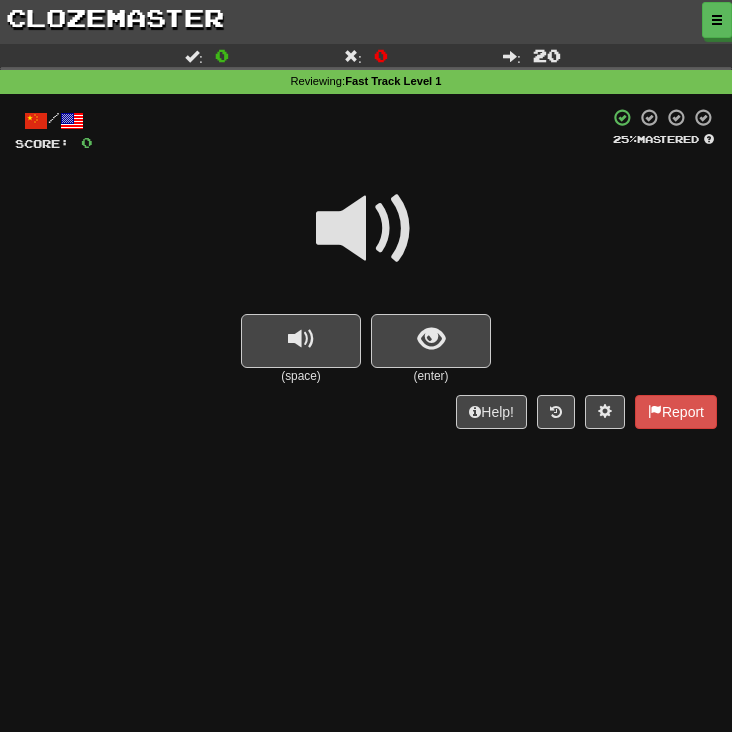 click at bounding box center [366, 229] 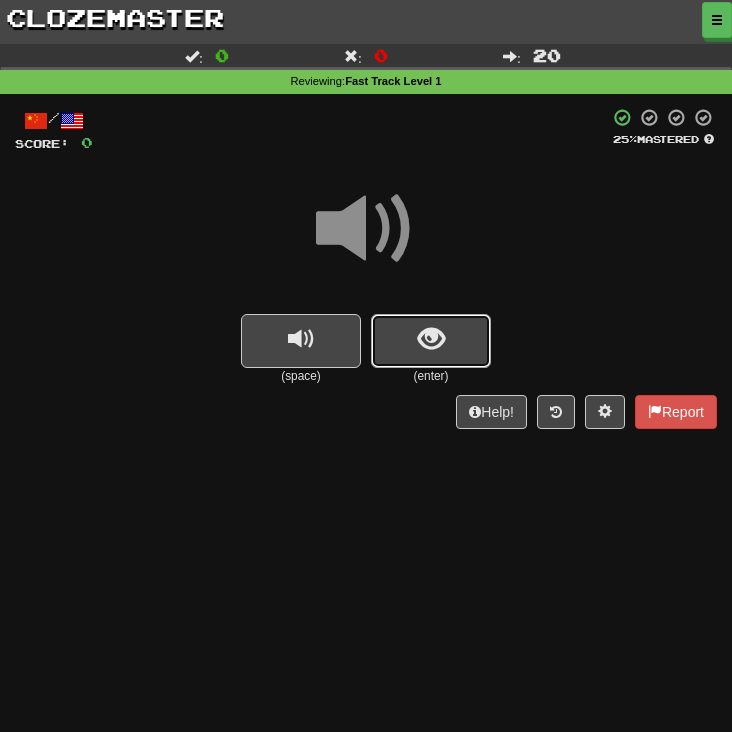 click at bounding box center [431, 341] 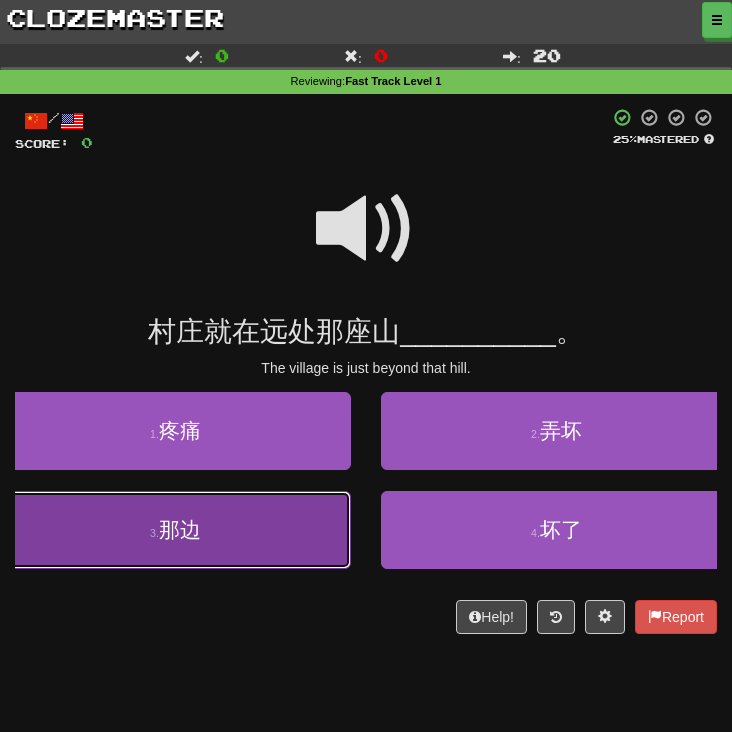 click on "3 .  那边" at bounding box center [175, 530] 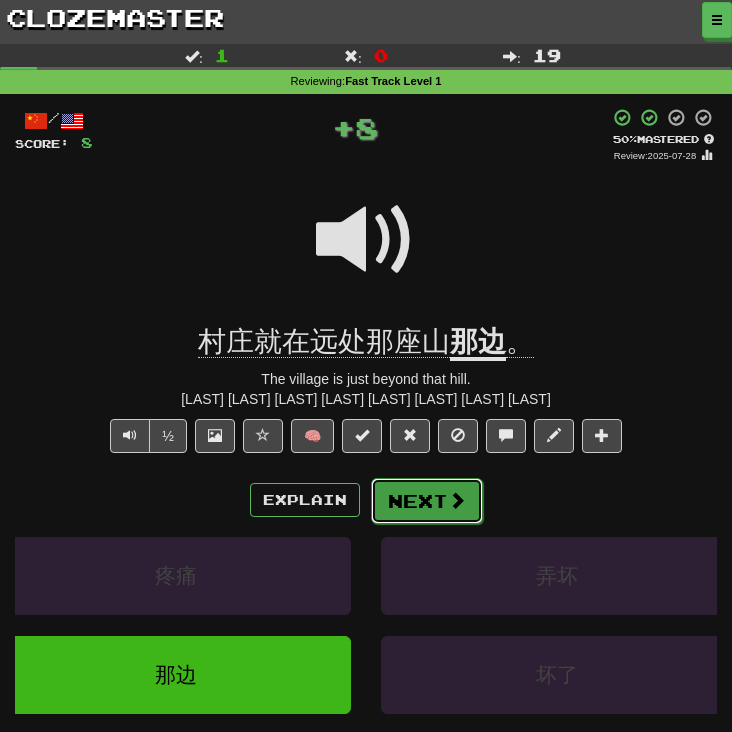 click on "Next" at bounding box center (427, 501) 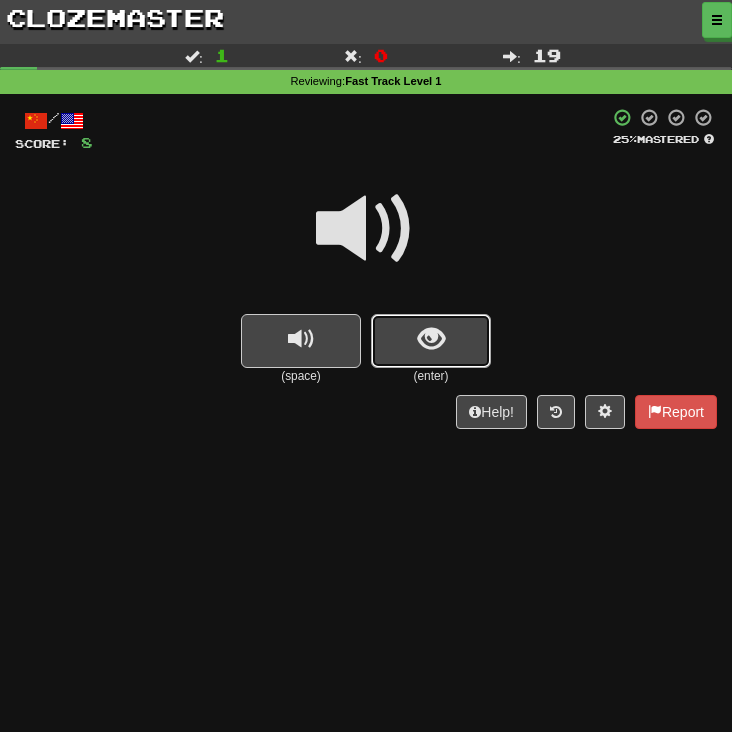 click at bounding box center (431, 341) 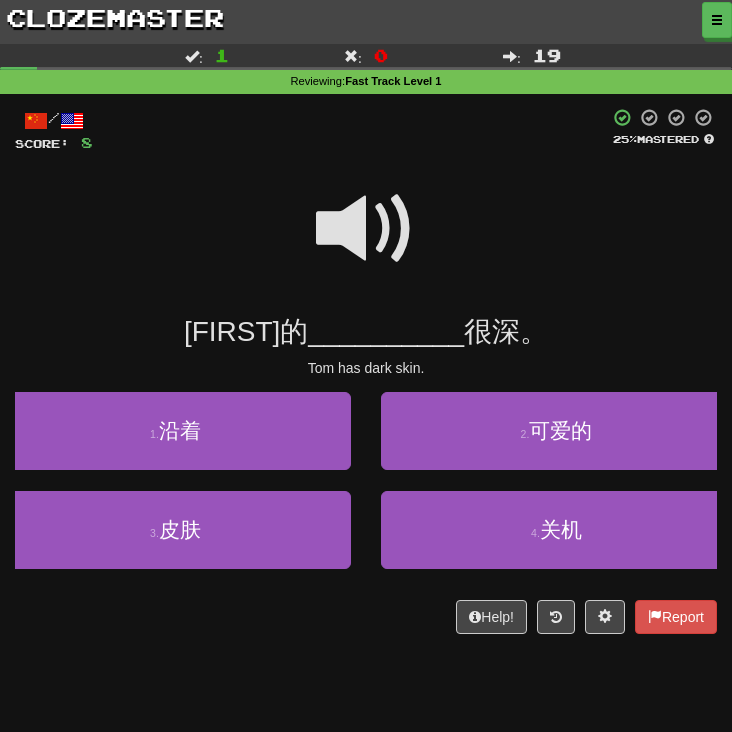 click at bounding box center (366, 229) 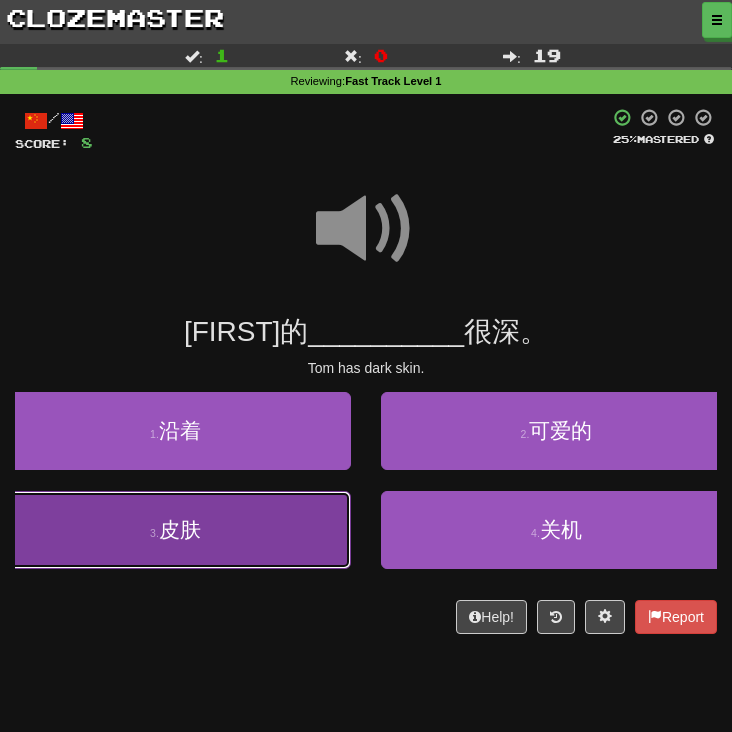 click on "3 .  皮肤" at bounding box center [175, 530] 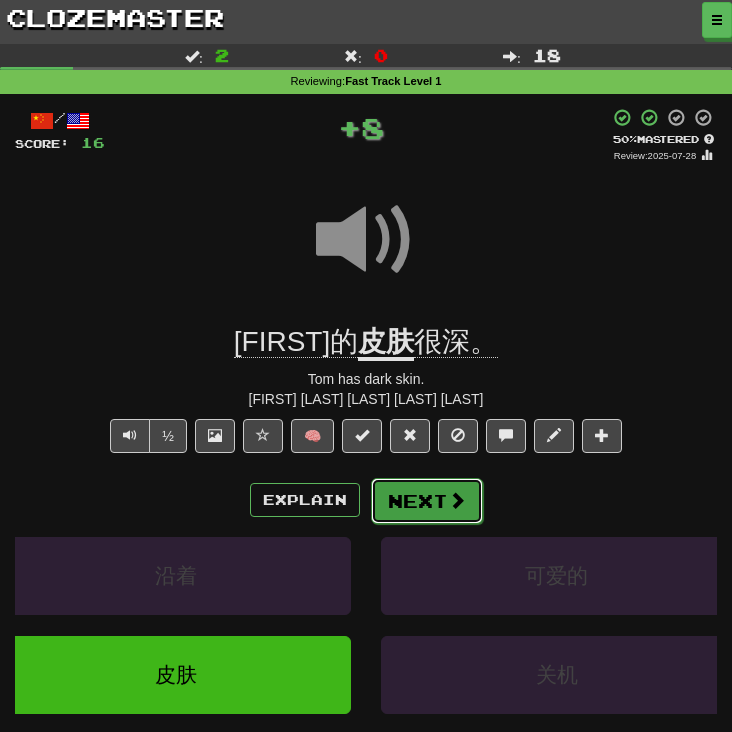 click on "Next" at bounding box center [427, 501] 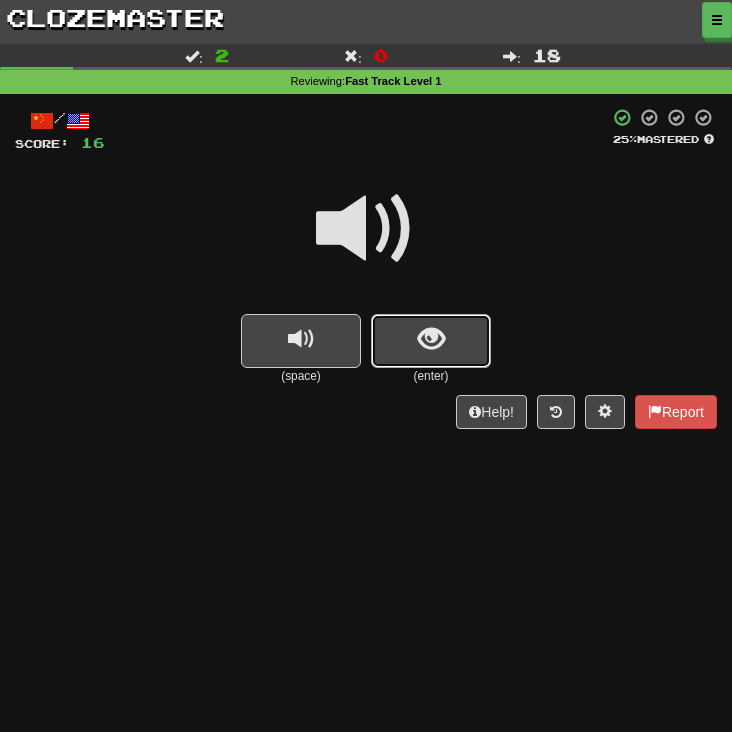 click at bounding box center [431, 341] 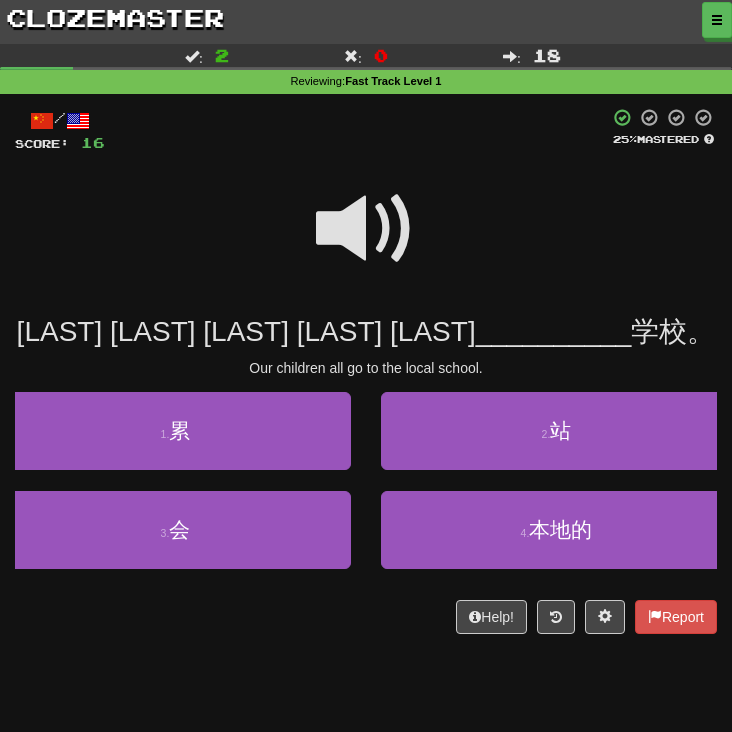 click at bounding box center (366, 229) 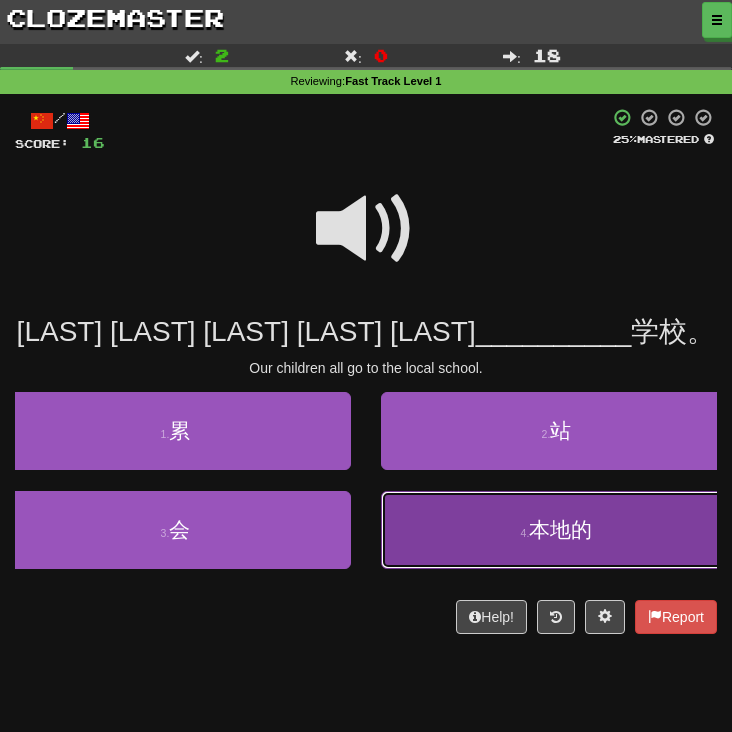 click on "4 .  本地的" at bounding box center (556, 530) 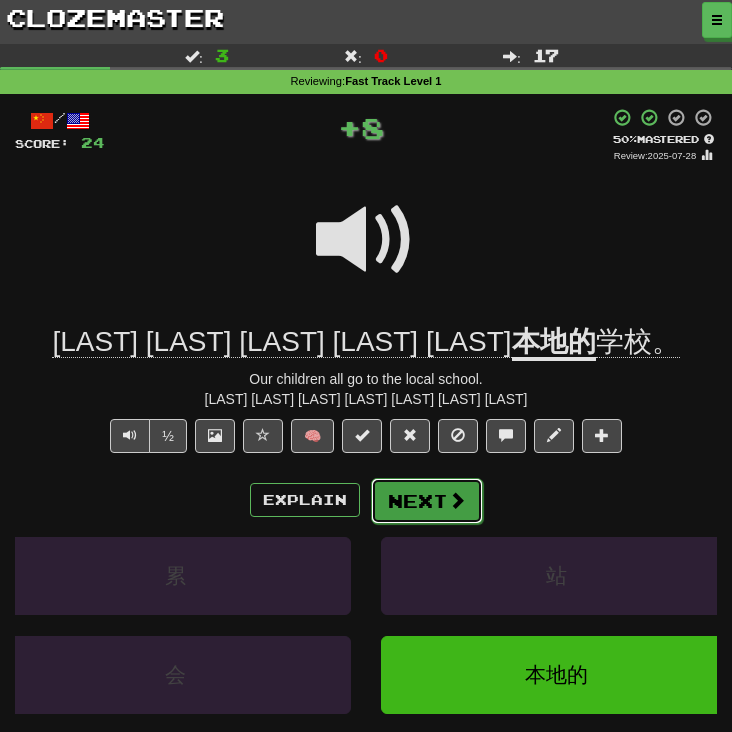 click on "Next" at bounding box center [427, 501] 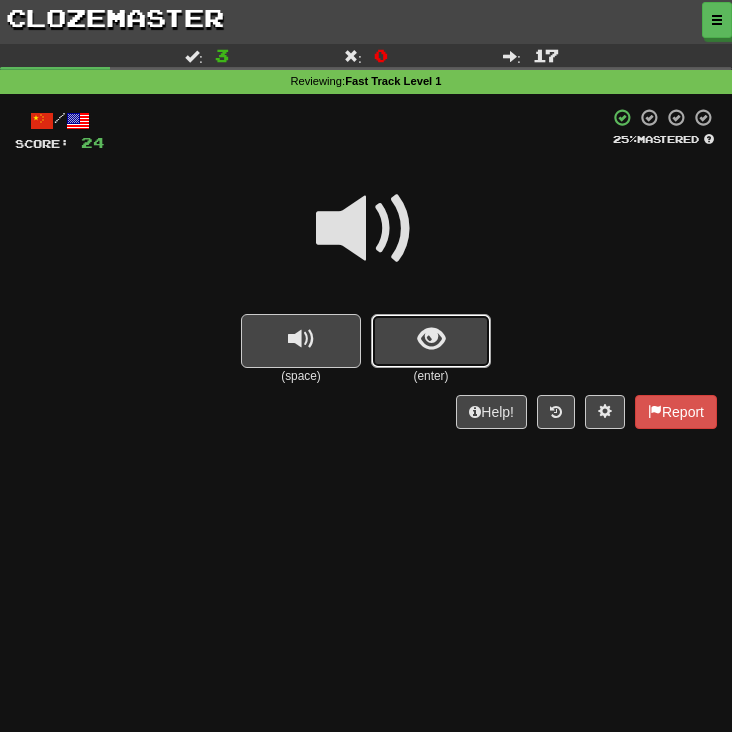 click at bounding box center (431, 341) 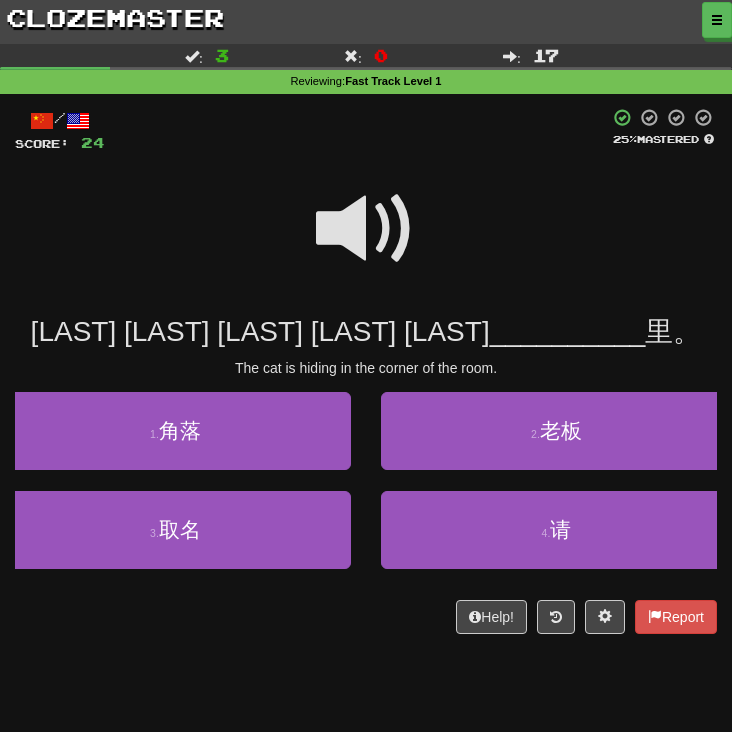 click at bounding box center (366, 229) 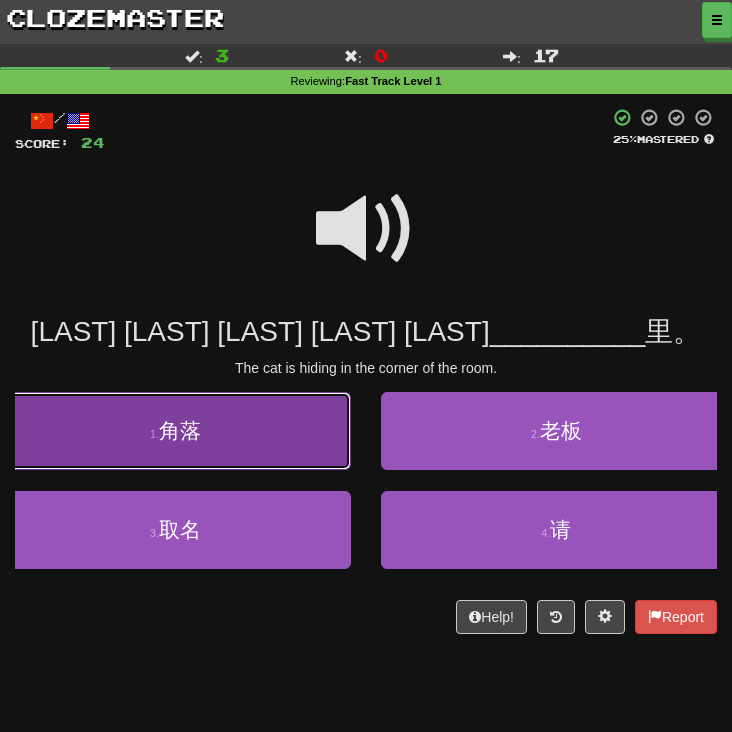 click on "1 .  角落" at bounding box center [175, 431] 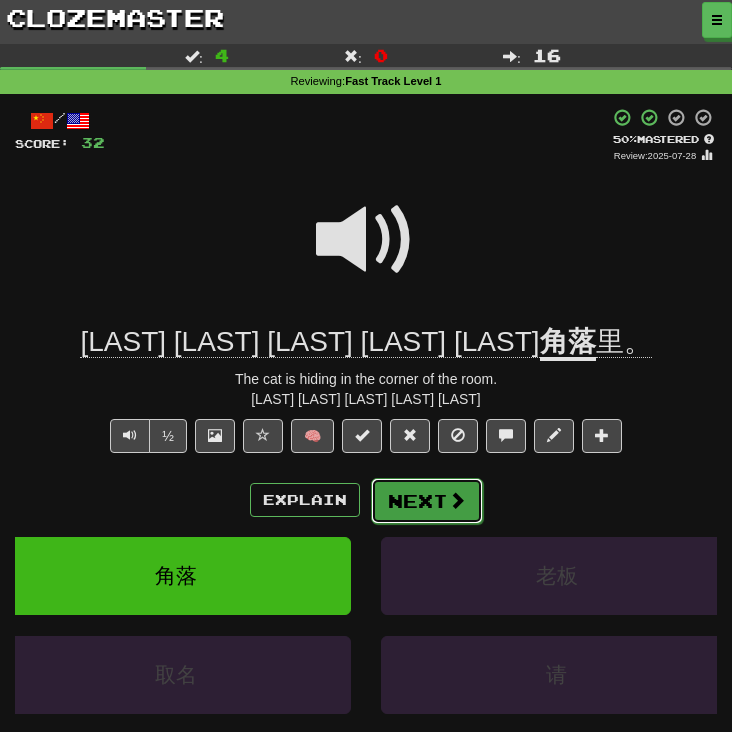 click on "Next" at bounding box center (427, 501) 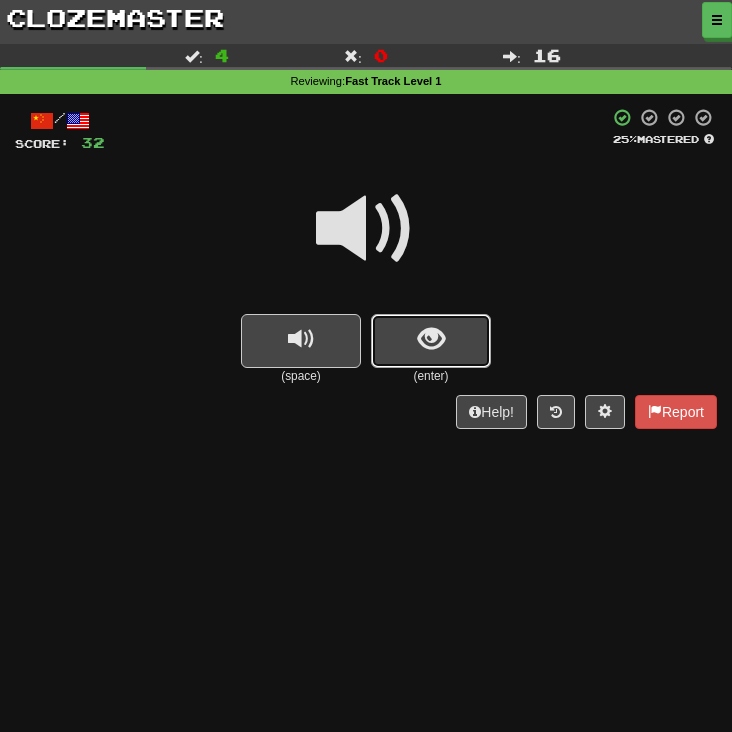 click at bounding box center (431, 341) 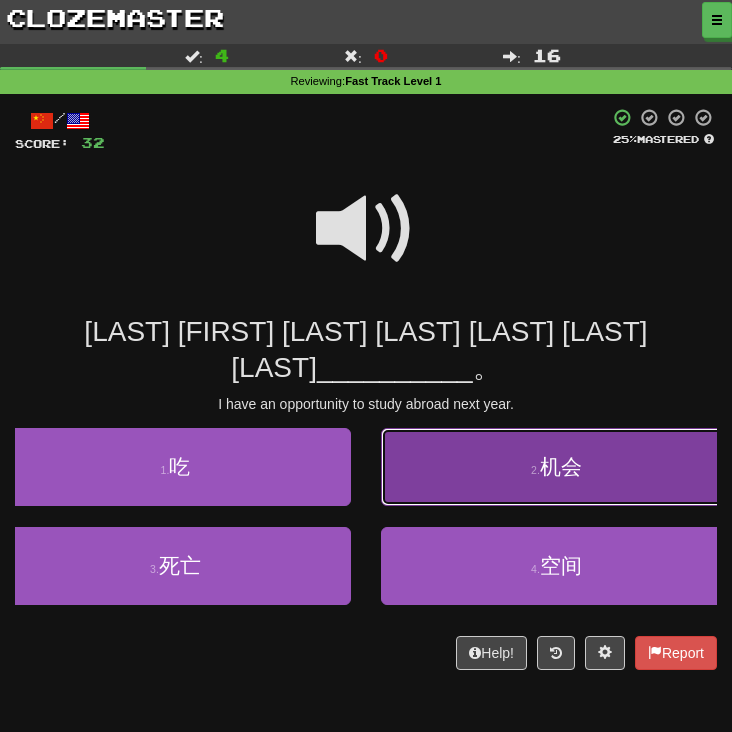click on "2 .  机会" at bounding box center (556, 467) 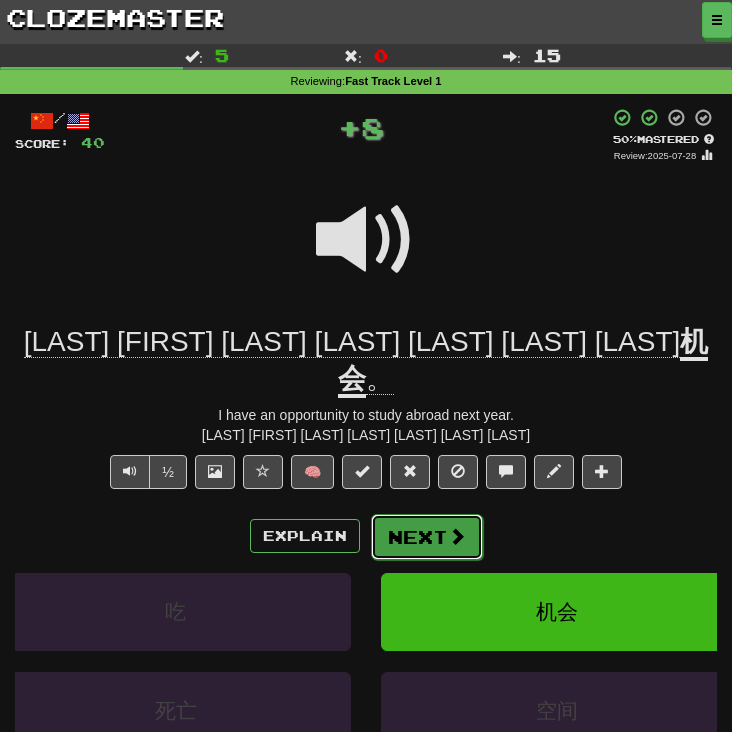 click on "Next" at bounding box center [427, 537] 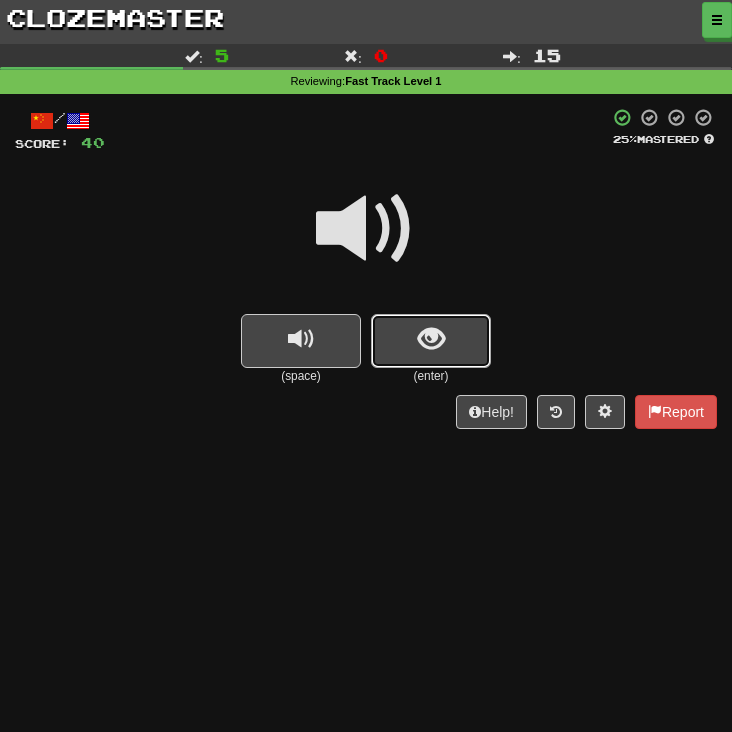 click at bounding box center [431, 339] 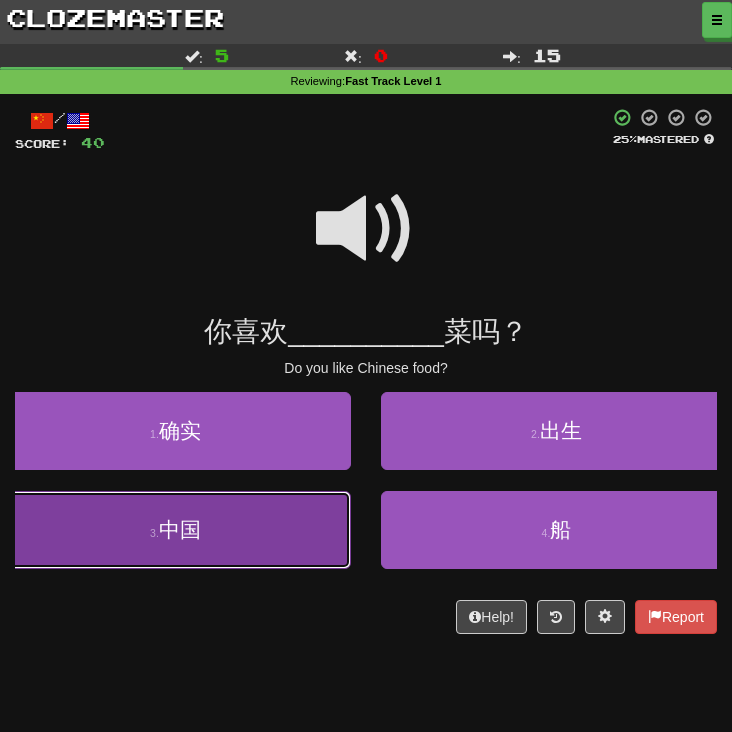 click on "3 .  中国" at bounding box center [175, 530] 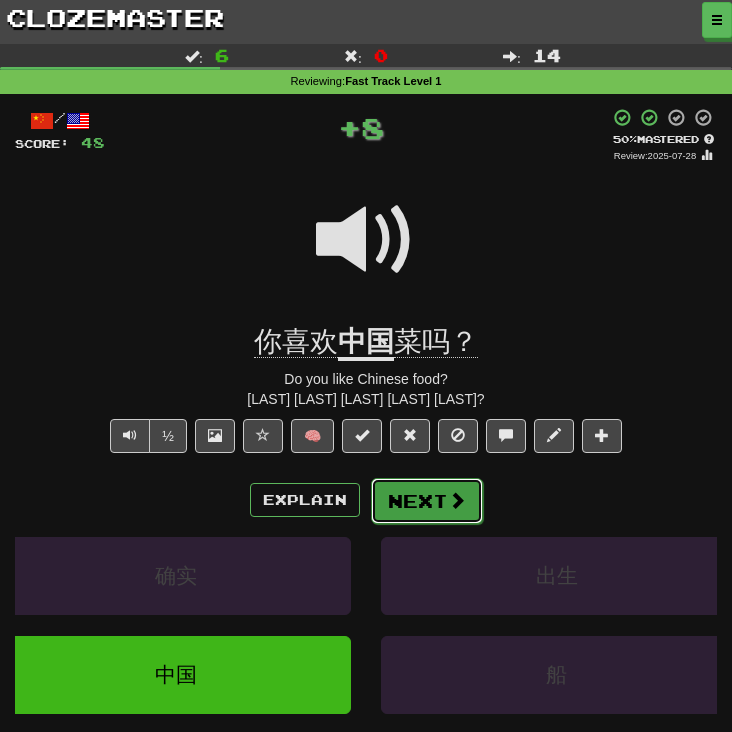 click on "Next" at bounding box center [427, 501] 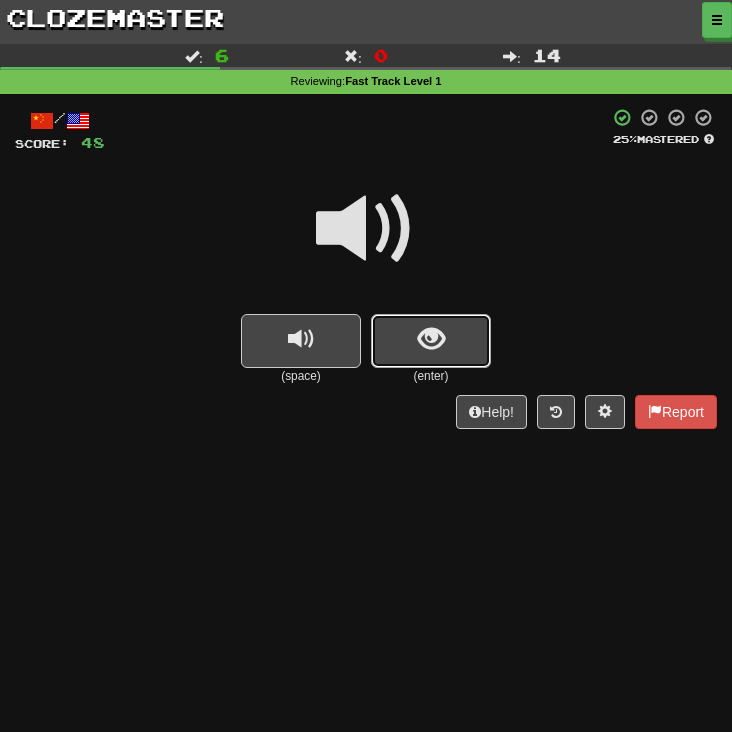 click at bounding box center (431, 341) 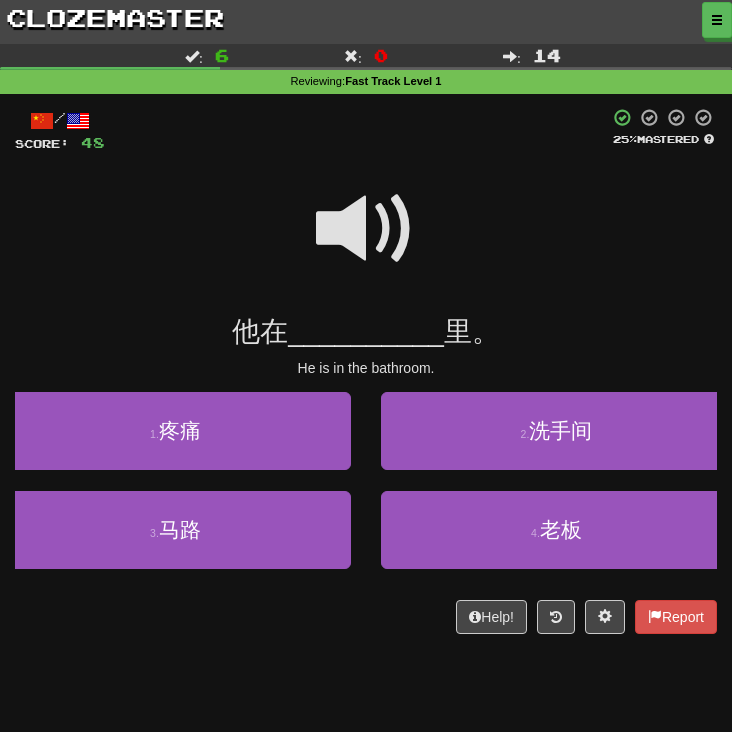 click at bounding box center [366, 229] 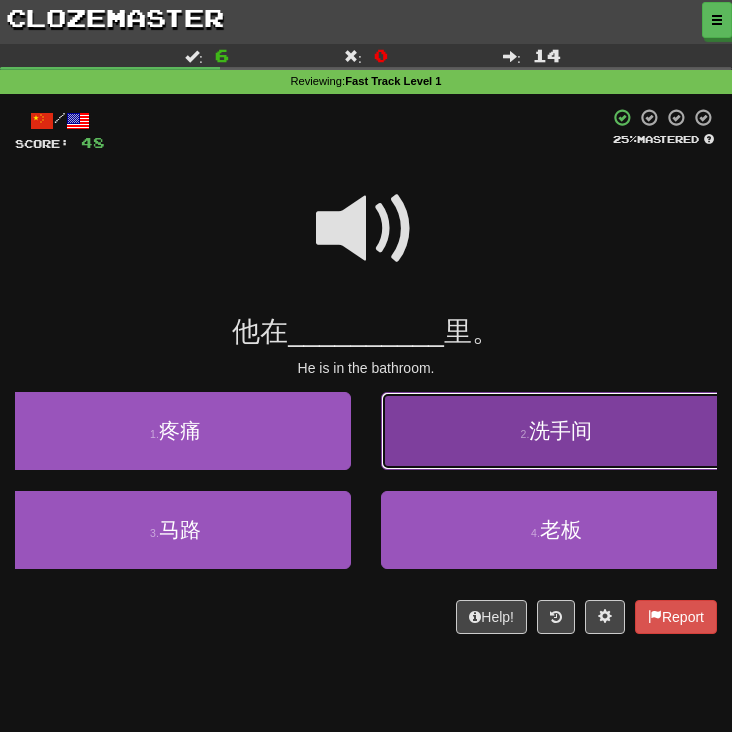 click on "2 .  洗手间" at bounding box center [556, 431] 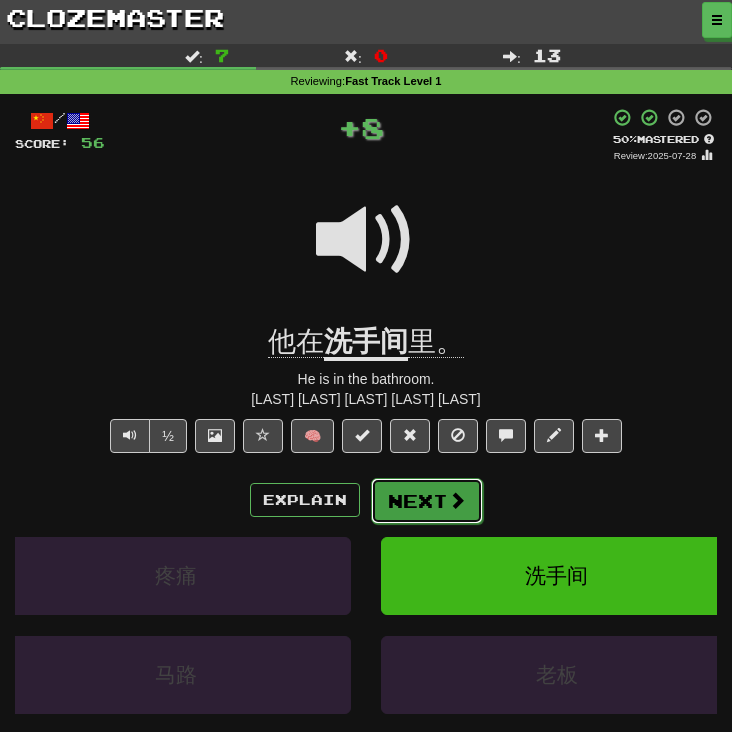 click on "Next" at bounding box center (427, 501) 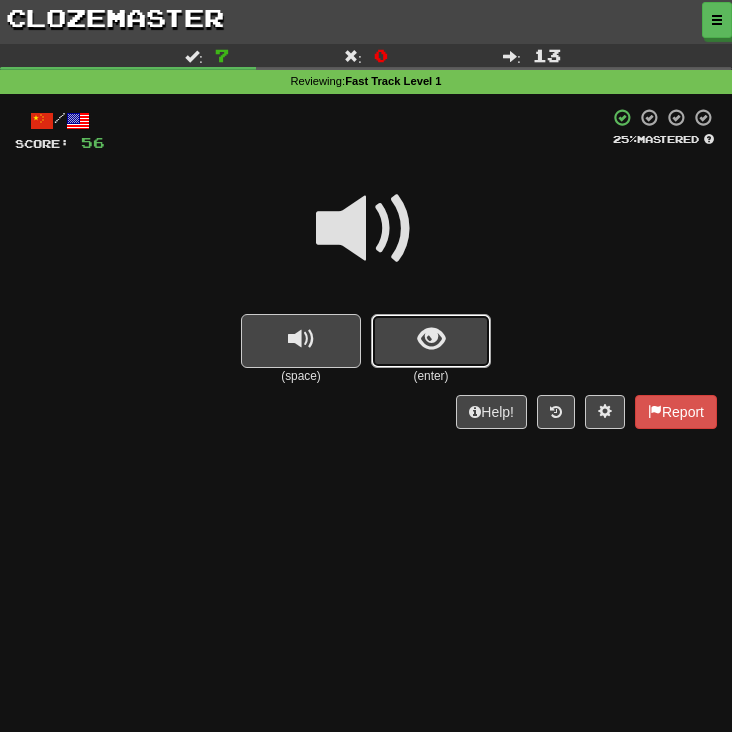 click at bounding box center (431, 341) 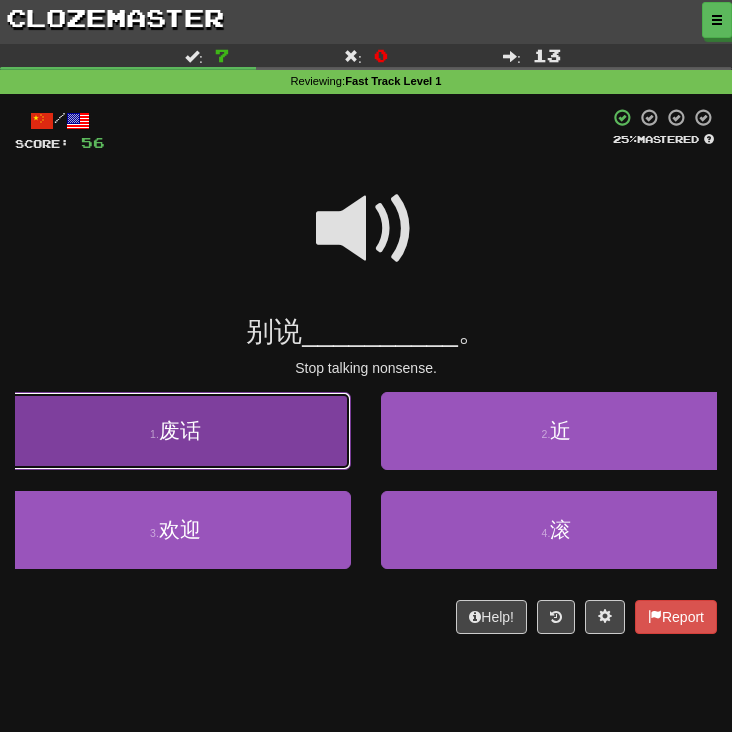 click on "1 .  废话" at bounding box center (175, 431) 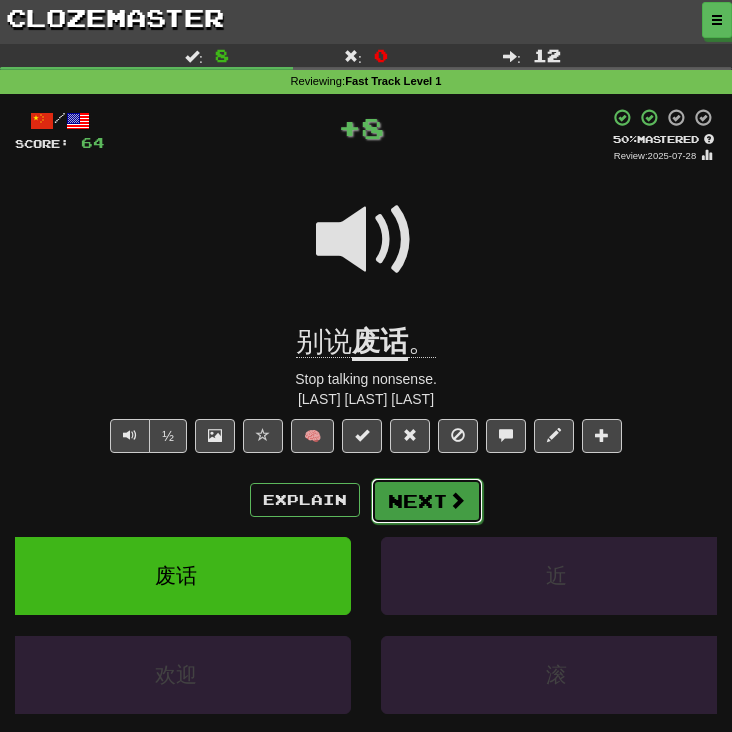 click on "Next" at bounding box center [427, 501] 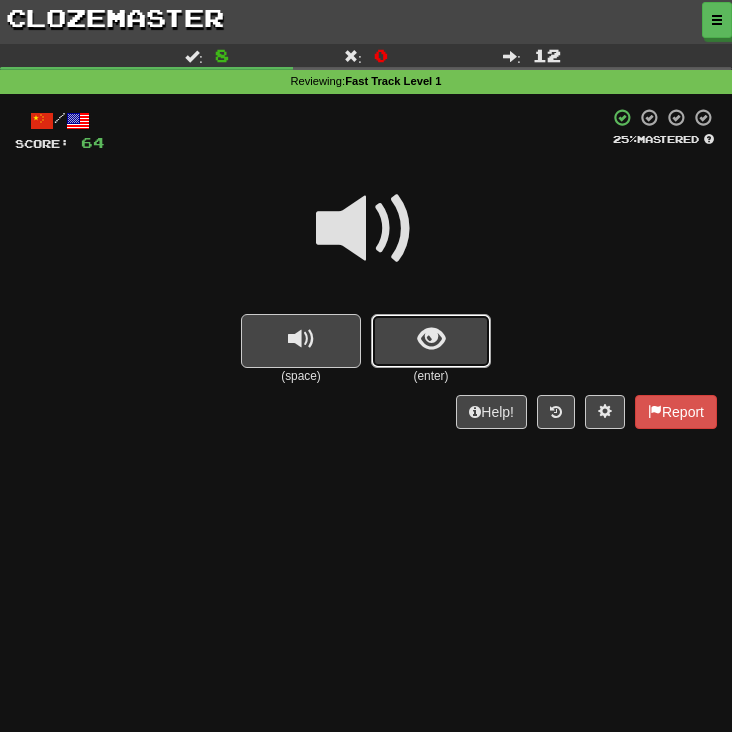 click at bounding box center [431, 339] 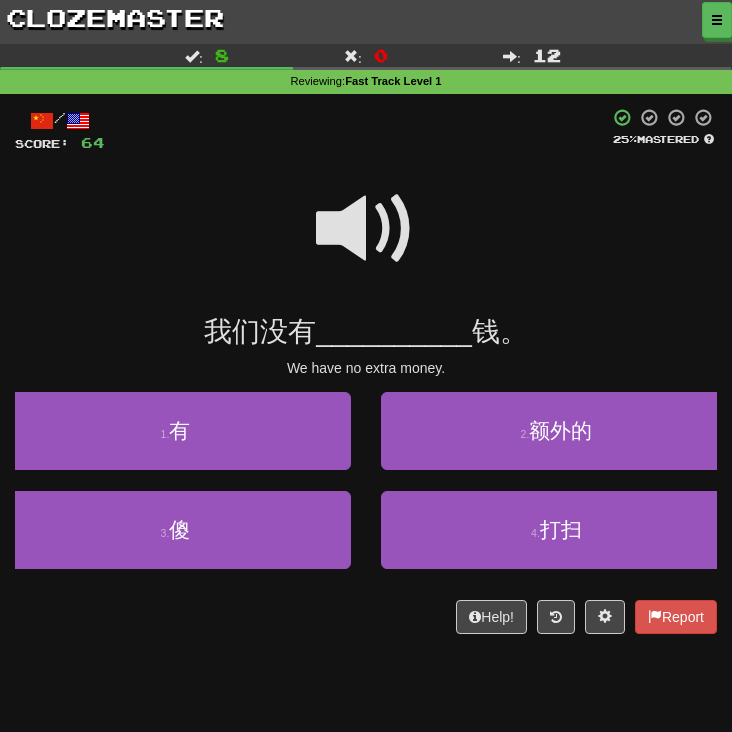 click at bounding box center [366, 229] 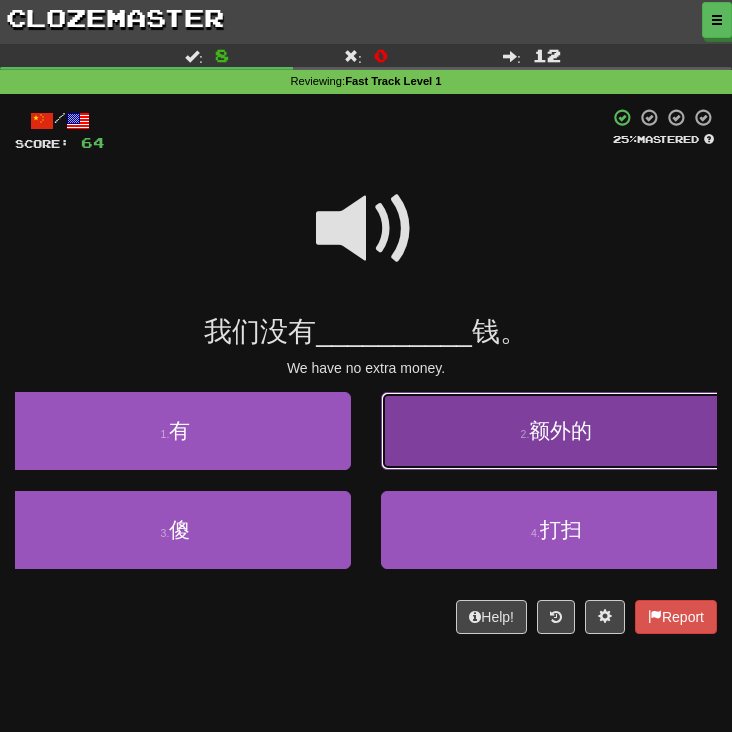 click on "2 .  额外的" at bounding box center [556, 431] 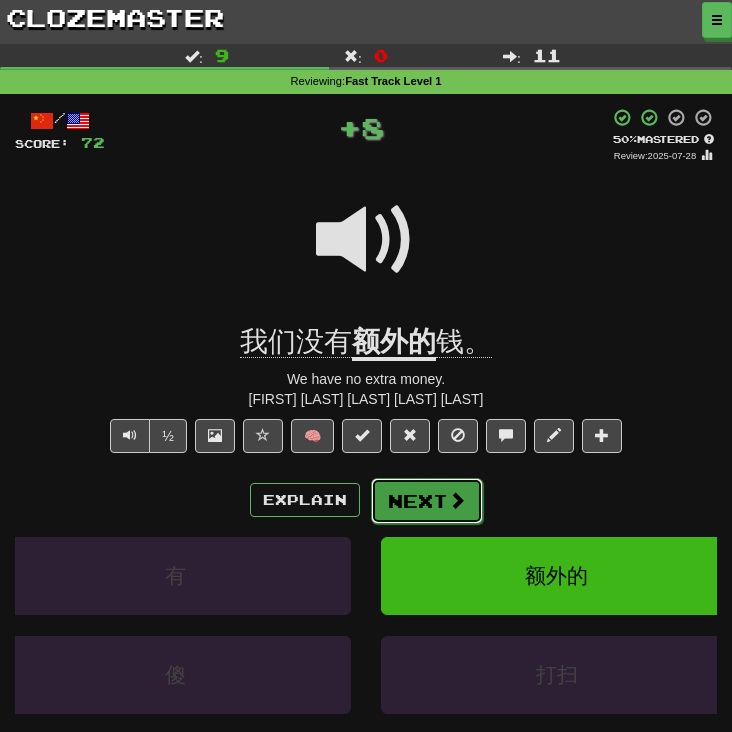click on "Next" at bounding box center [427, 501] 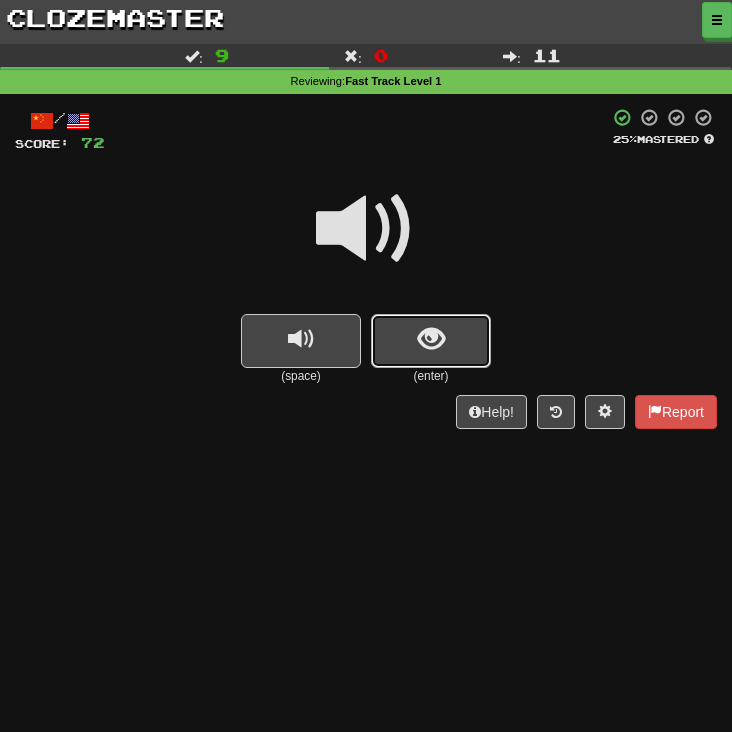 click at bounding box center (431, 341) 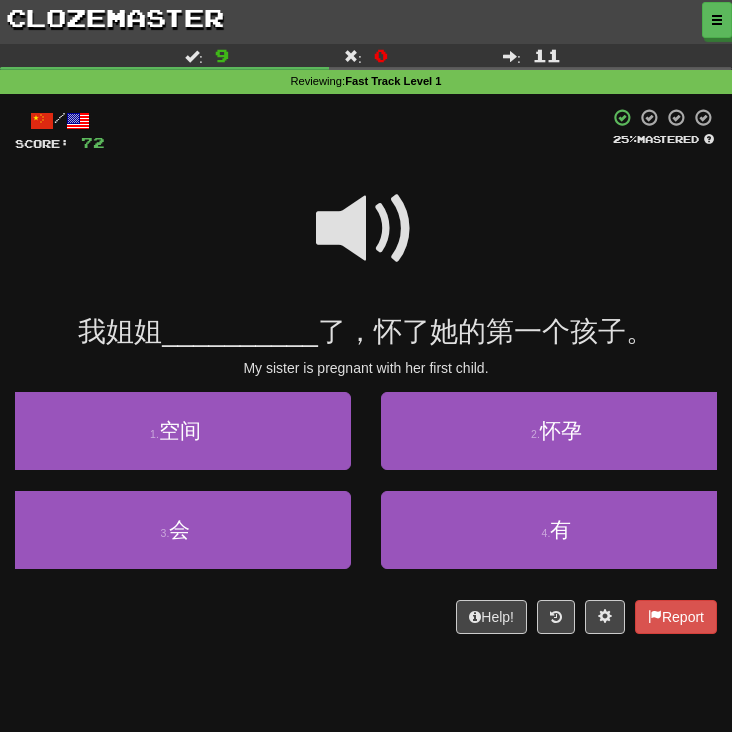click at bounding box center (366, 229) 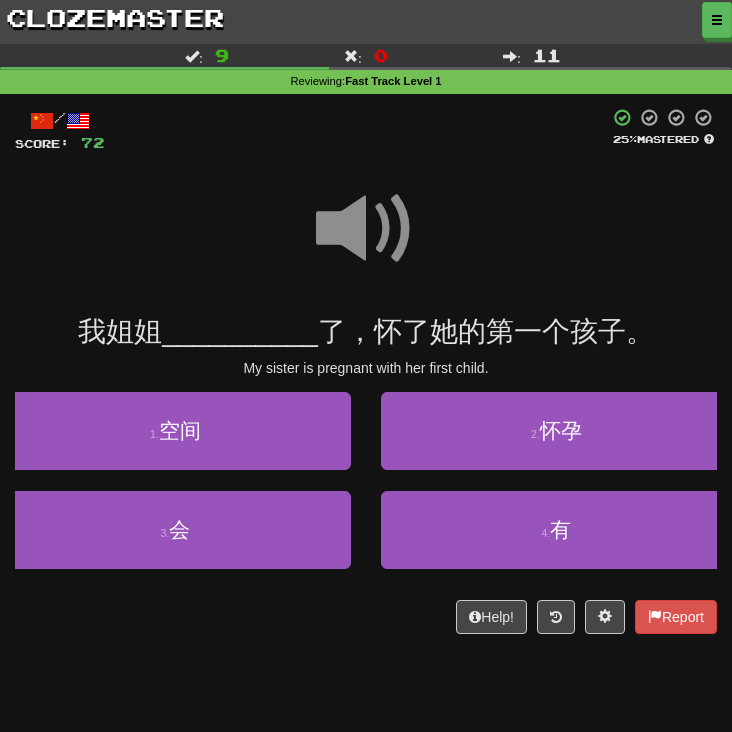 click at bounding box center [366, 229] 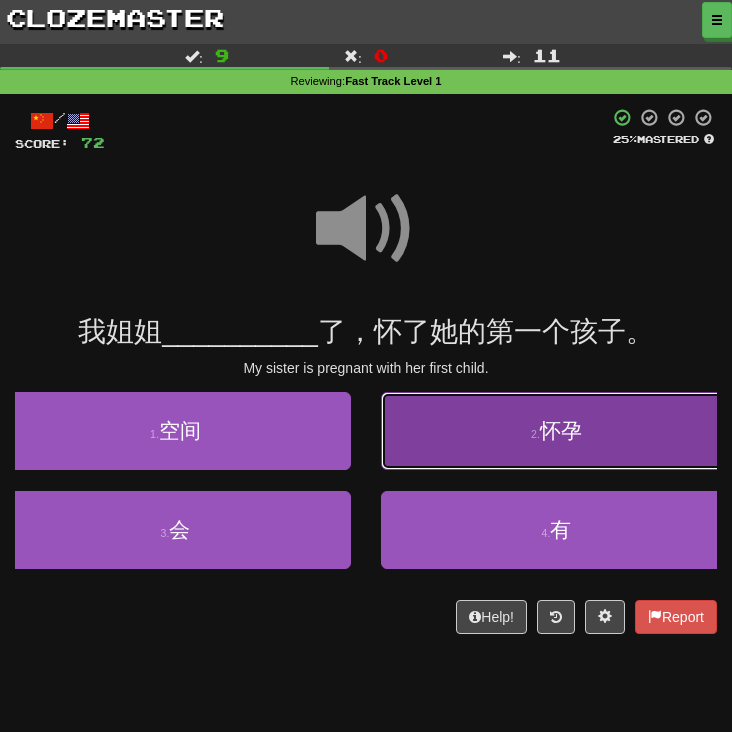 click on "2 .  怀孕" at bounding box center (556, 431) 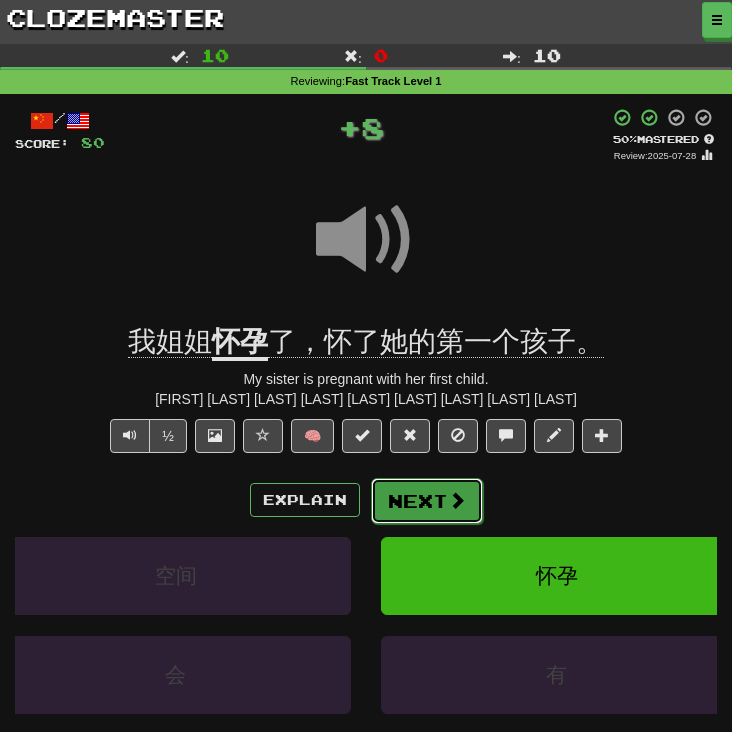 click on "Next" at bounding box center (427, 501) 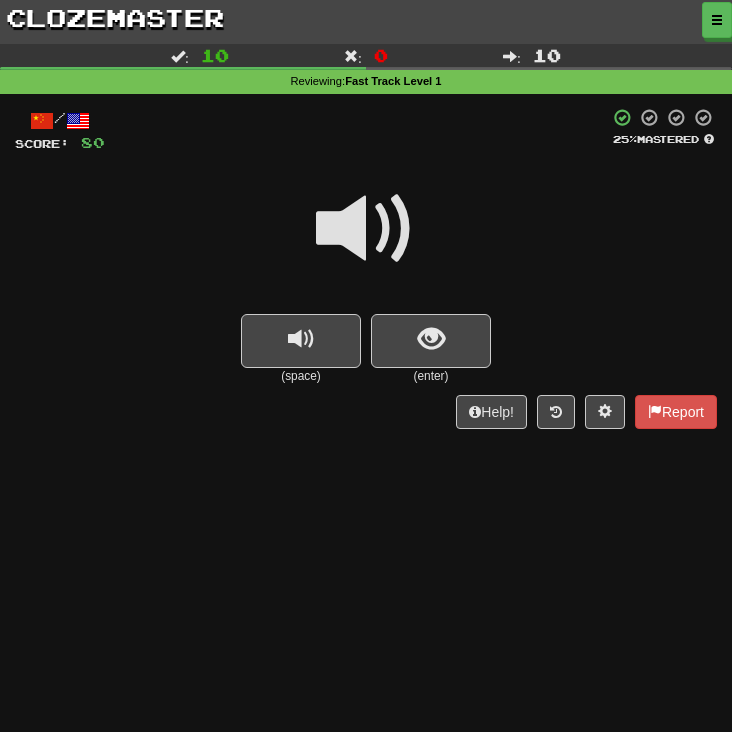 click at bounding box center (366, 229) 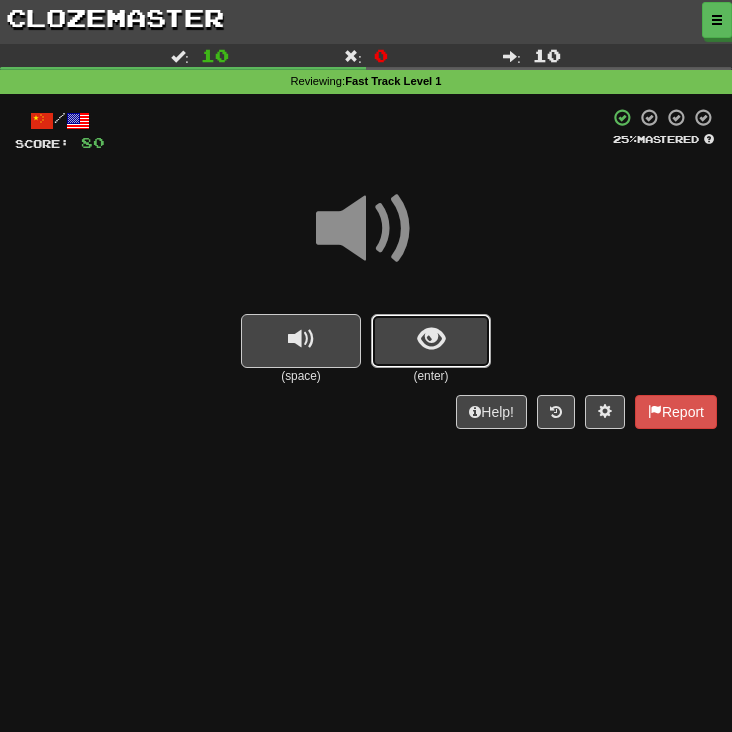 click at bounding box center (431, 341) 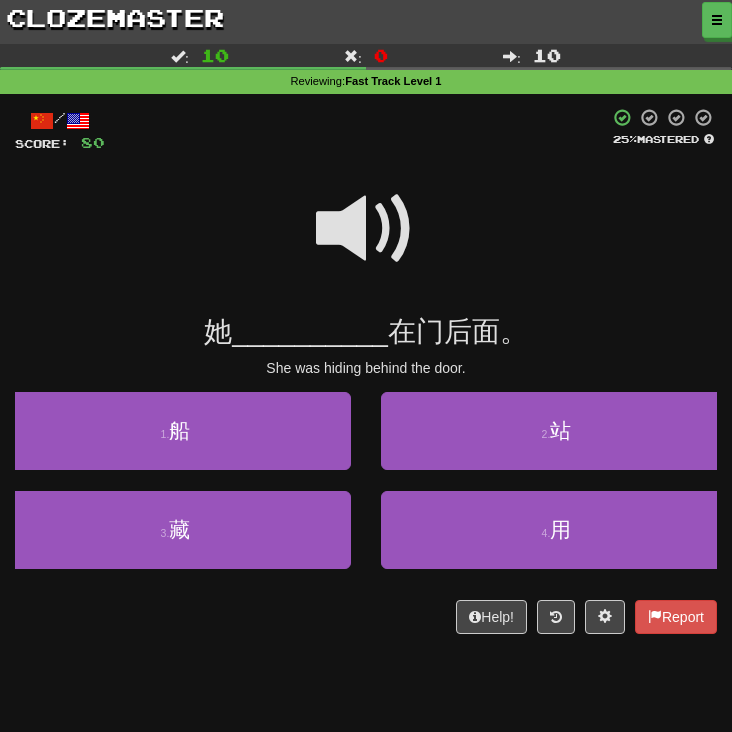 click at bounding box center [366, 242] 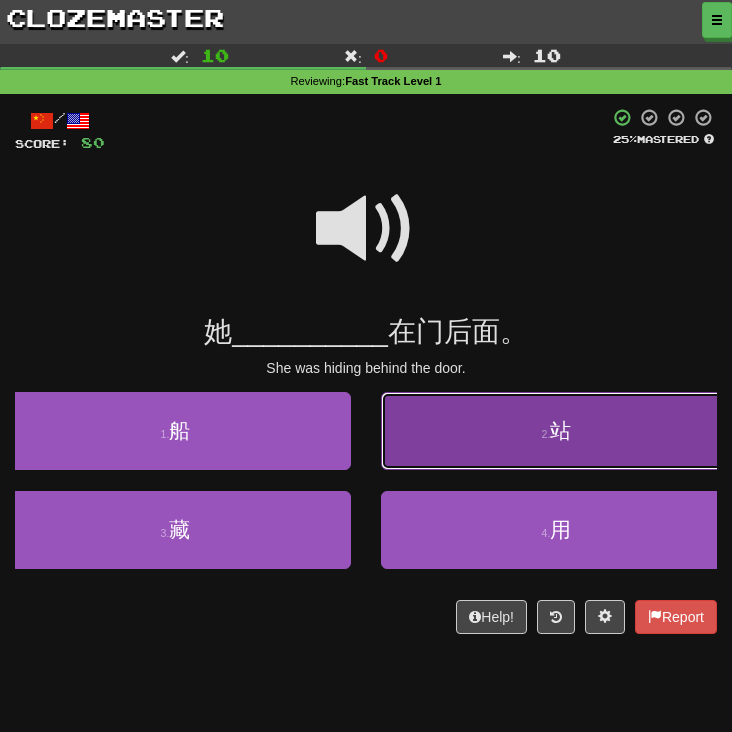 click on "2 .  站" at bounding box center (556, 431) 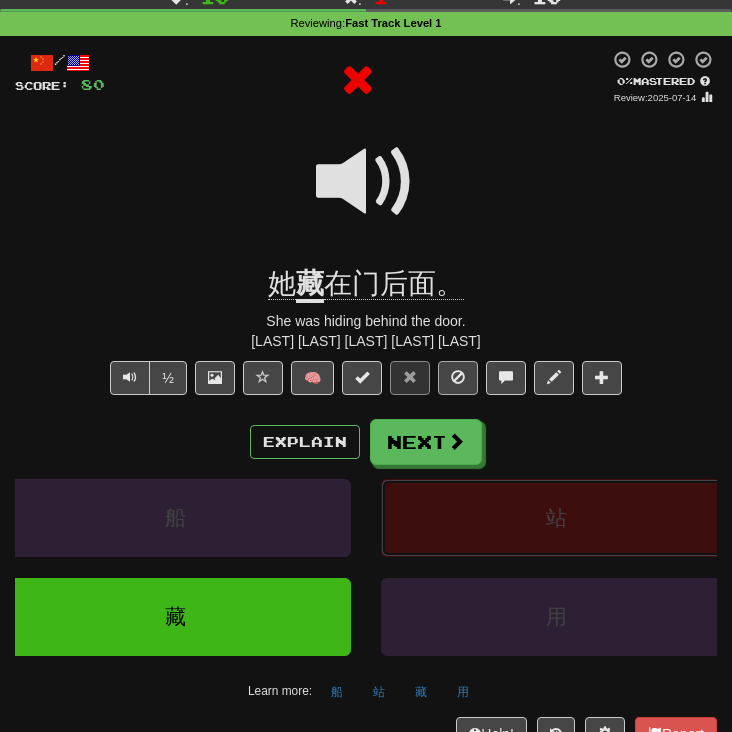 scroll, scrollTop: 78, scrollLeft: 0, axis: vertical 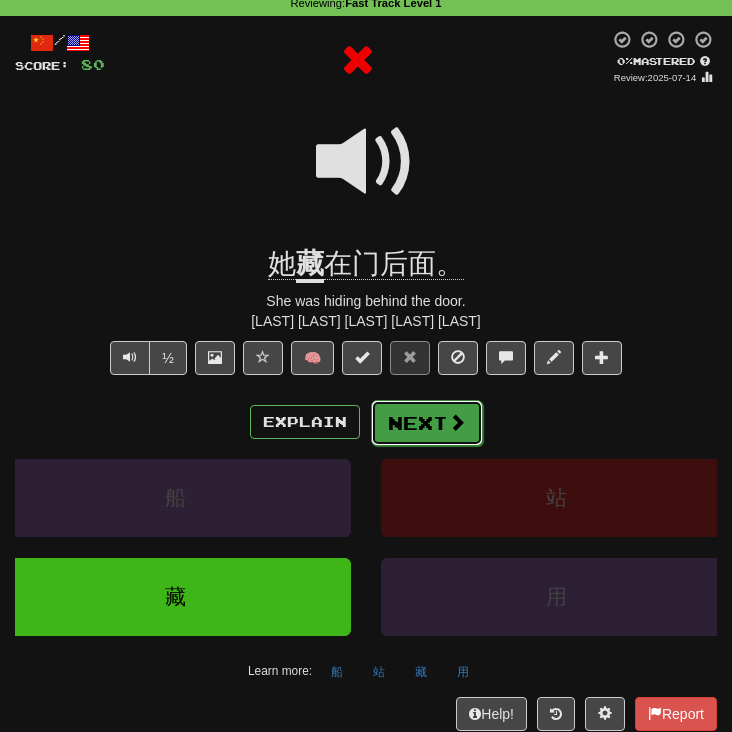 click on "Next" at bounding box center (427, 423) 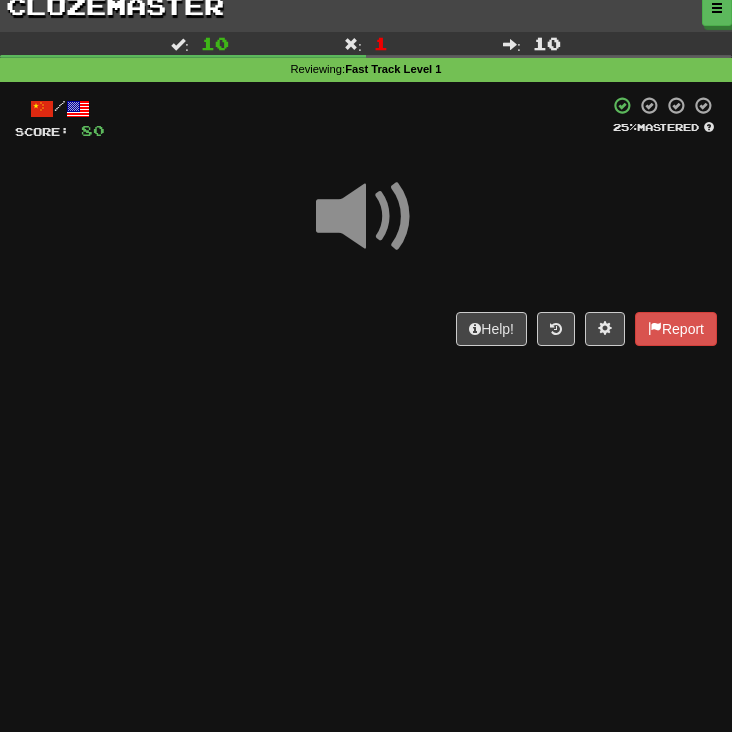 scroll, scrollTop: 0, scrollLeft: 0, axis: both 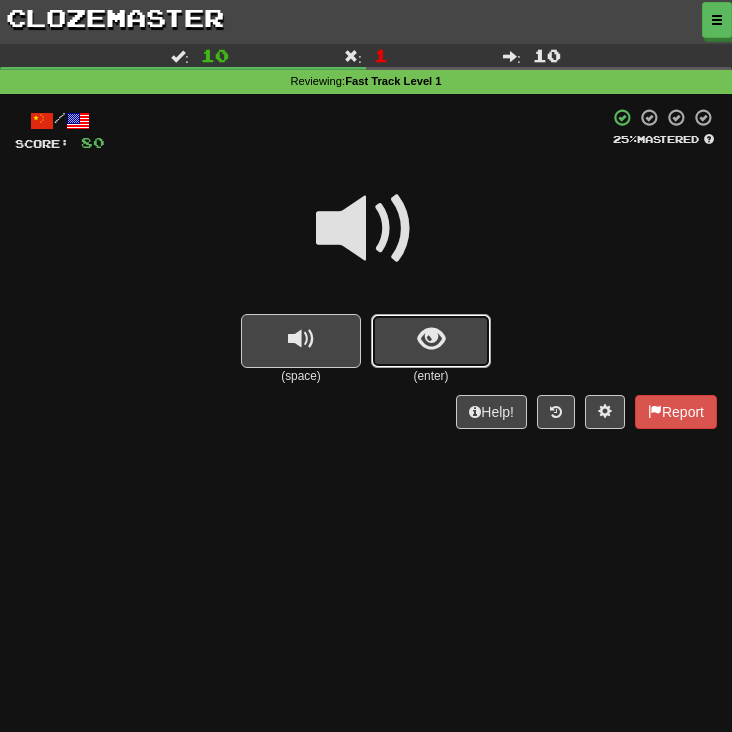 click at bounding box center (431, 339) 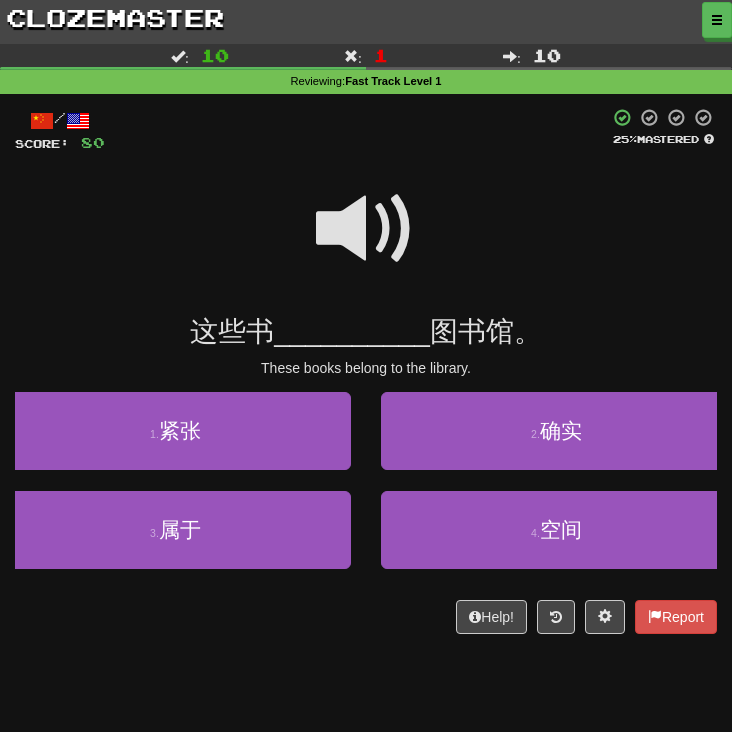 click at bounding box center (366, 229) 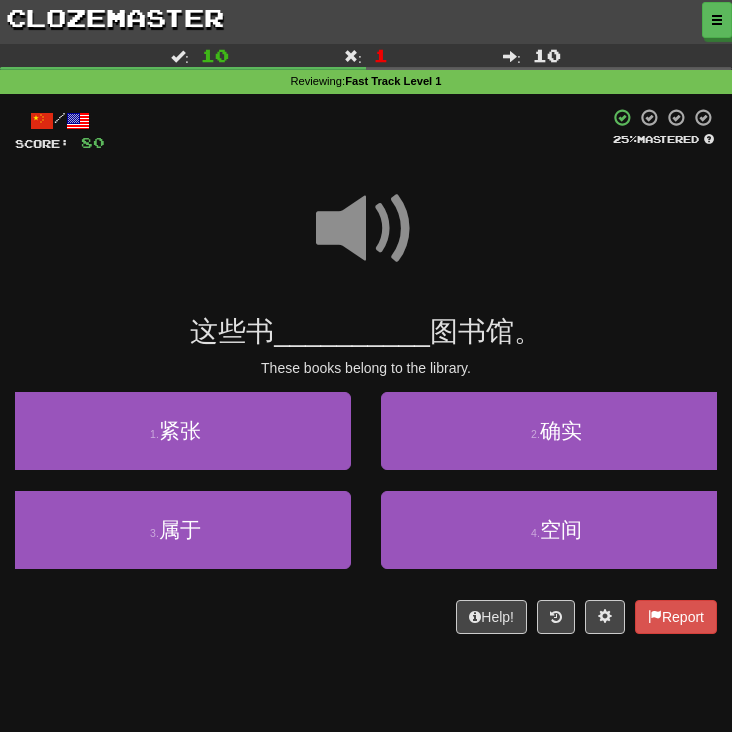 click at bounding box center (366, 229) 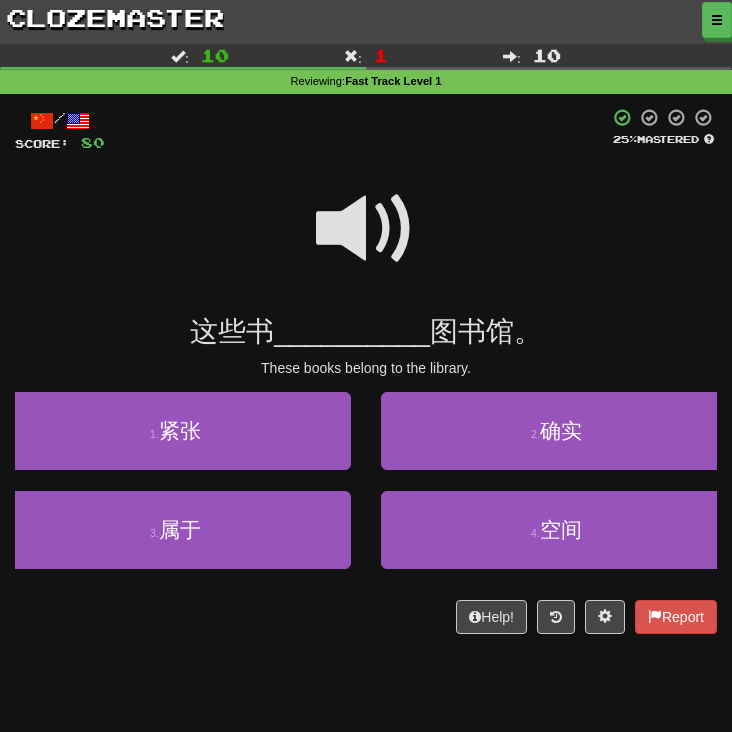 click at bounding box center (366, 229) 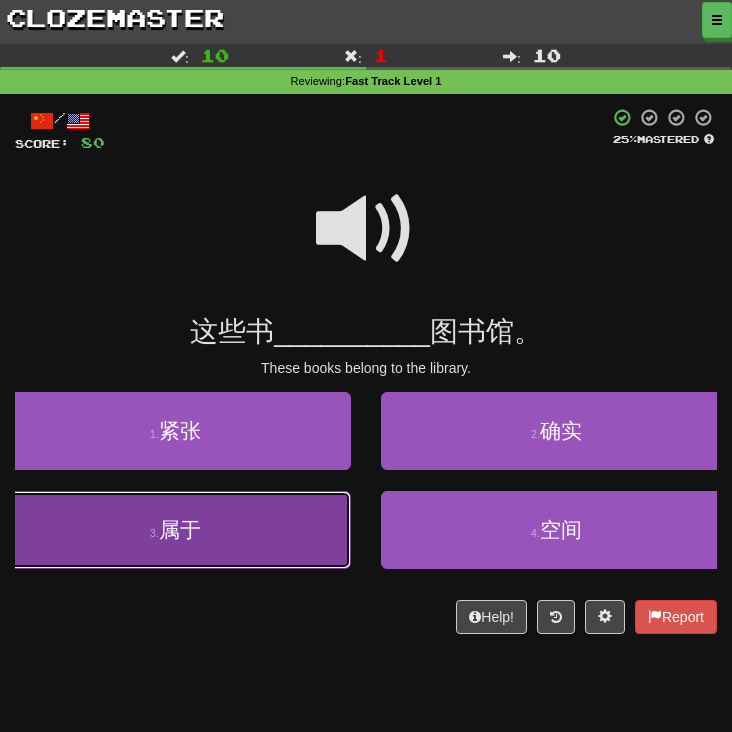 click on "3 .  属于" at bounding box center [175, 530] 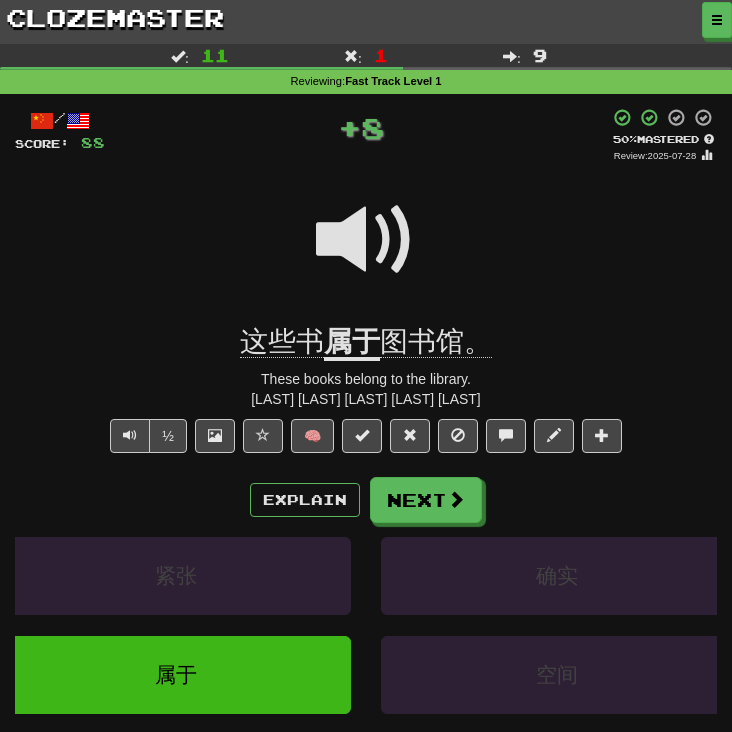 click on "Explain Next 紧张 确实 属于 空间 Learn more: 紧张 确实 属于 空间" at bounding box center [366, 621] 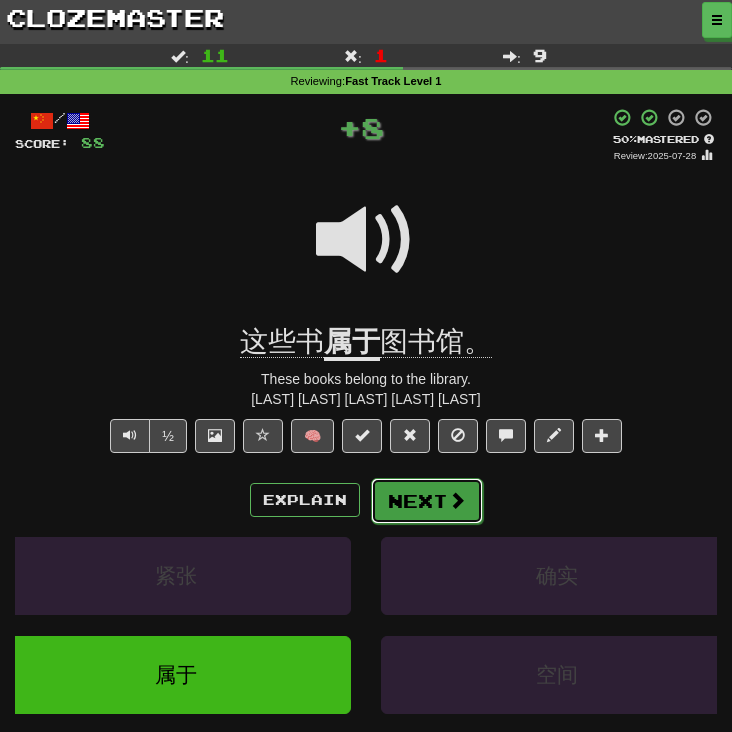 click on "Next" at bounding box center (427, 501) 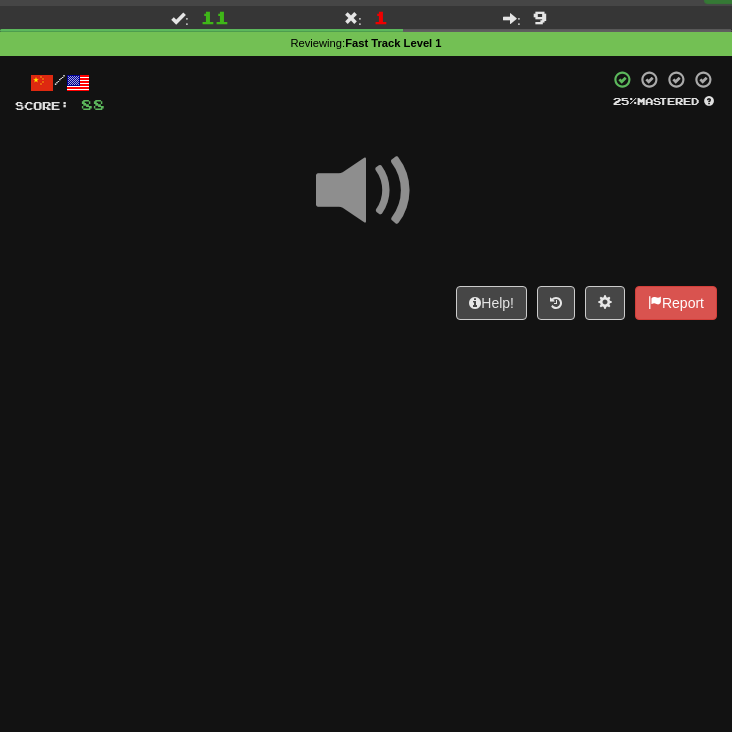 scroll, scrollTop: 39, scrollLeft: 0, axis: vertical 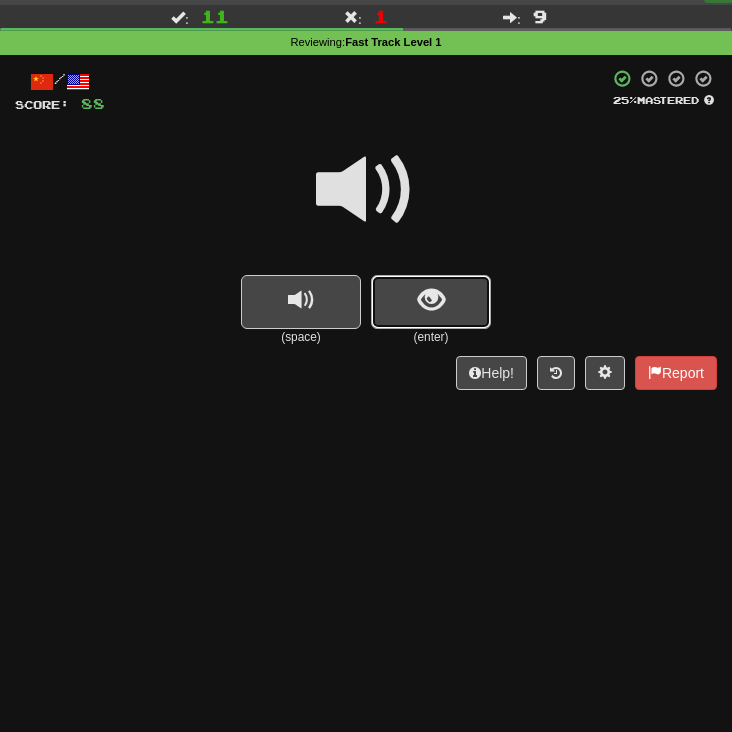 click at bounding box center [431, 302] 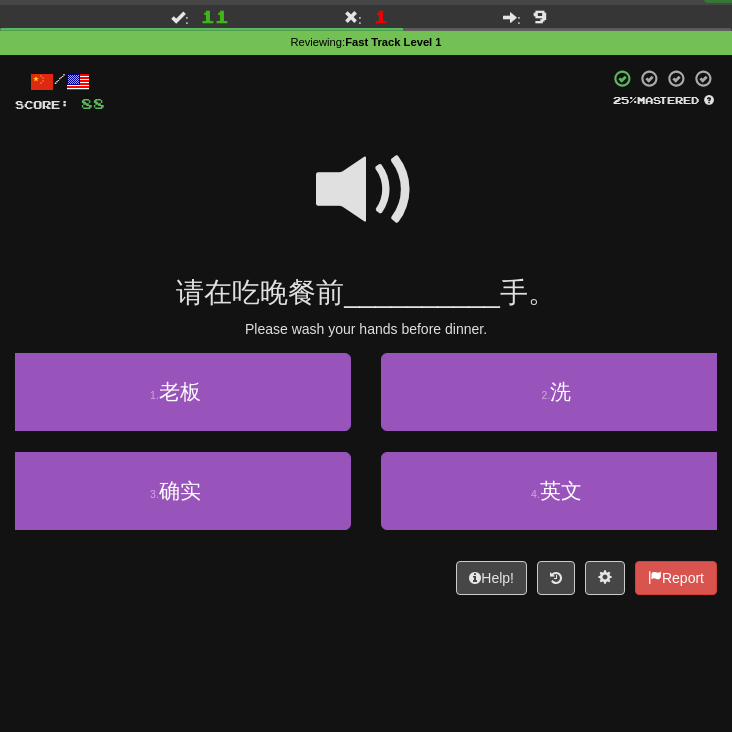 click at bounding box center (366, 190) 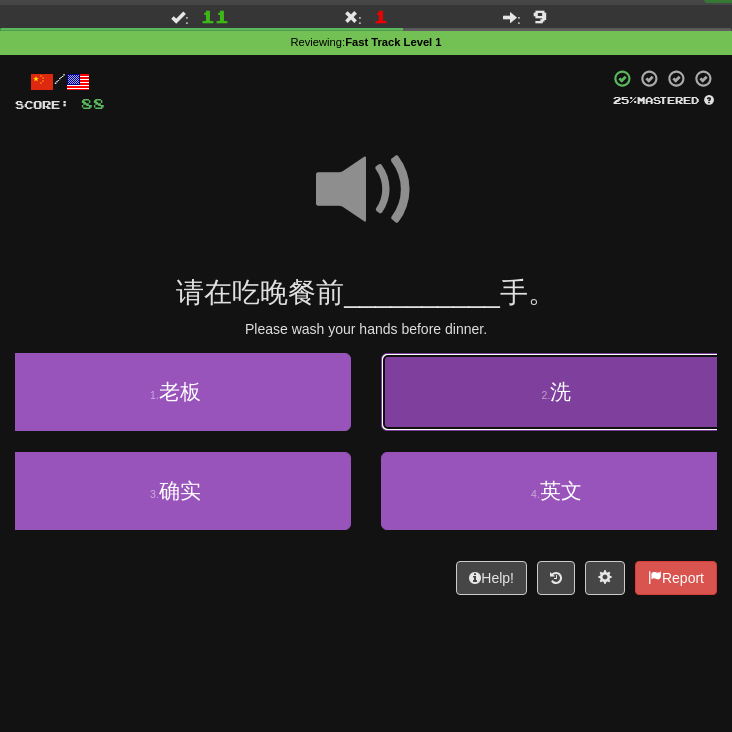 click on "2 .  洗" at bounding box center (556, 392) 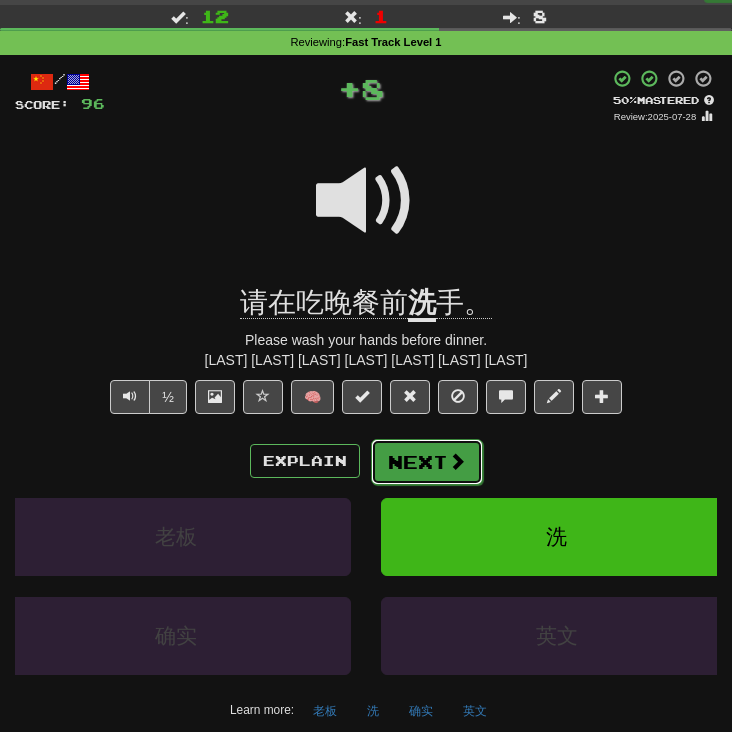 click on "Next" at bounding box center [427, 462] 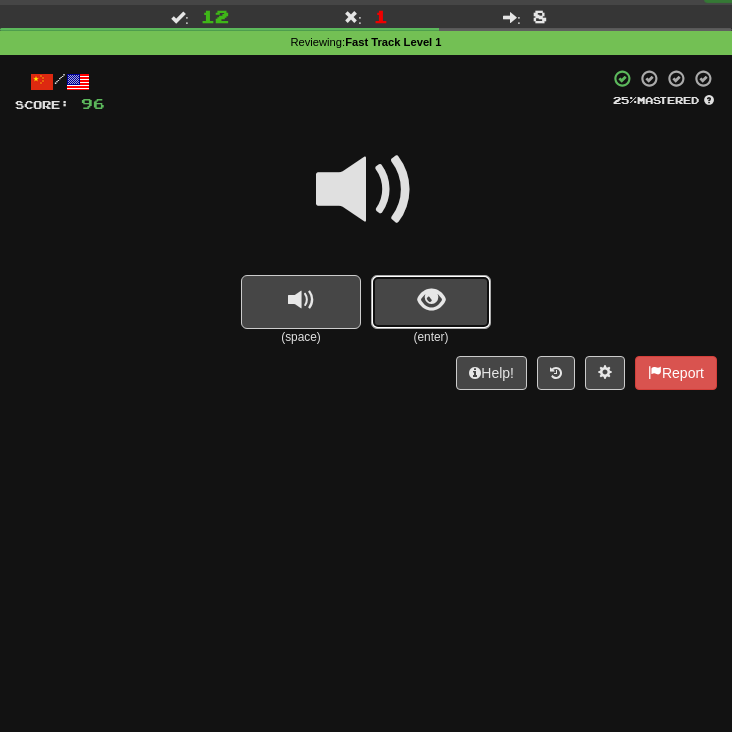 click at bounding box center [431, 300] 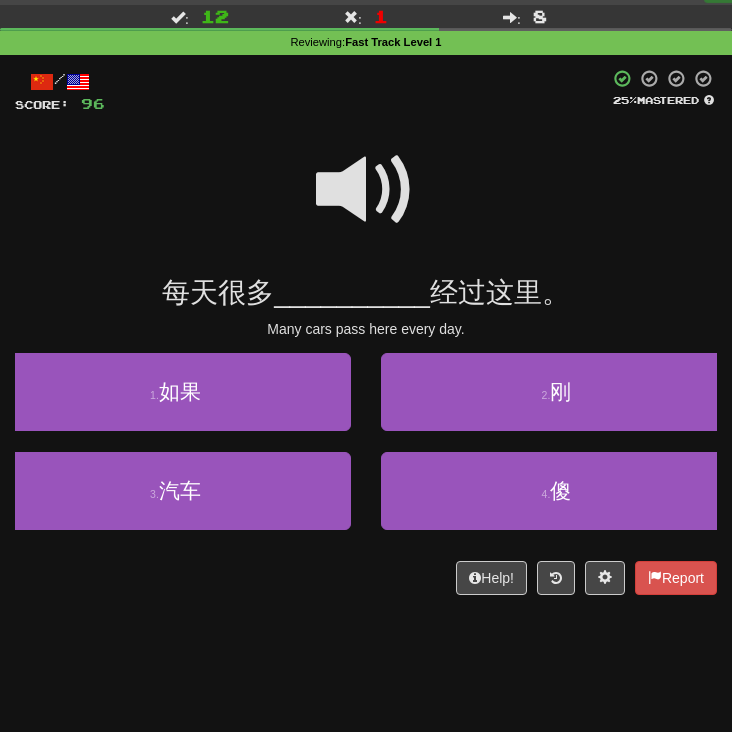 click at bounding box center [366, 190] 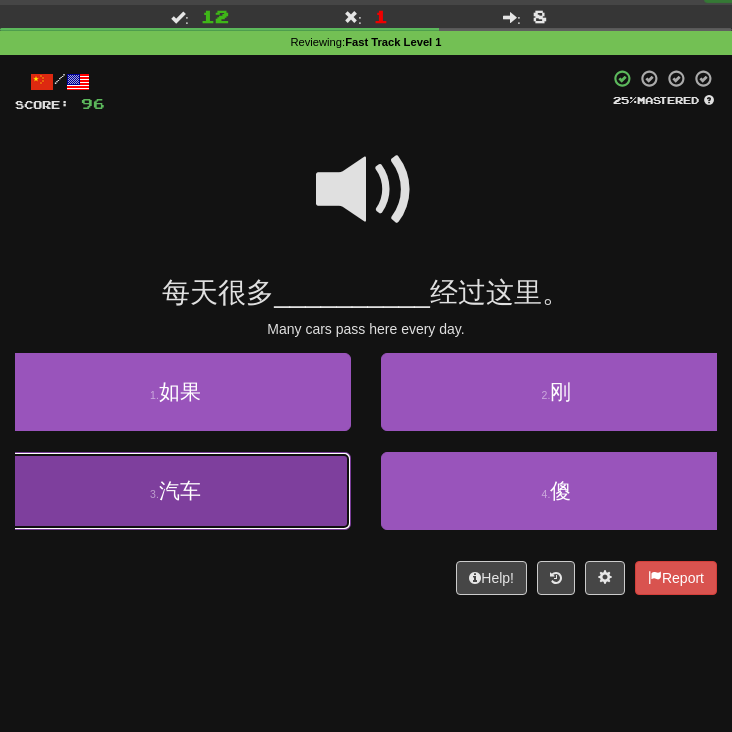 click on "3 .  汽车" at bounding box center (175, 491) 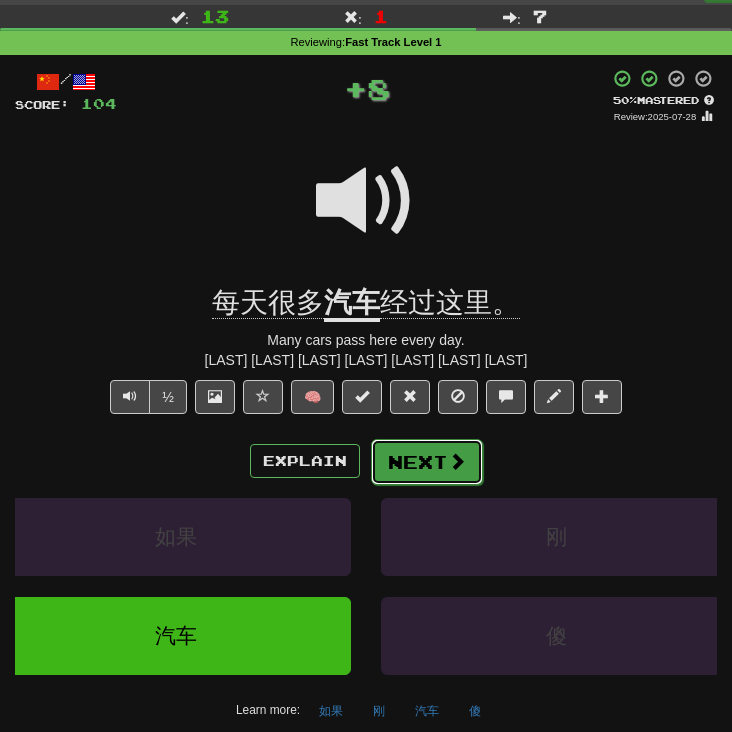 click on "Next" at bounding box center [427, 462] 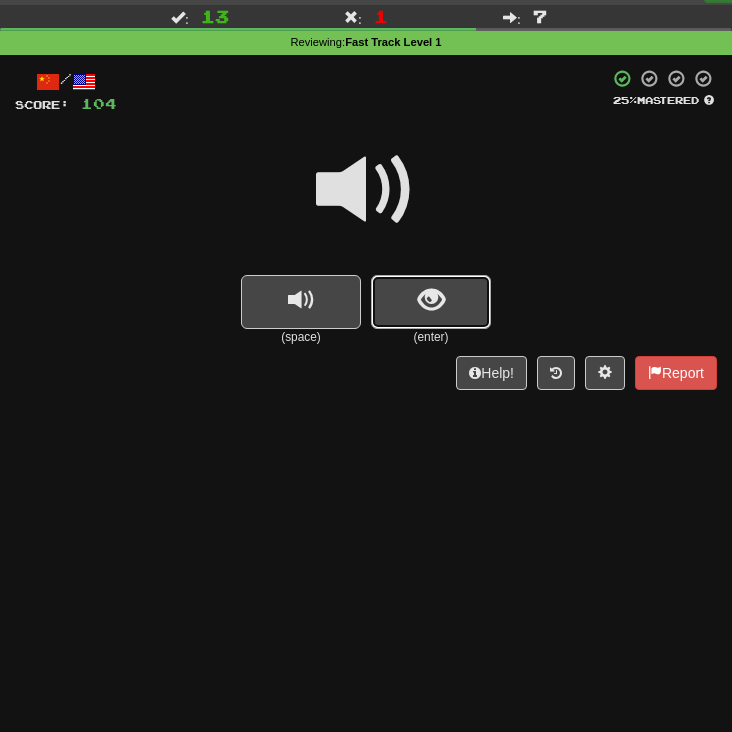 click at bounding box center [431, 302] 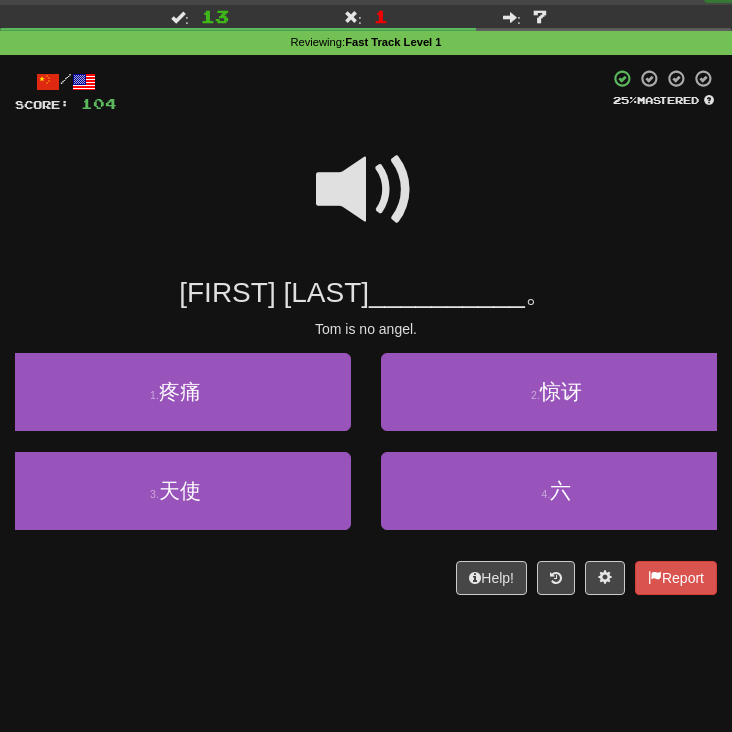 click at bounding box center (366, 190) 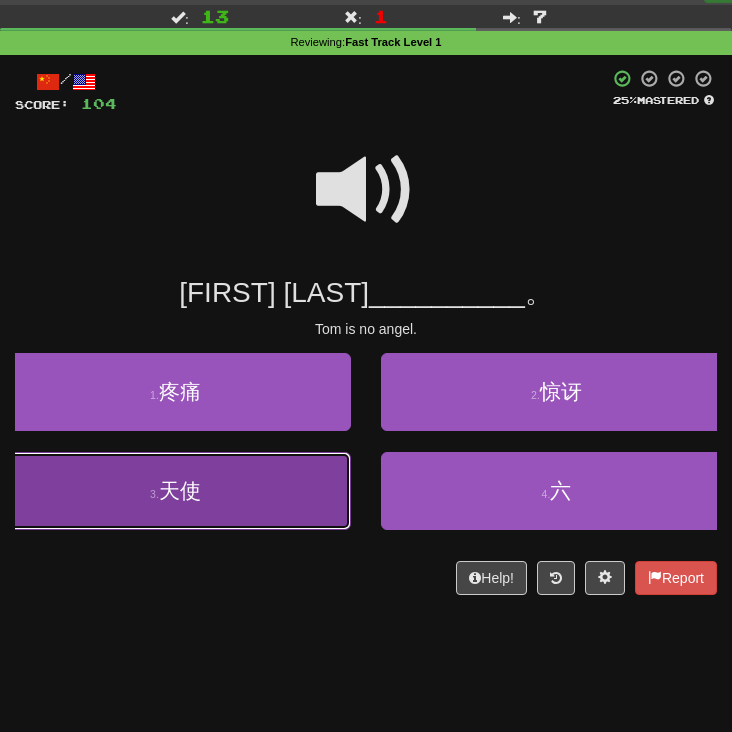 click on "3 .  天使" at bounding box center (175, 491) 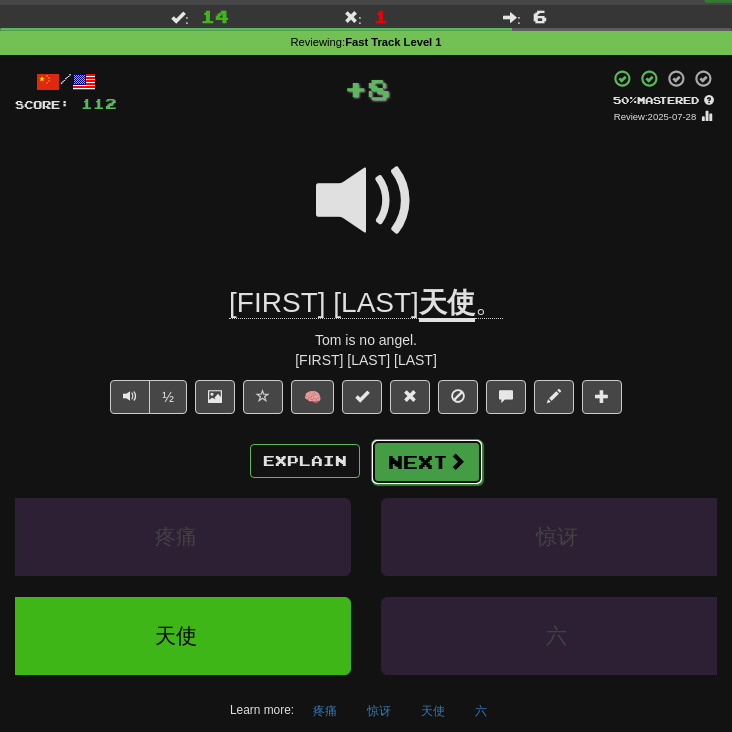 click on "Next" at bounding box center [427, 462] 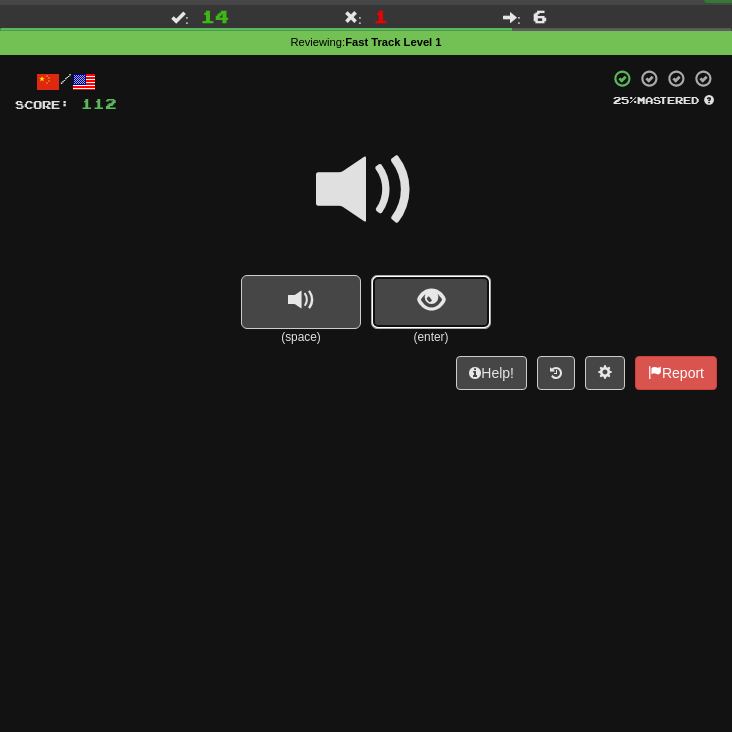click at bounding box center (431, 302) 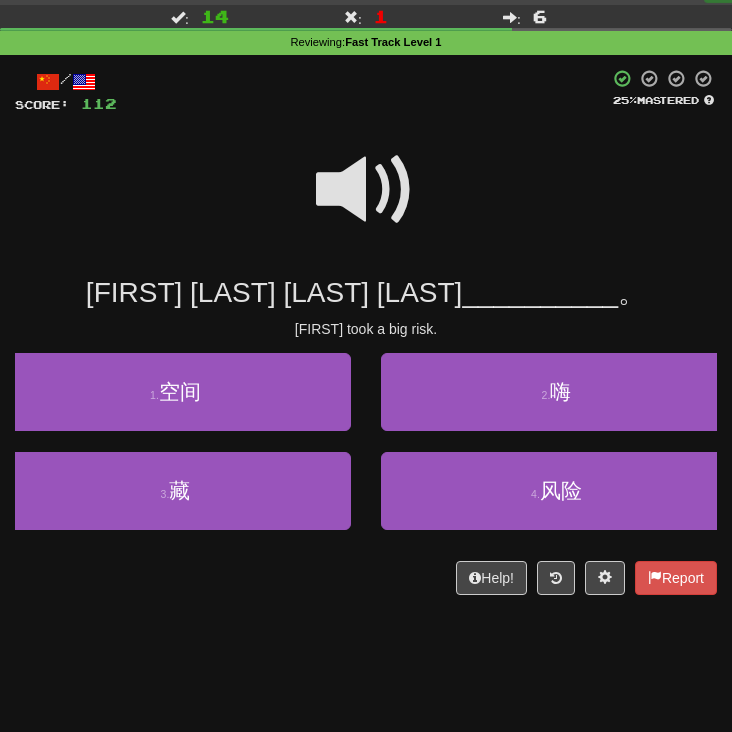 click at bounding box center (366, 190) 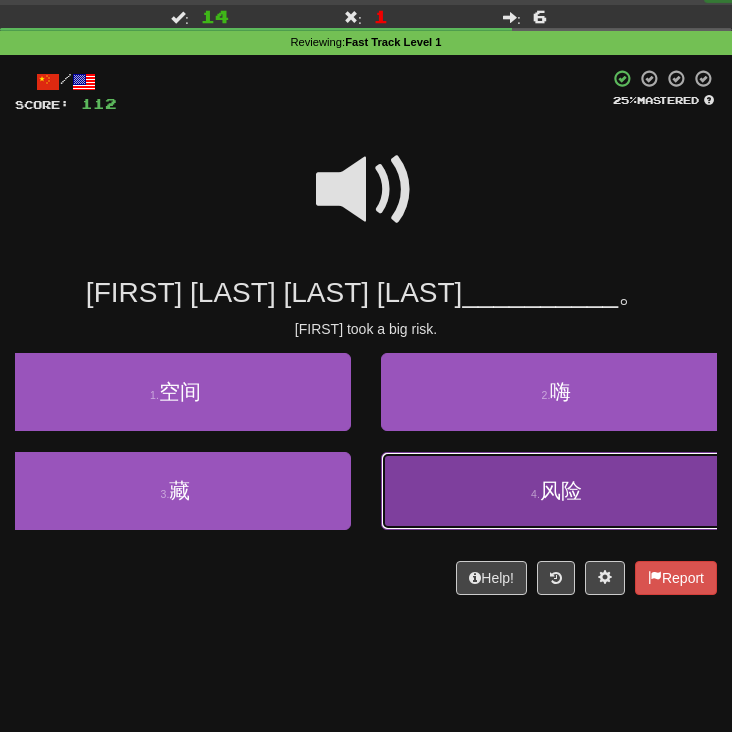 click on "4 .  风险" at bounding box center [556, 491] 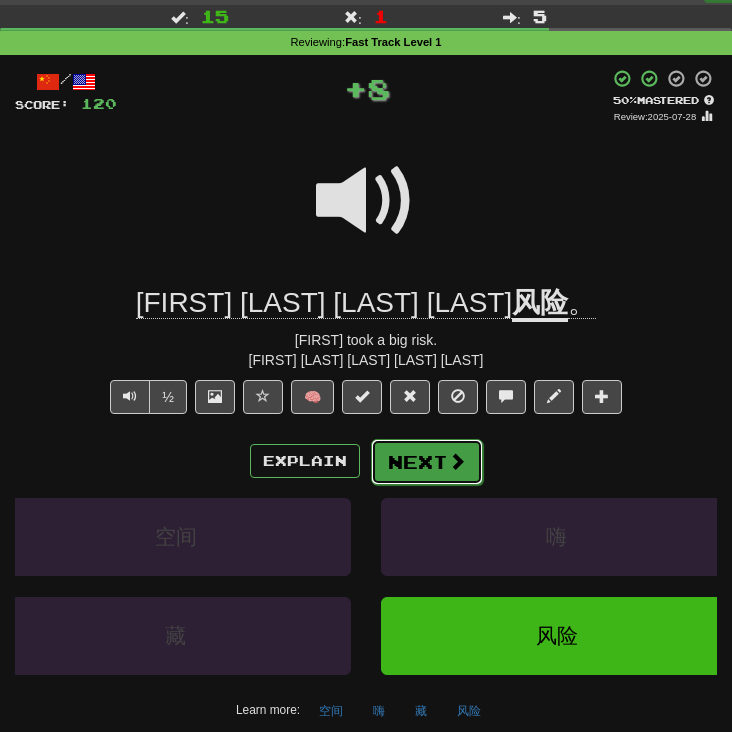 click on "Next" at bounding box center (427, 462) 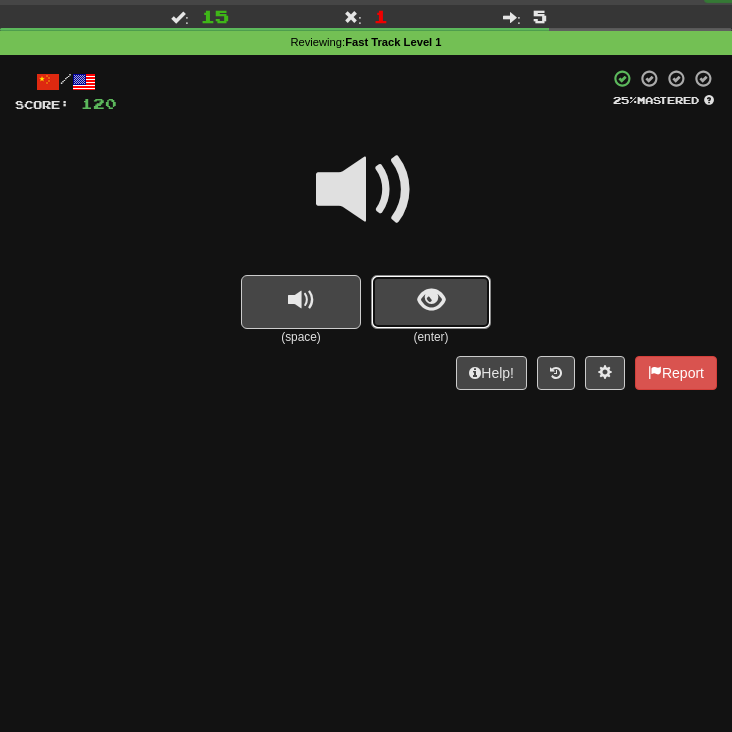 drag, startPoint x: 409, startPoint y: 285, endPoint x: 386, endPoint y: 256, distance: 37.01351 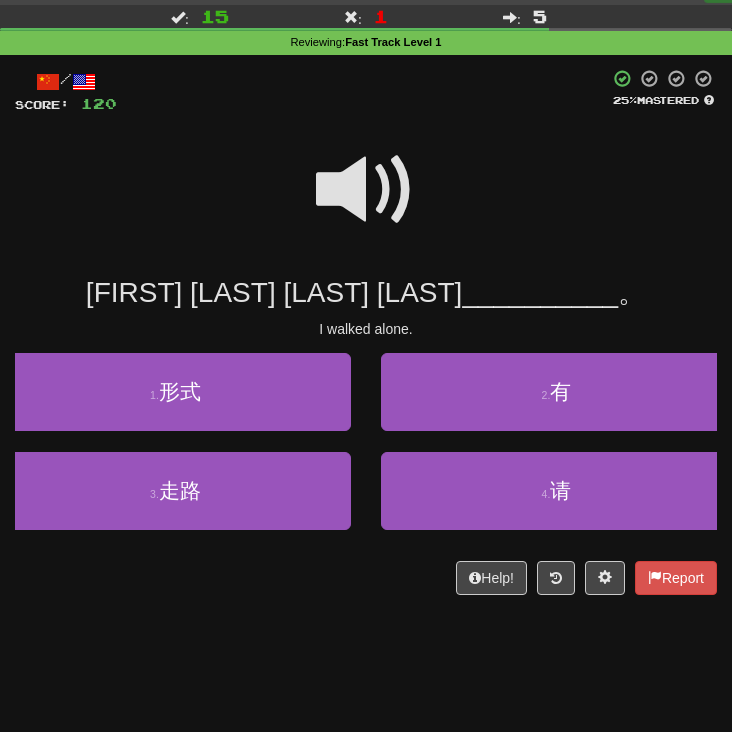 click at bounding box center [366, 190] 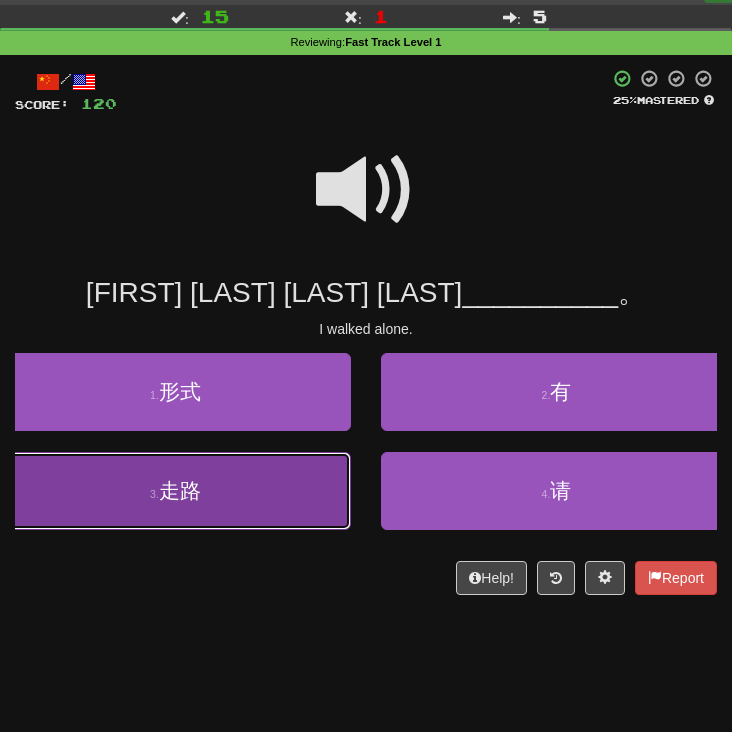 click on "3 .  走路" at bounding box center [175, 491] 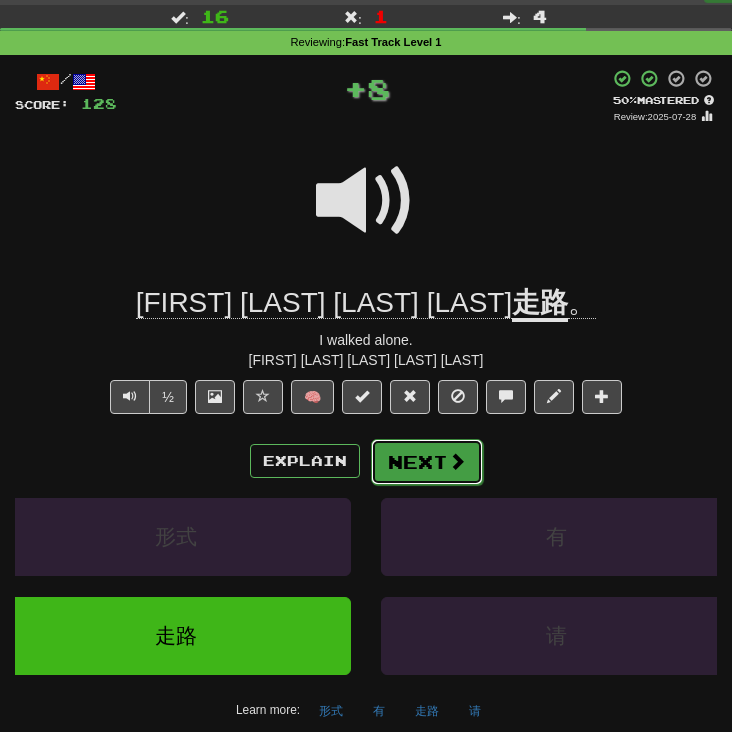 click at bounding box center [457, 461] 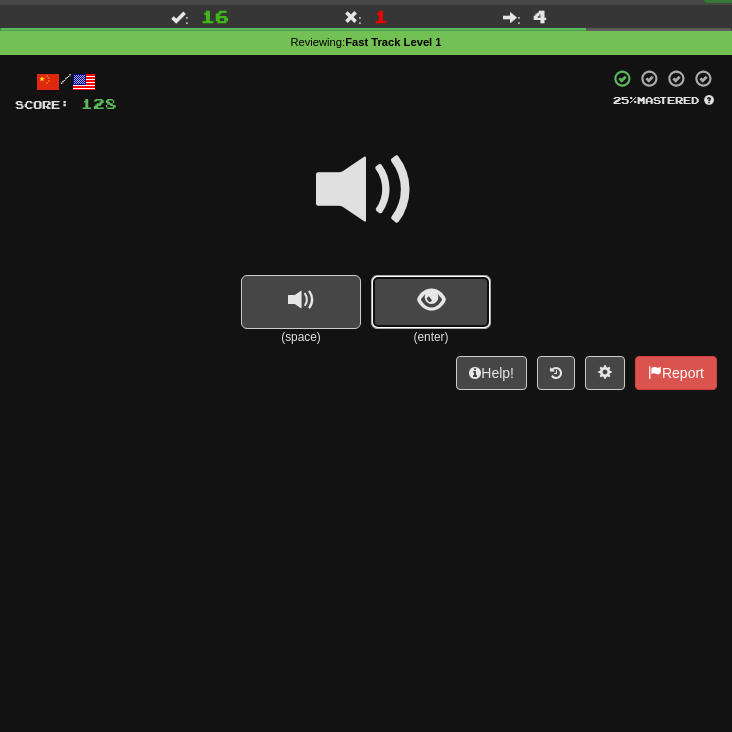 click at bounding box center (431, 302) 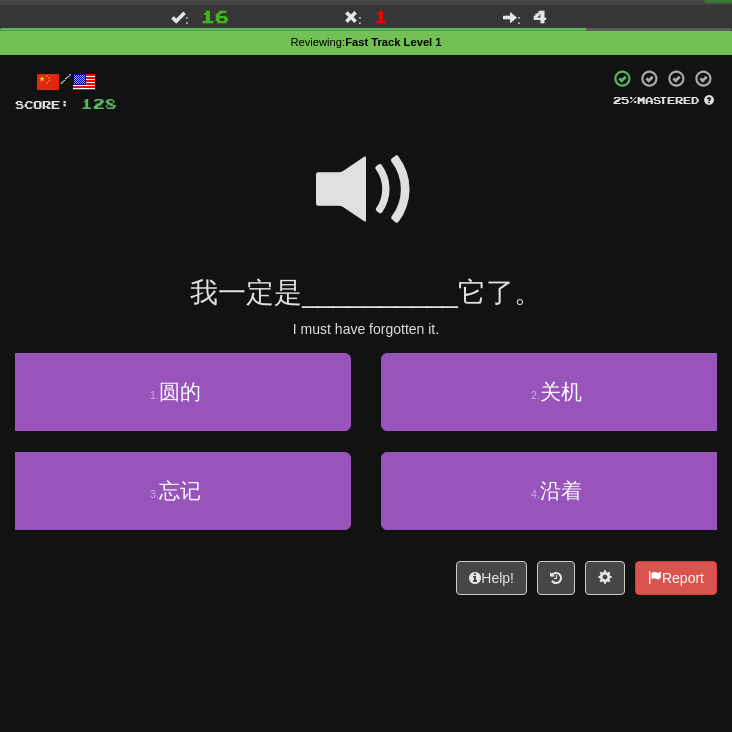 click at bounding box center (366, 190) 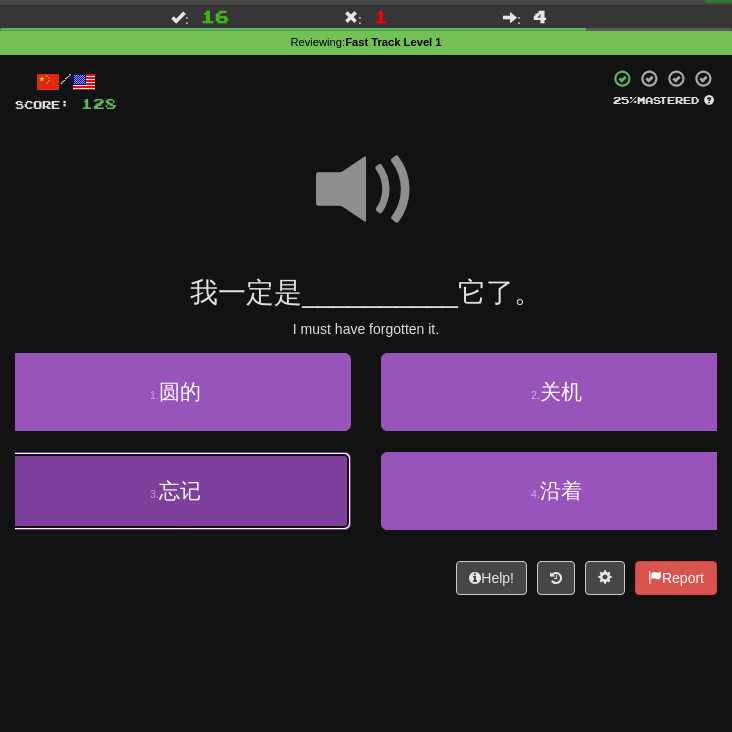 click on "3 .  忘记" at bounding box center (175, 491) 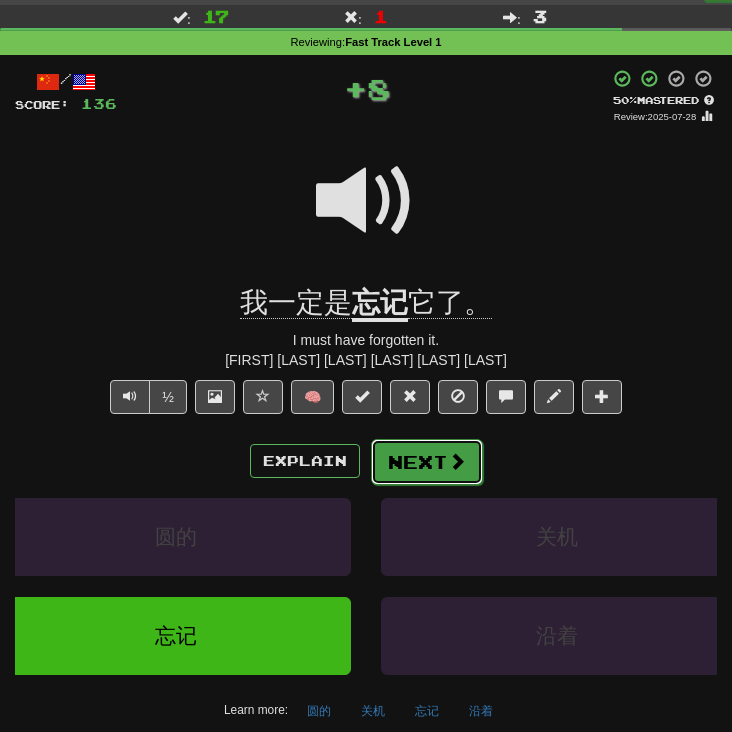 click on "Next" at bounding box center [427, 462] 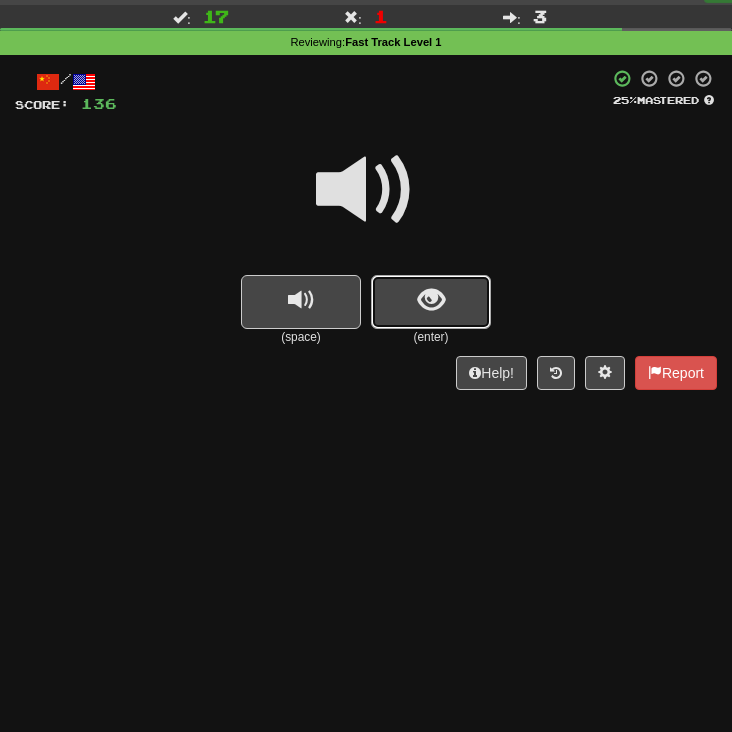 click at bounding box center (431, 302) 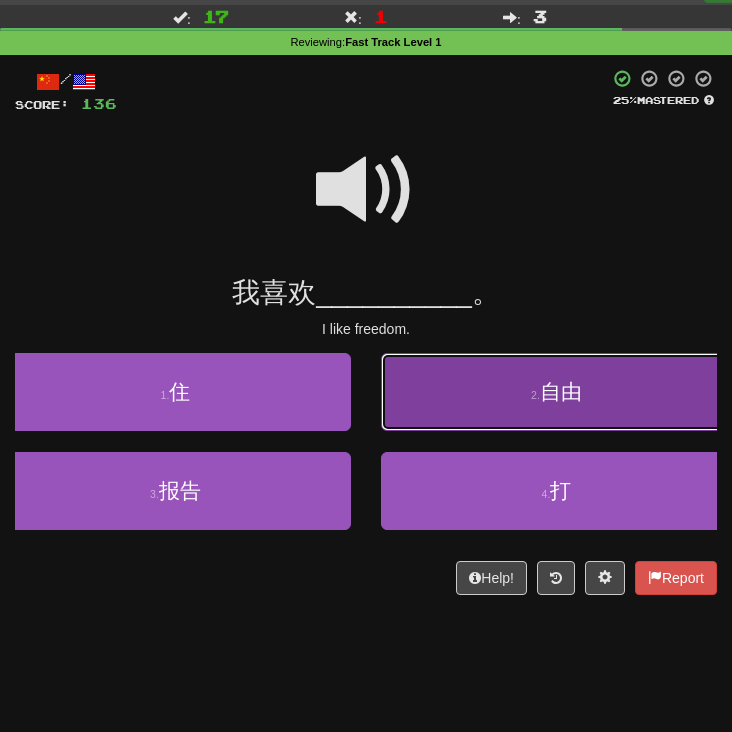 click on "2 .  自由" at bounding box center [556, 392] 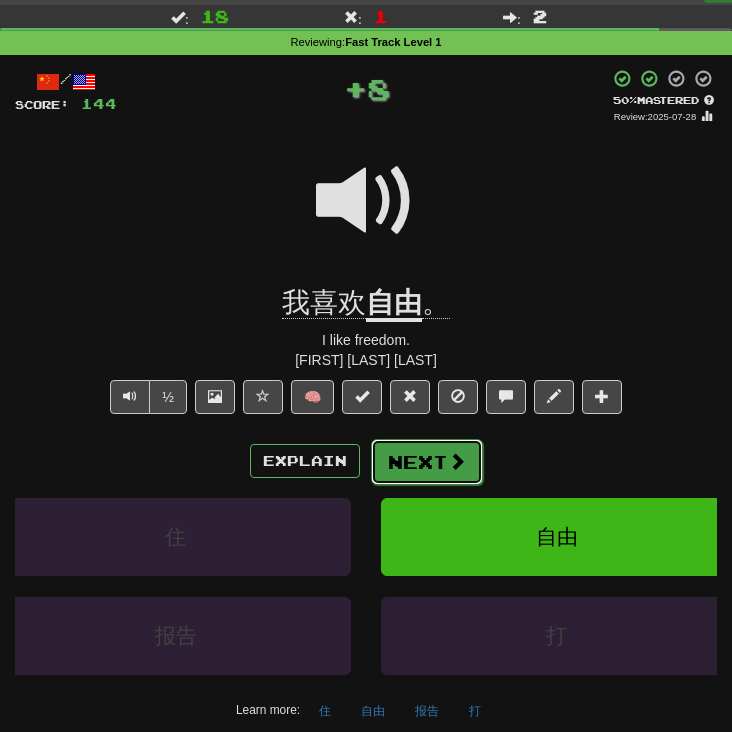 click on "Next" at bounding box center (427, 462) 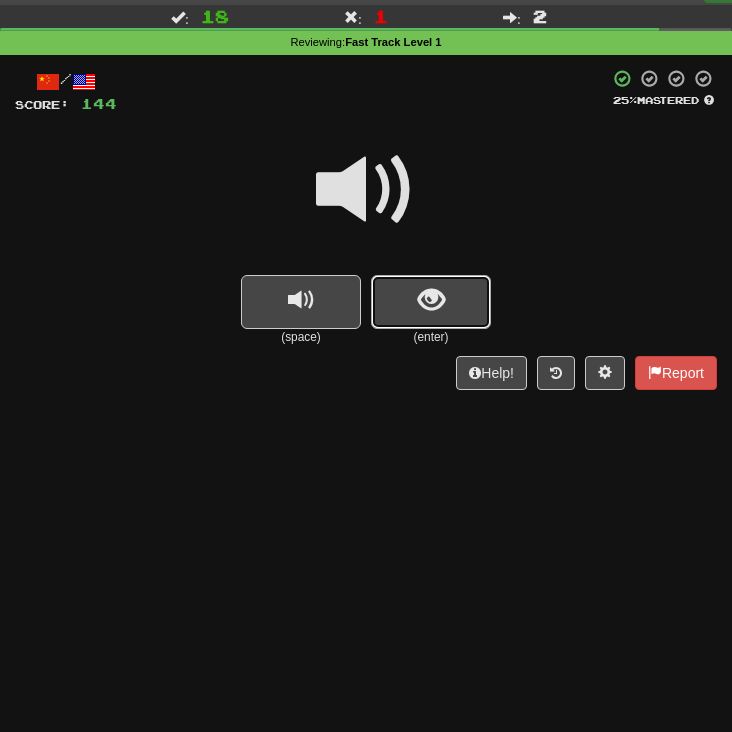click at bounding box center (431, 300) 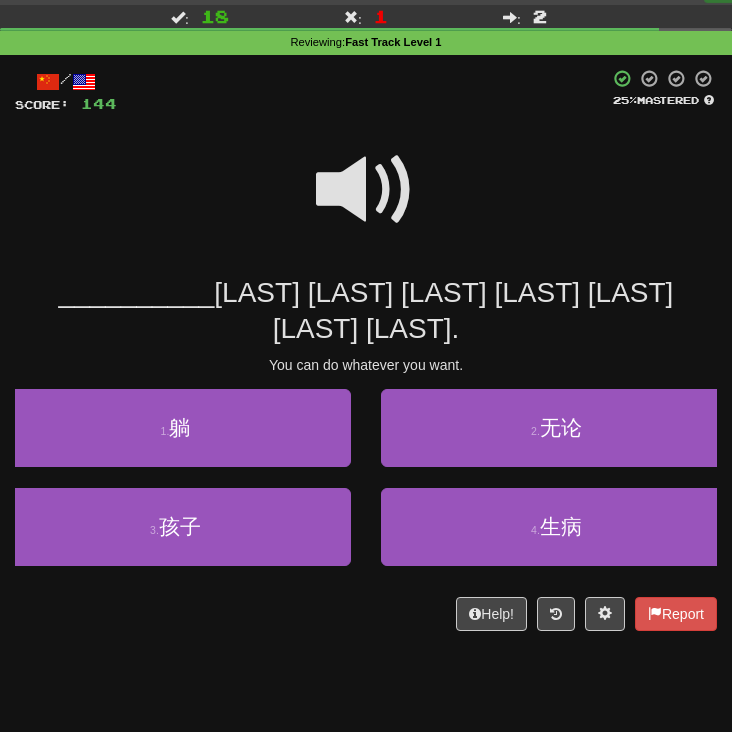 click at bounding box center [366, 190] 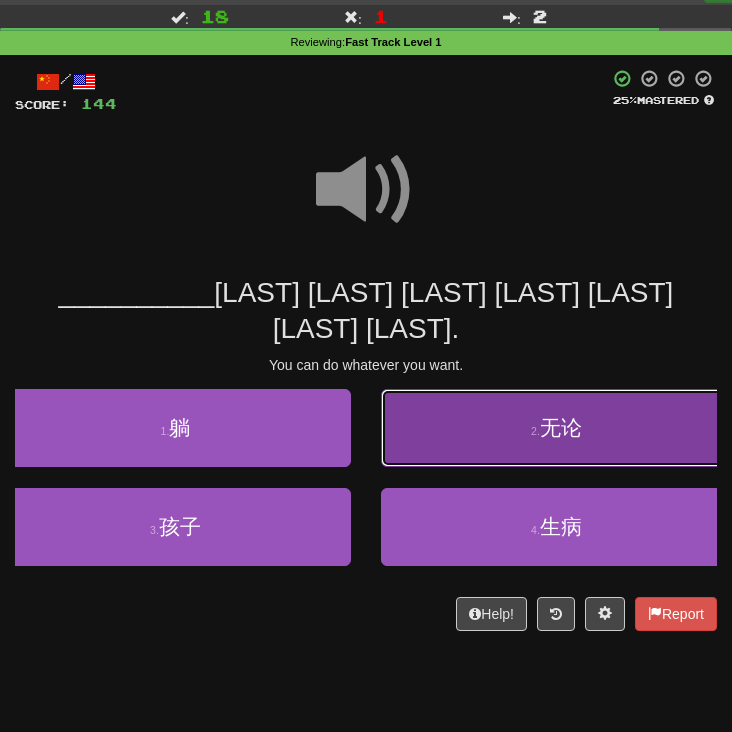 click on "2 .  无论" at bounding box center [556, 428] 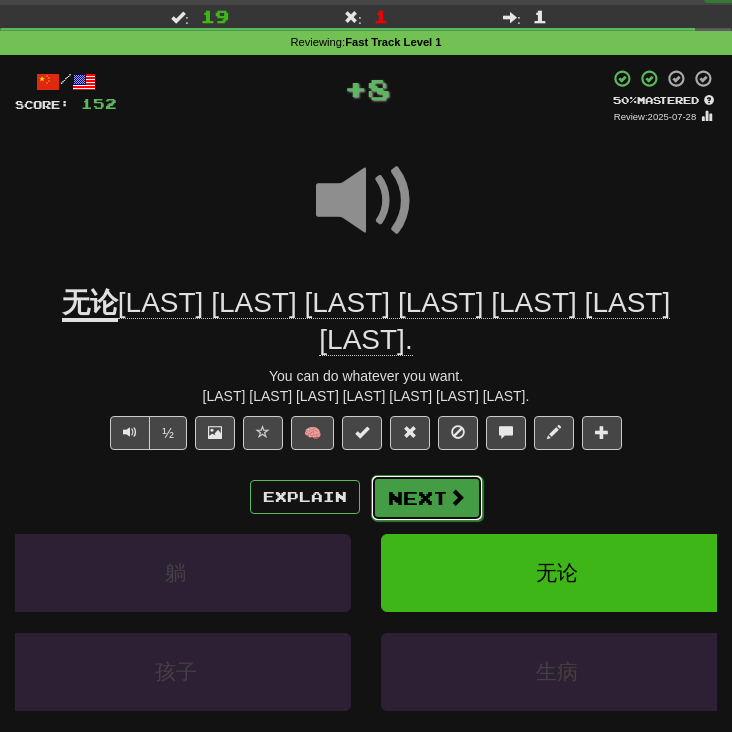 click on "Next" at bounding box center [427, 498] 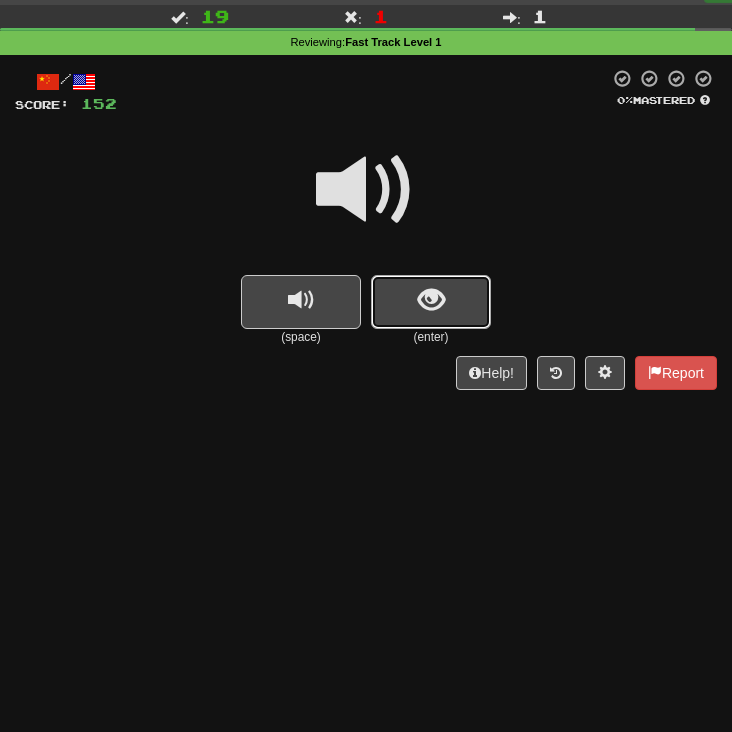 click at bounding box center (431, 300) 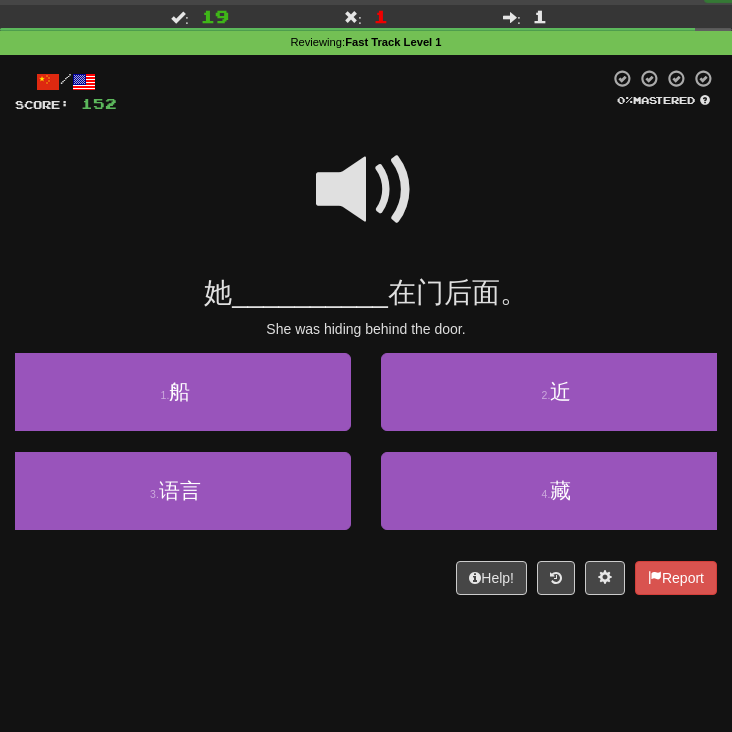 click at bounding box center [366, 190] 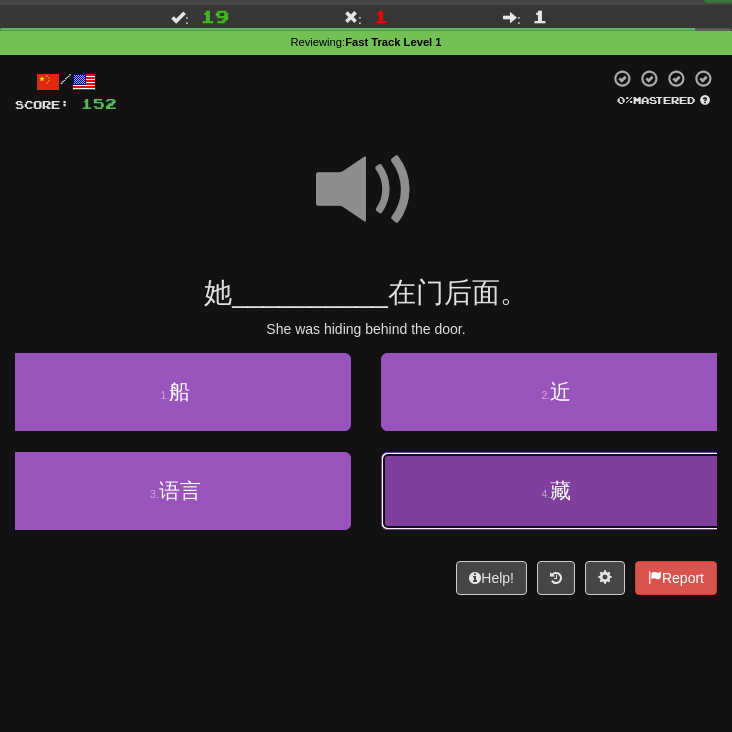 click on "4 .  藏" at bounding box center [556, 491] 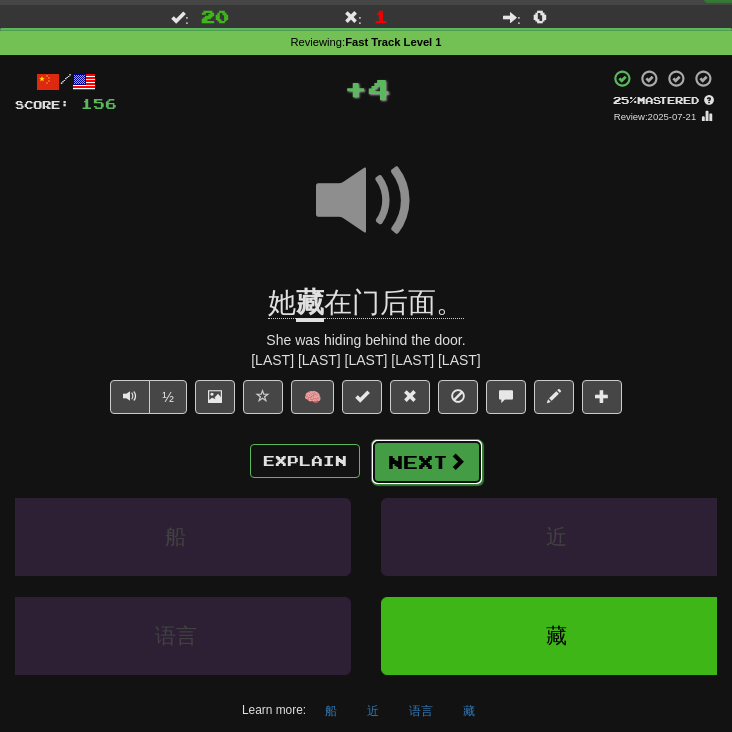 click on "Next" at bounding box center [427, 462] 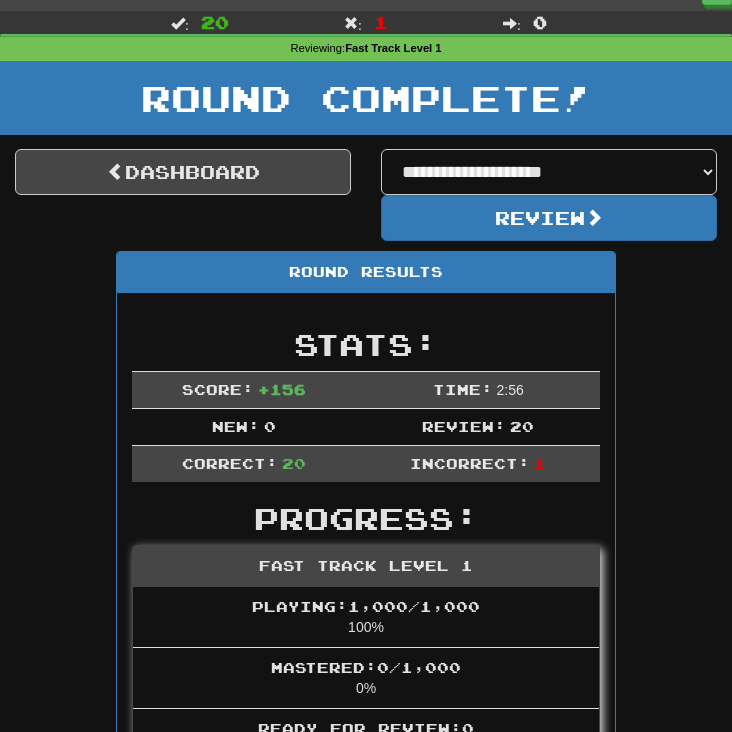scroll, scrollTop: 0, scrollLeft: 0, axis: both 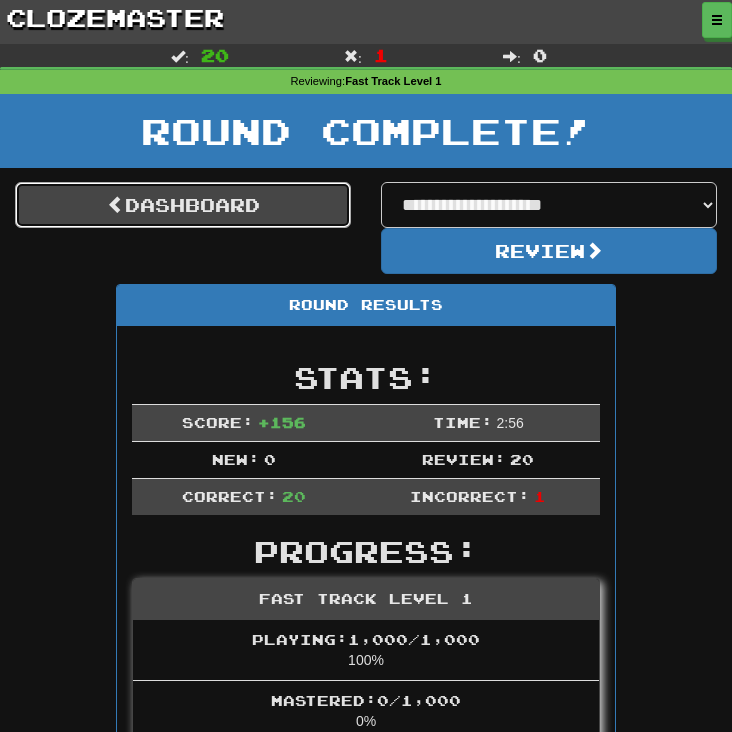 click on "Dashboard" at bounding box center [183, 205] 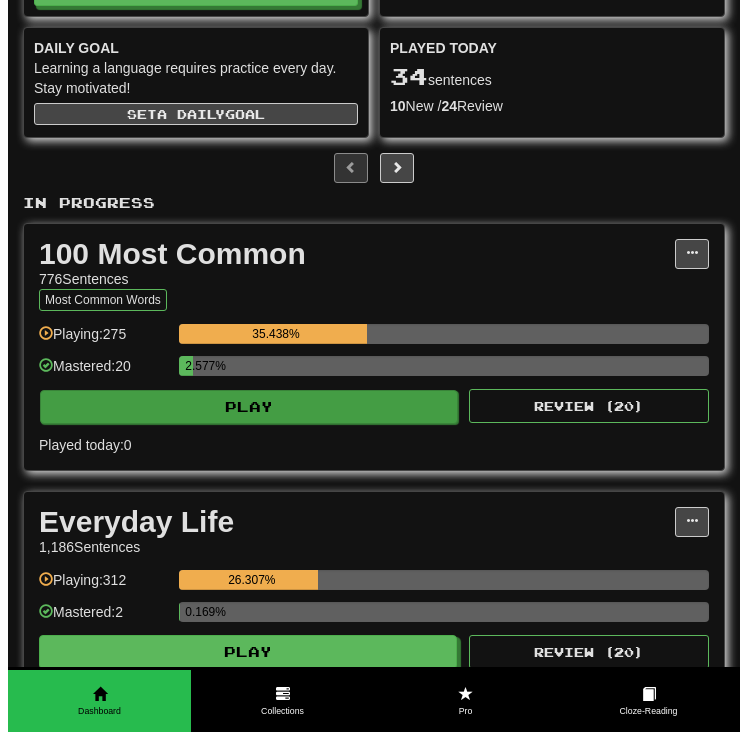 scroll, scrollTop: 168, scrollLeft: 0, axis: vertical 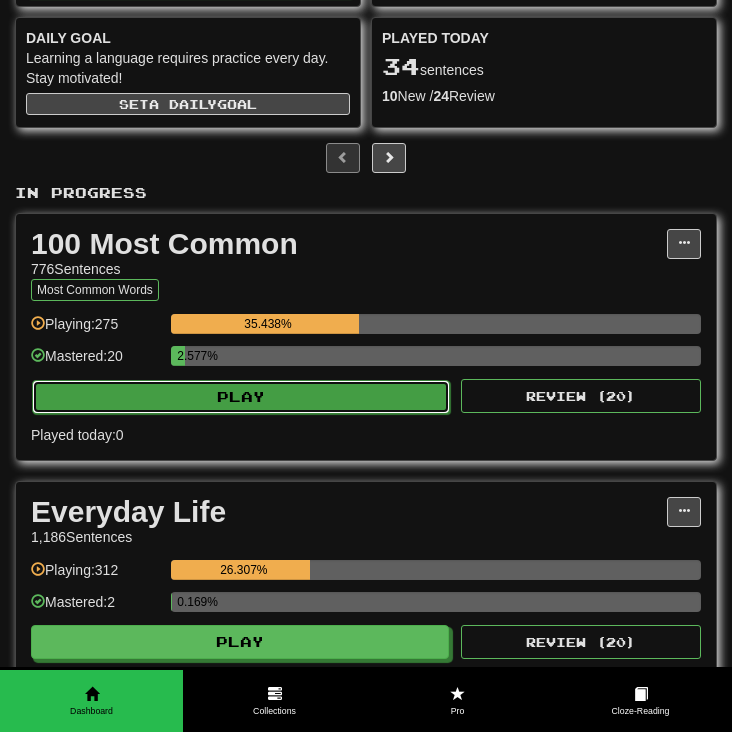 click on "Play" at bounding box center [241, 397] 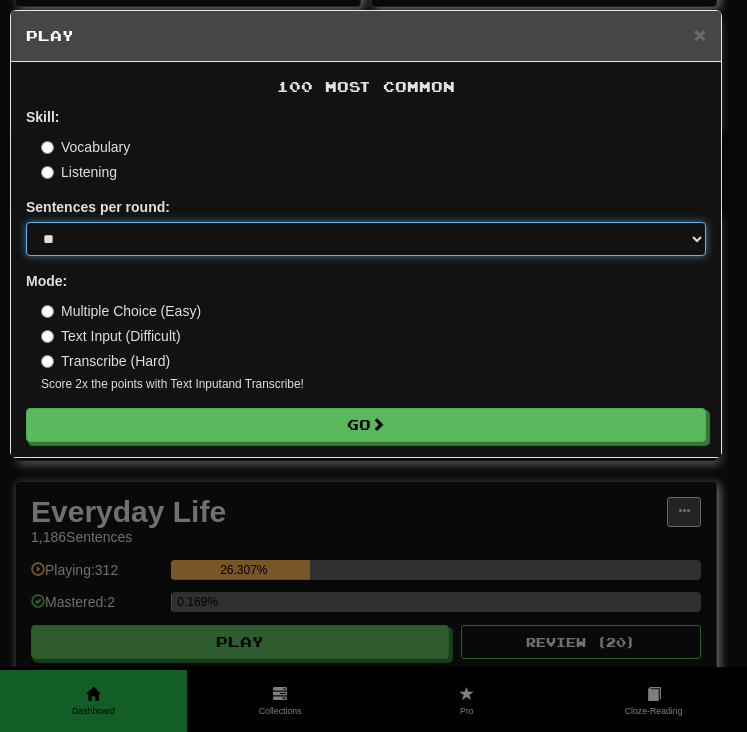 click on "* ** ** ** ** ** *** ********" at bounding box center [366, 239] 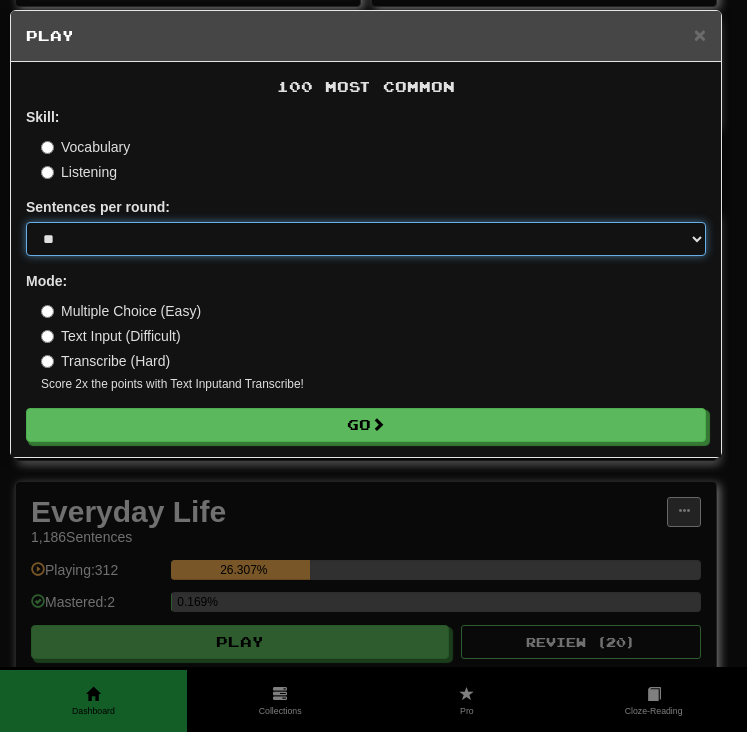select on "**" 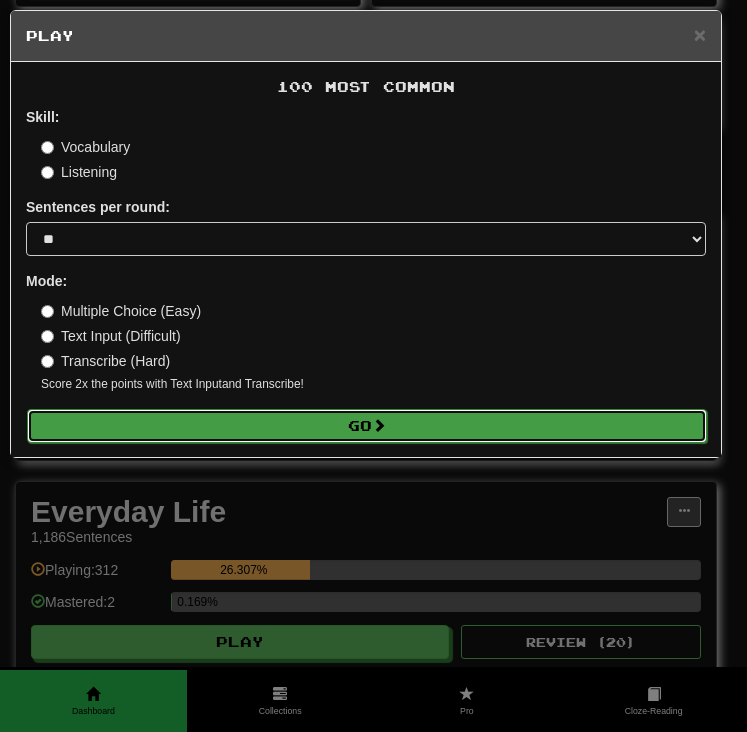 click on "Go" at bounding box center (367, 426) 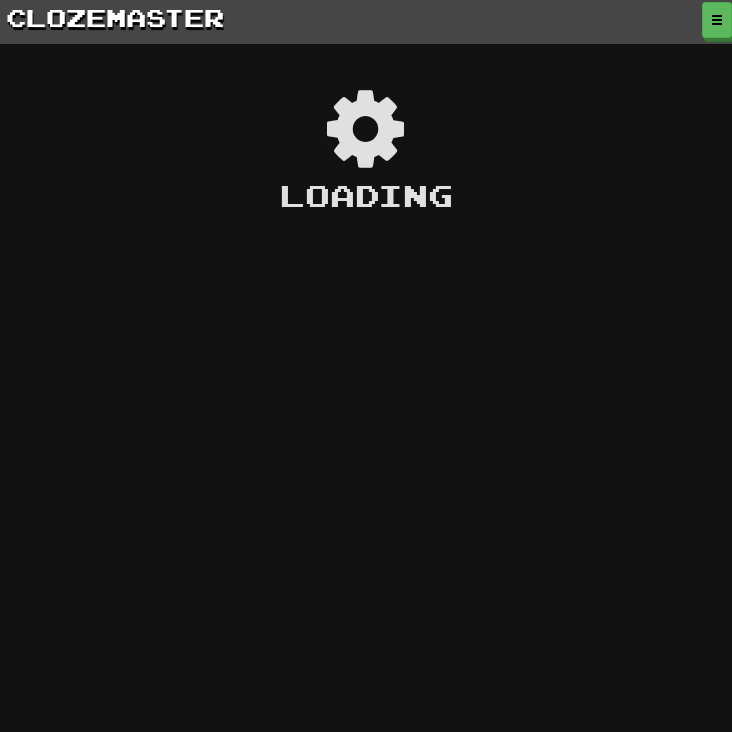scroll, scrollTop: 0, scrollLeft: 0, axis: both 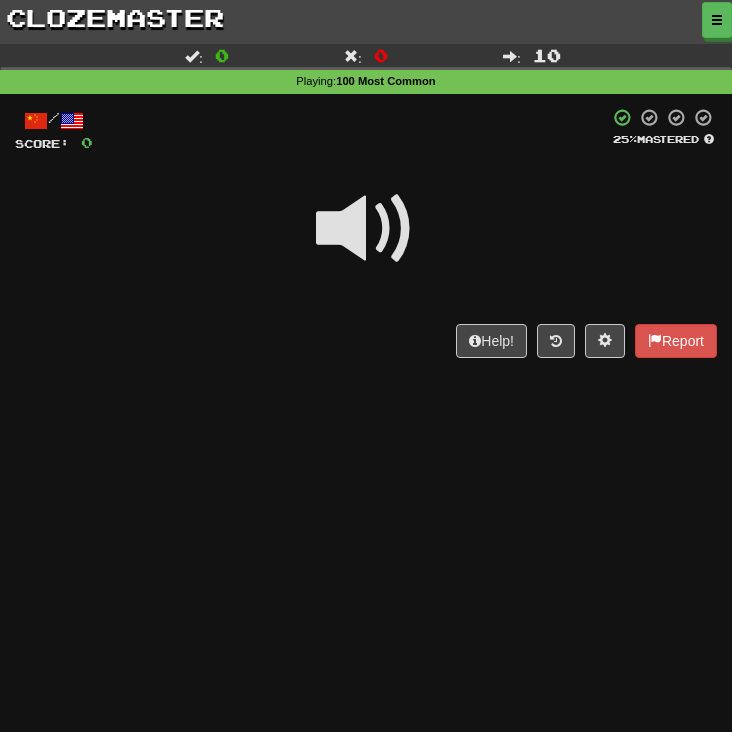 click at bounding box center (366, 229) 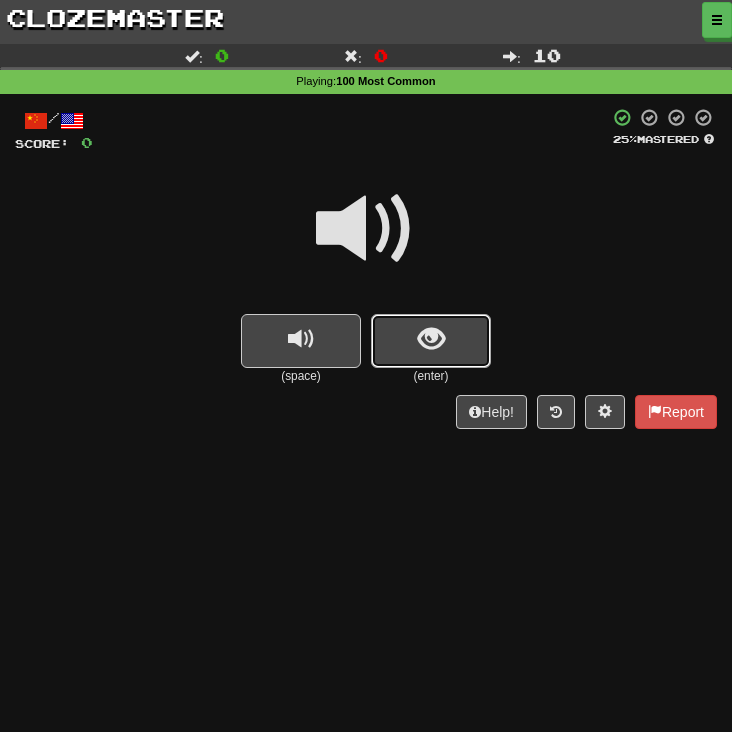 click at bounding box center [431, 339] 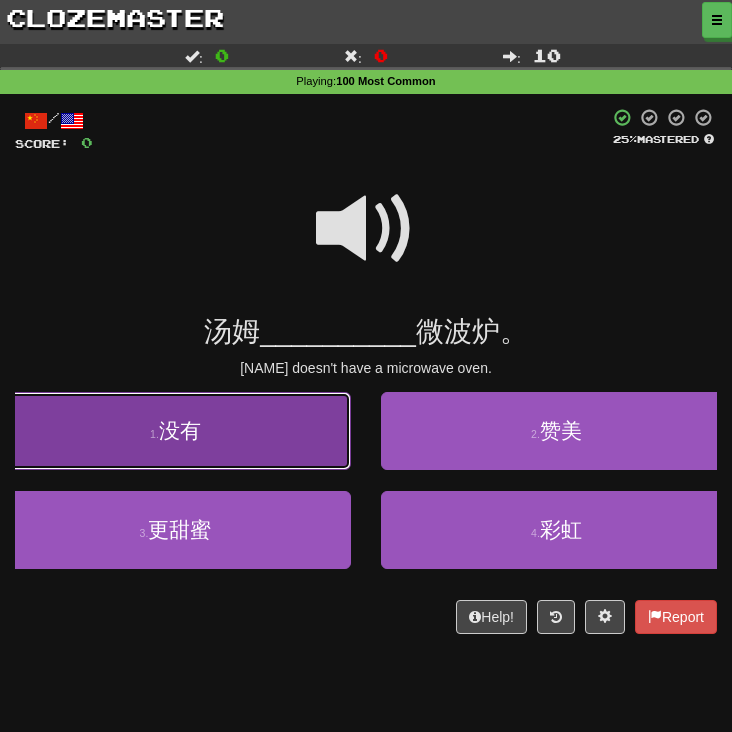 click on "1 .  没有" at bounding box center (175, 431) 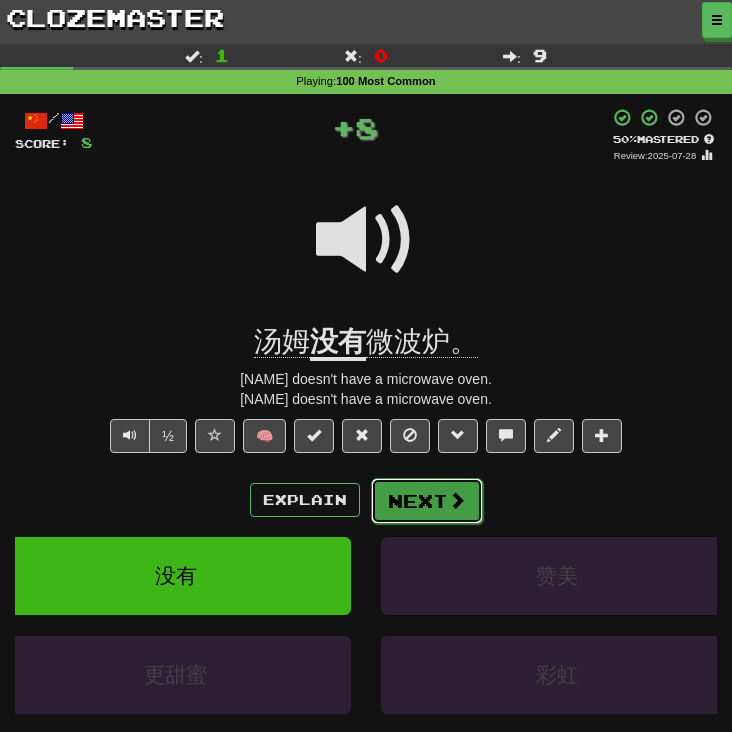 click on "Next" at bounding box center [427, 501] 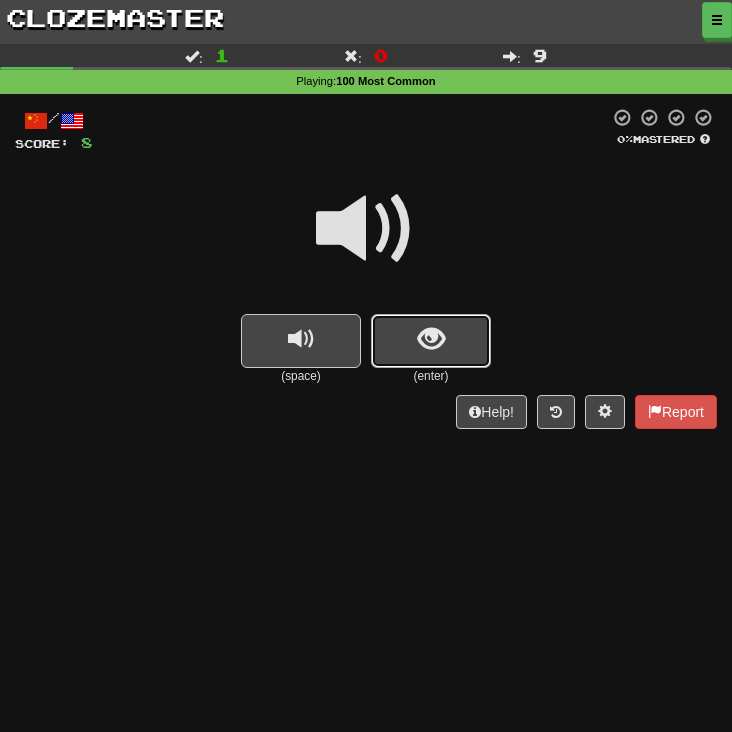 click at bounding box center [431, 339] 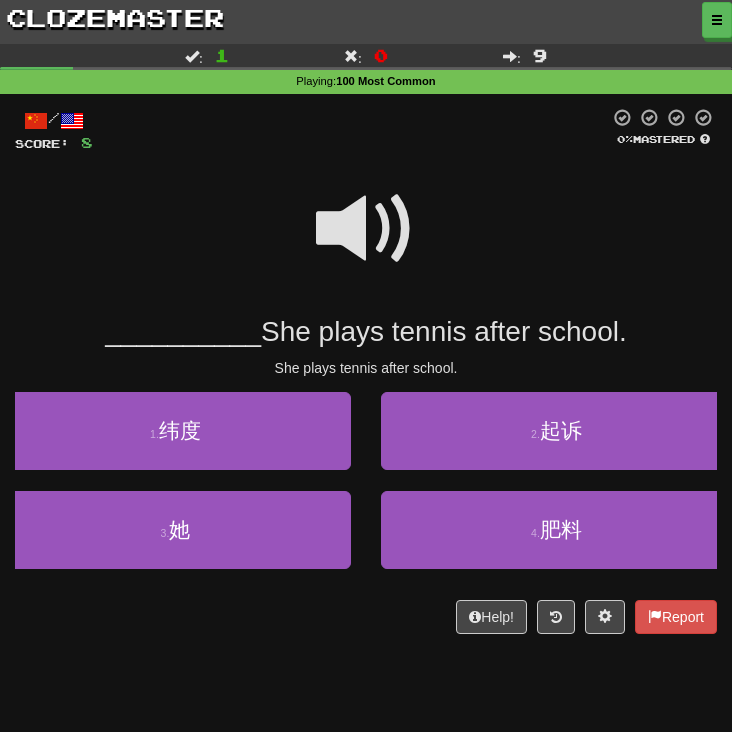 click at bounding box center (366, 229) 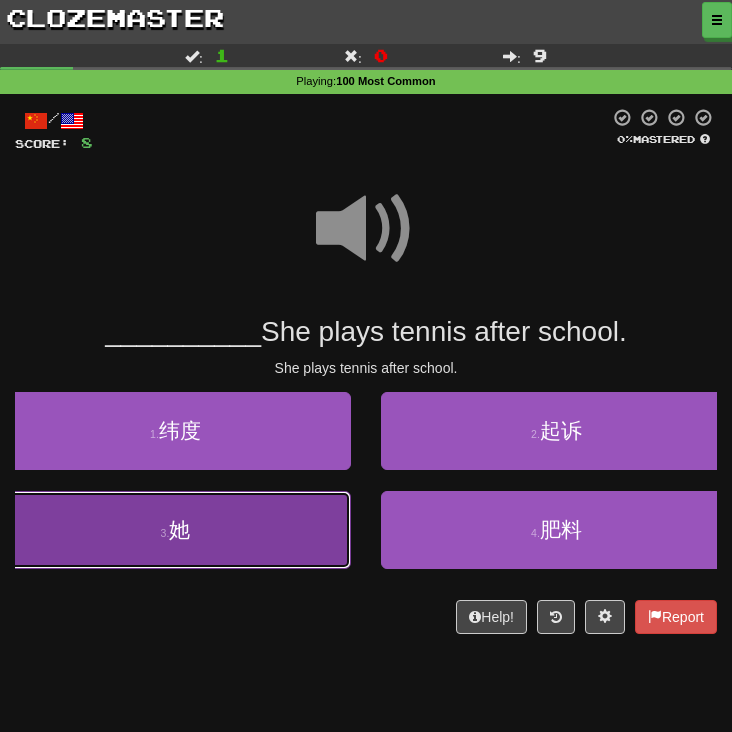 click on "3 .  她" at bounding box center [175, 530] 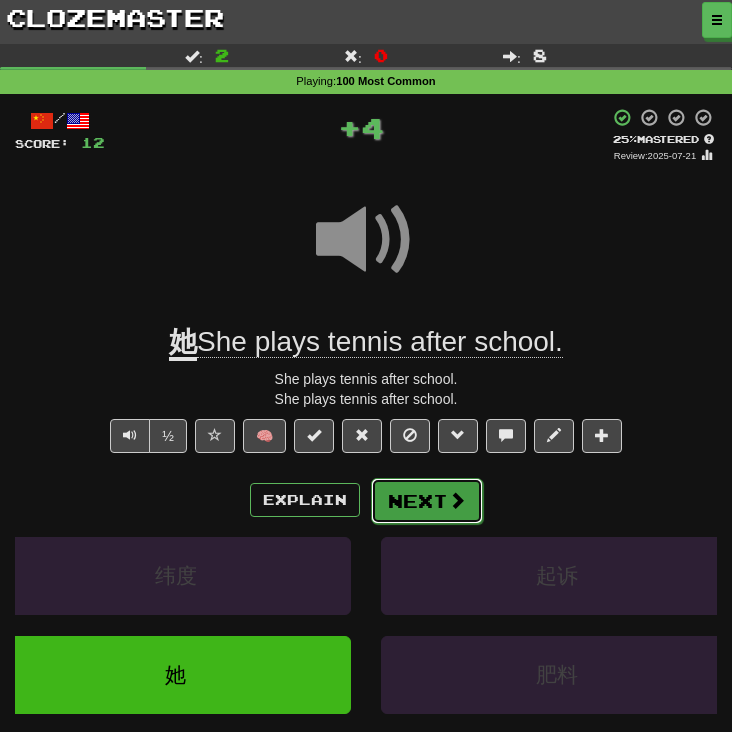 click on "Next" at bounding box center [427, 501] 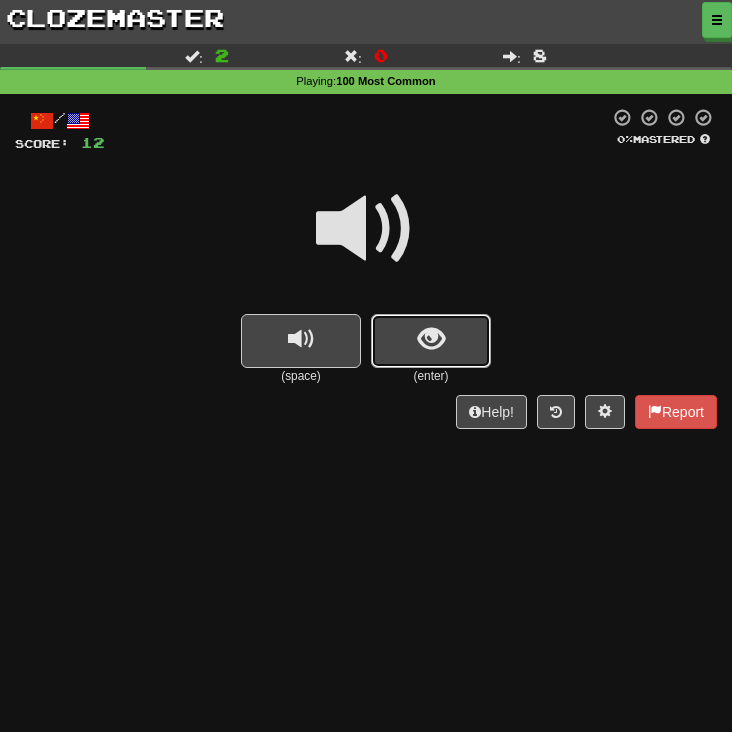 click at bounding box center [431, 339] 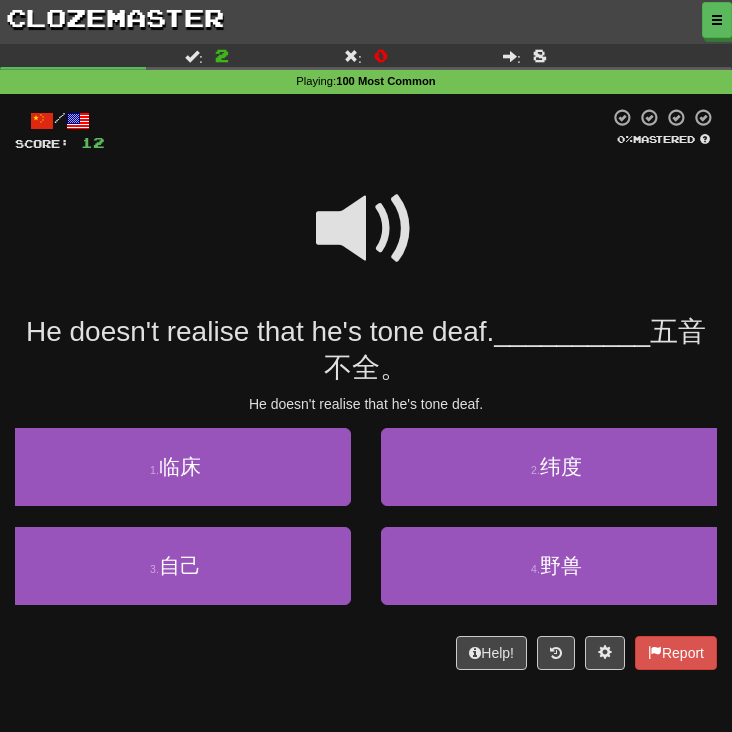 click at bounding box center (366, 229) 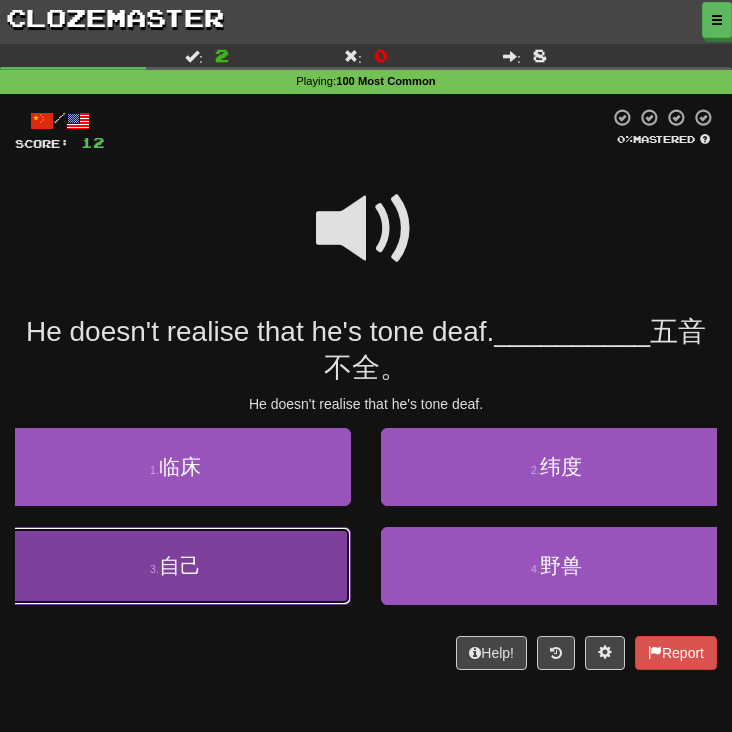 click on "3 .  自己" at bounding box center (175, 566) 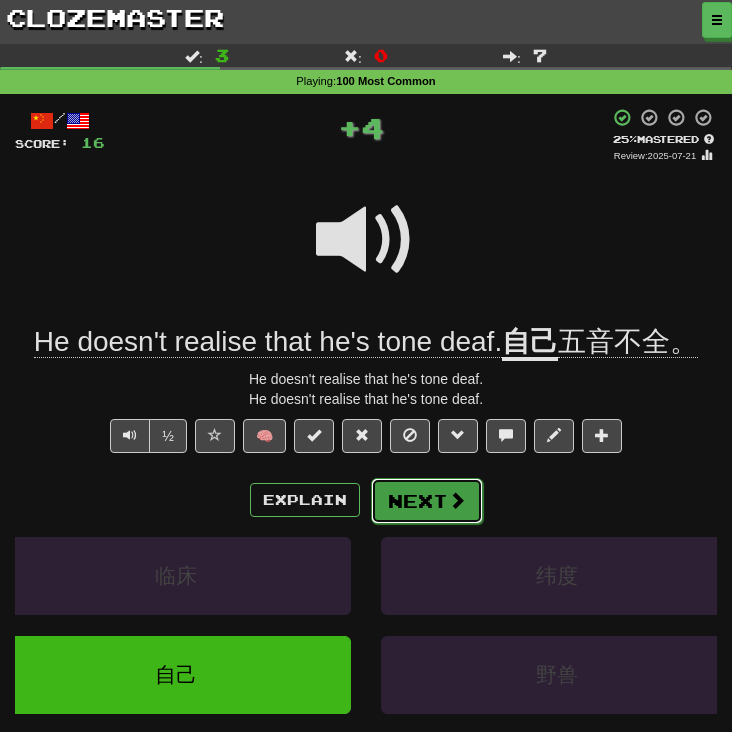 click on "Next" at bounding box center [427, 501] 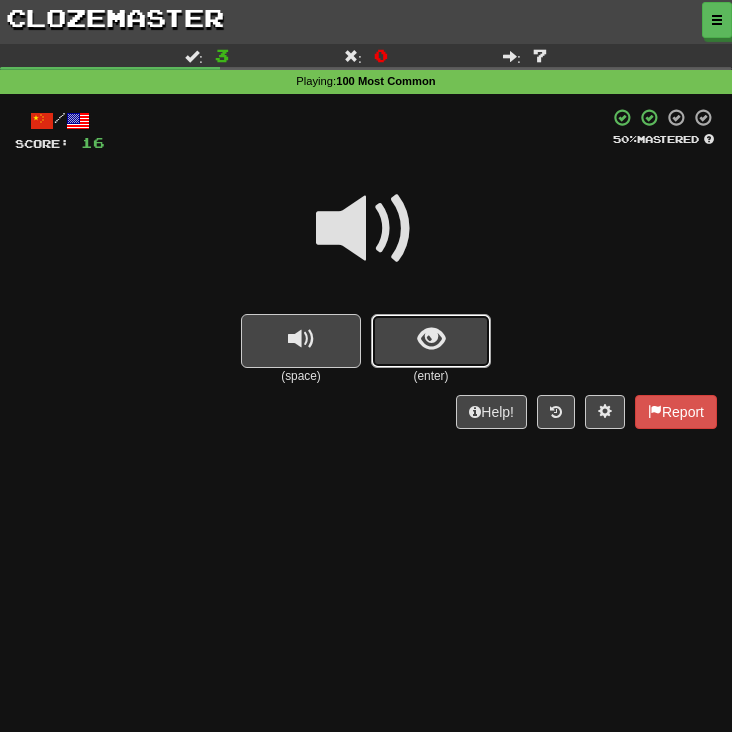 click at bounding box center [431, 341] 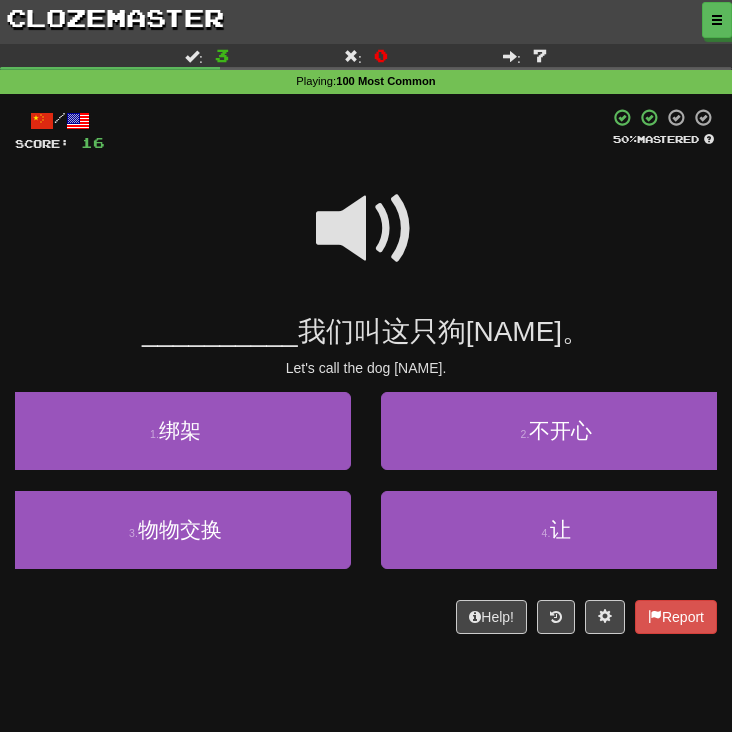 click at bounding box center (366, 229) 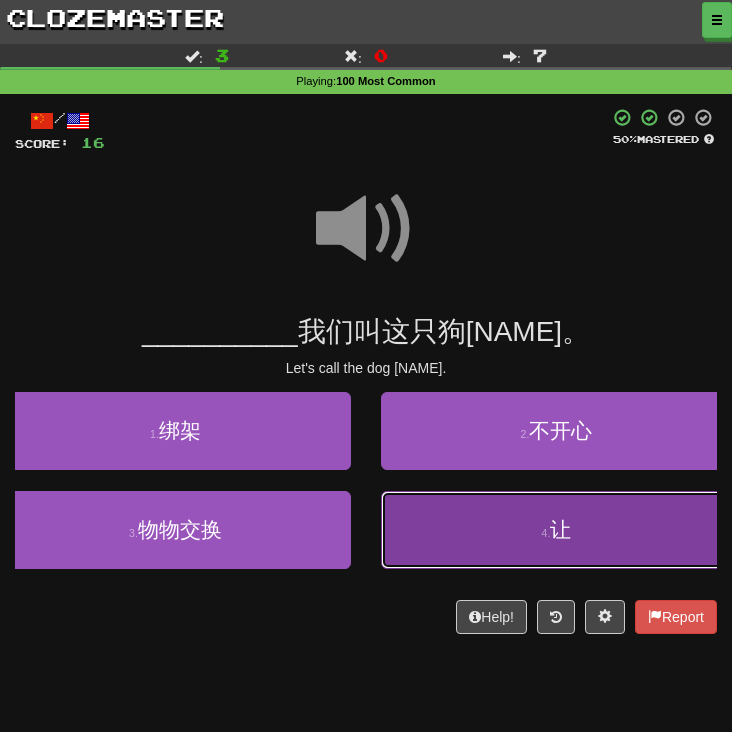 click on "4 .  让" at bounding box center (556, 530) 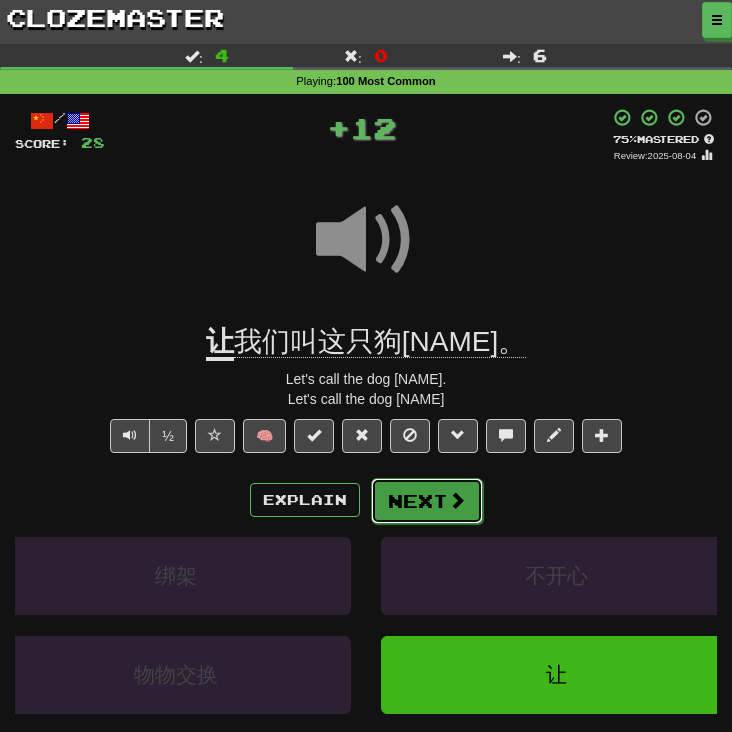 click on "Next" at bounding box center [427, 501] 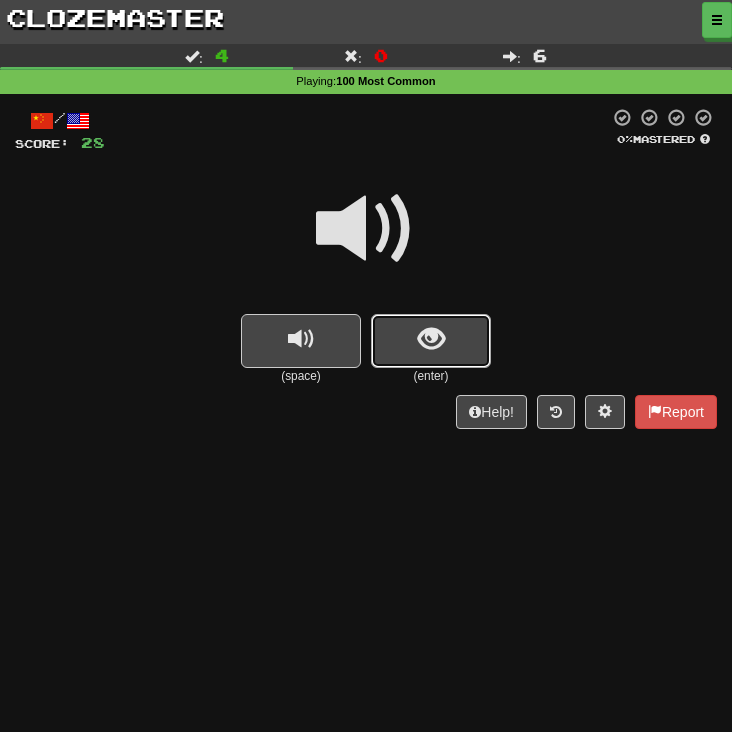 click at bounding box center [431, 341] 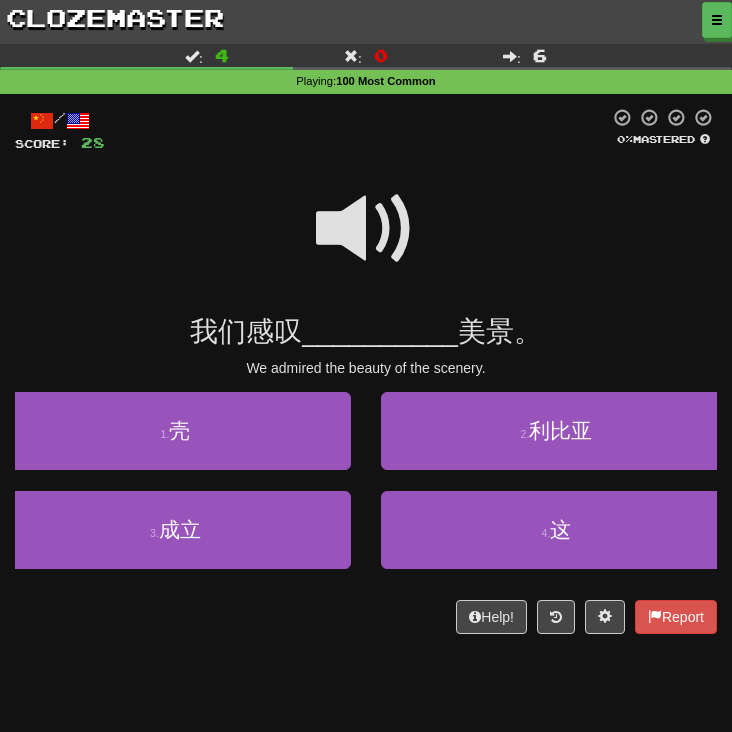 click at bounding box center (366, 229) 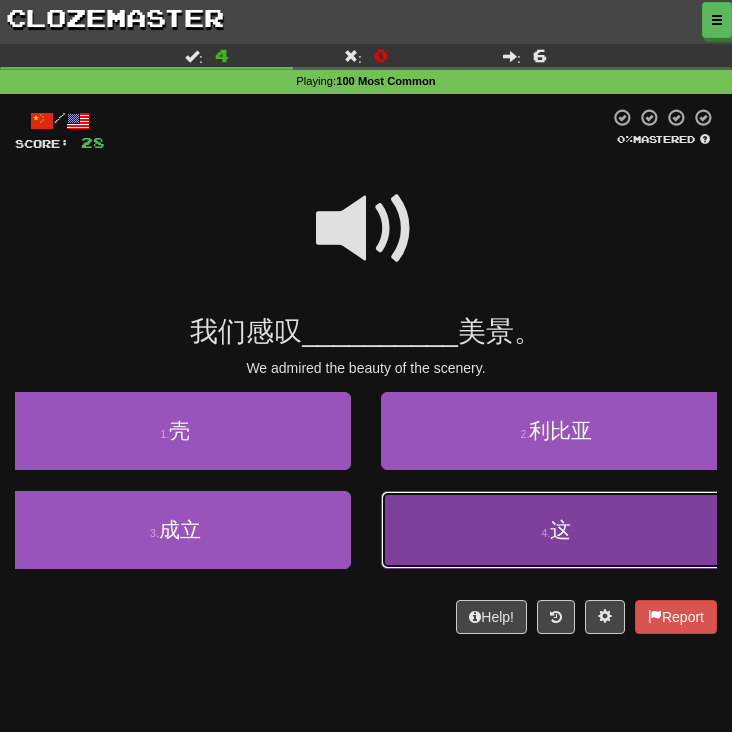 click on "4 .  这" at bounding box center (556, 530) 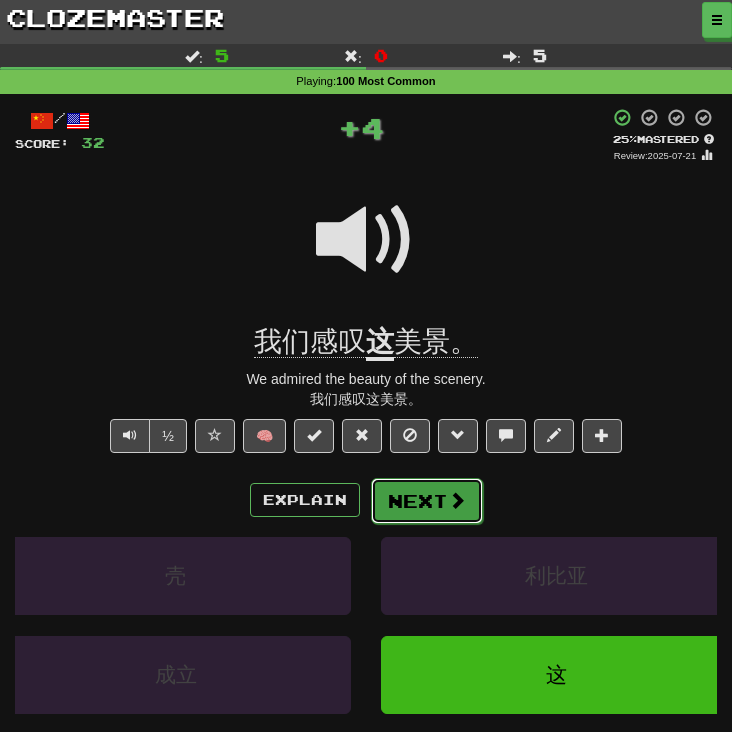 click on "Next" at bounding box center (427, 501) 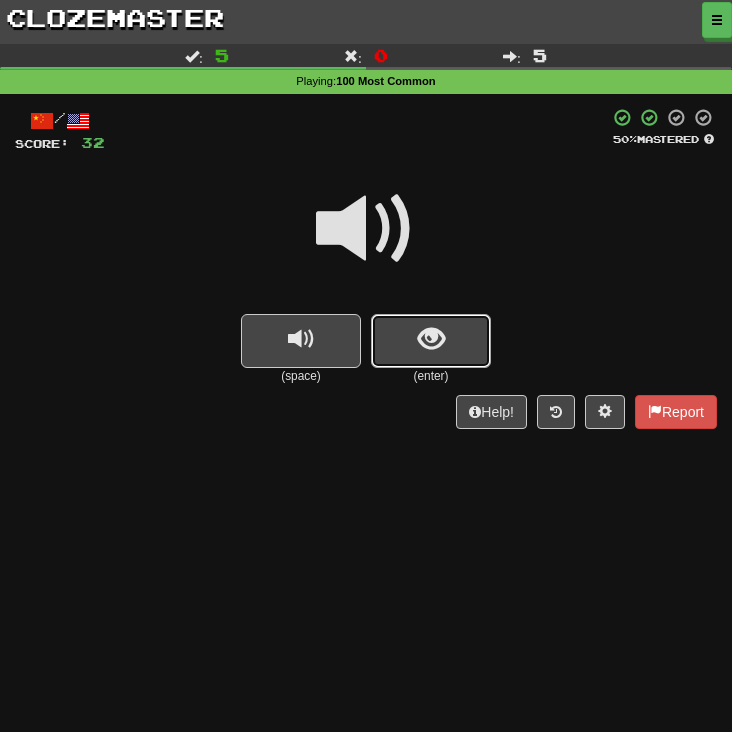 click at bounding box center [431, 341] 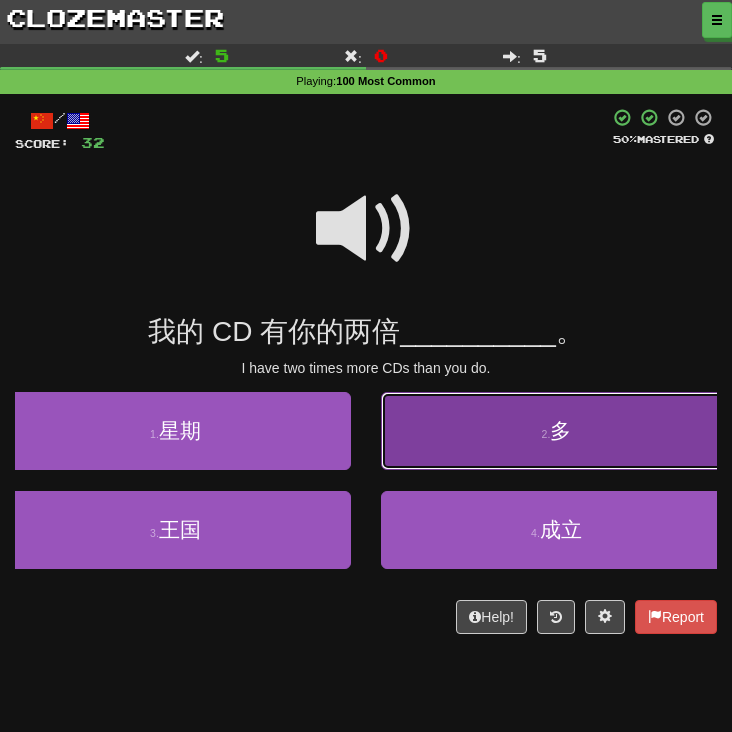 click on "2 .  多" at bounding box center [556, 431] 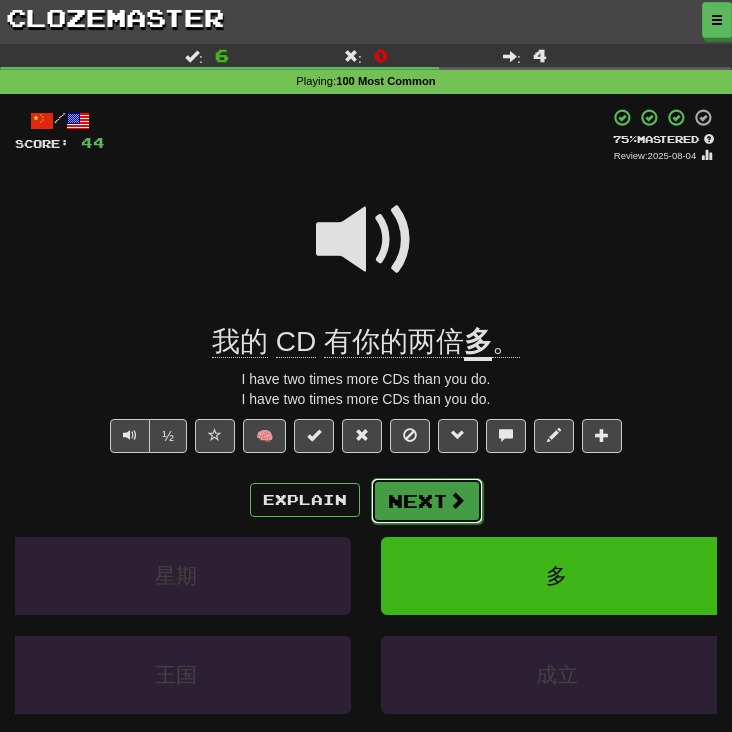 click on "Next" at bounding box center (427, 501) 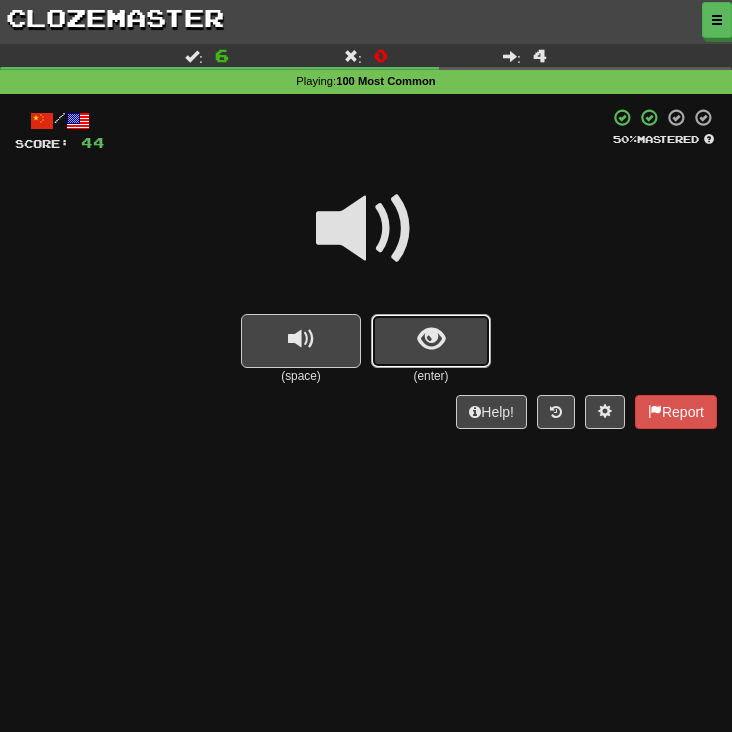 click at bounding box center [431, 339] 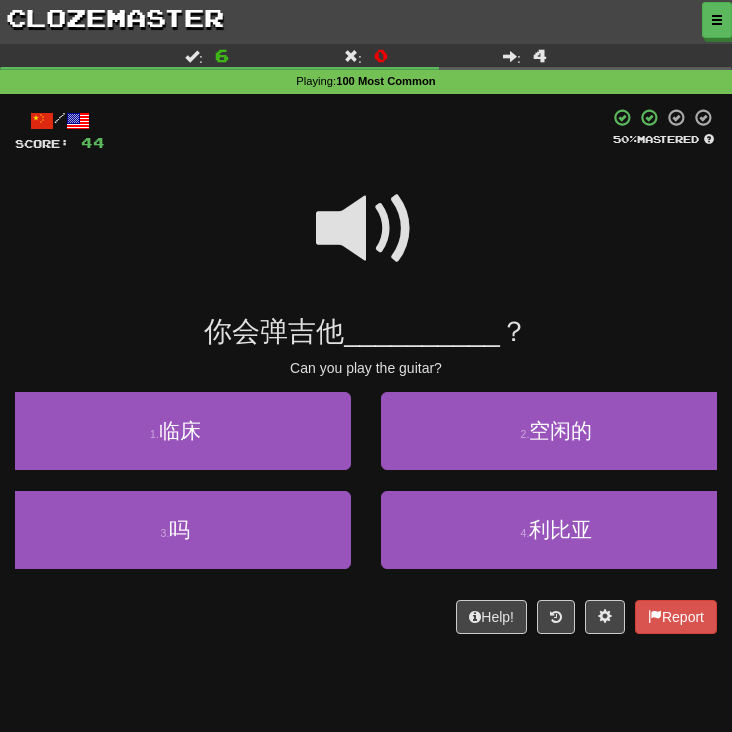 click at bounding box center [366, 229] 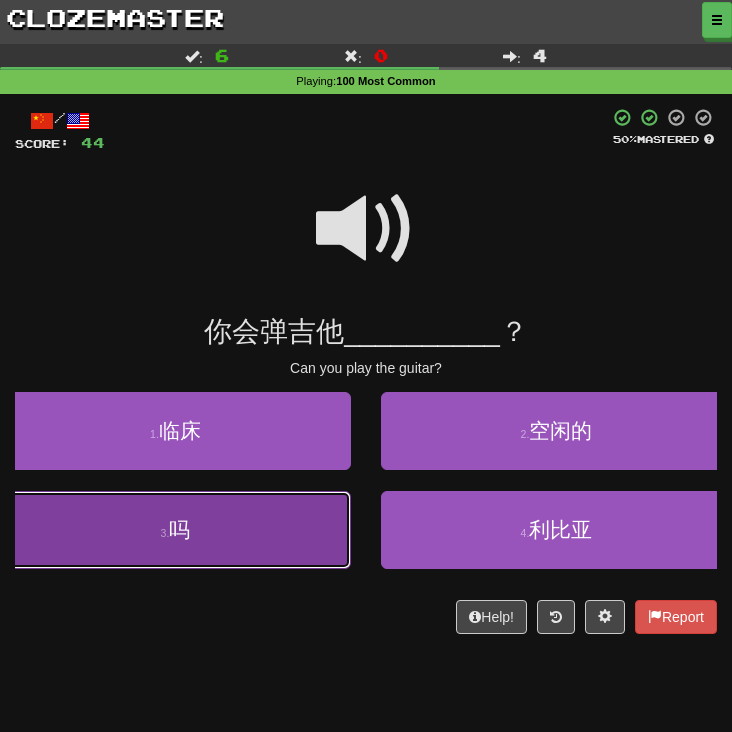 click on "3 .  吗" at bounding box center [175, 530] 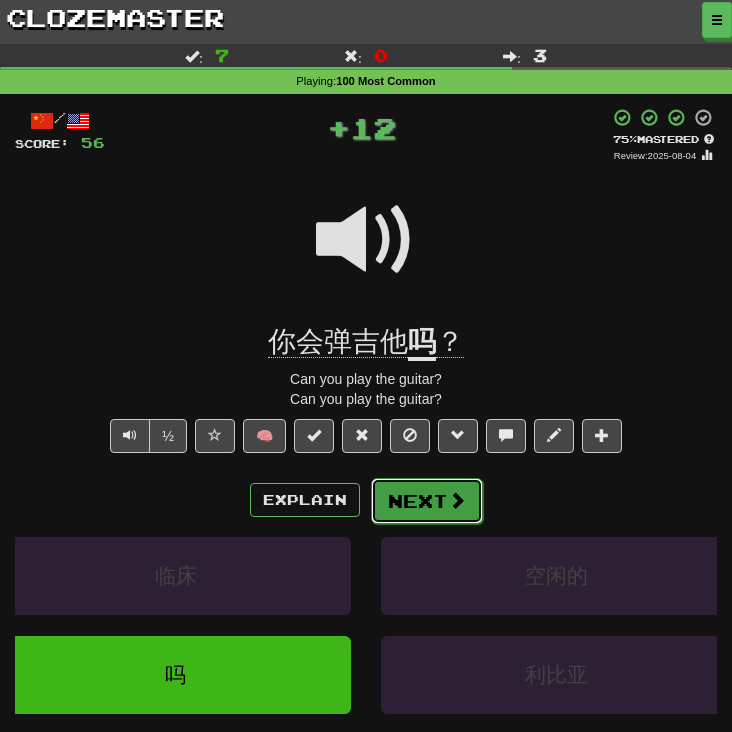 click on "Next" at bounding box center [427, 501] 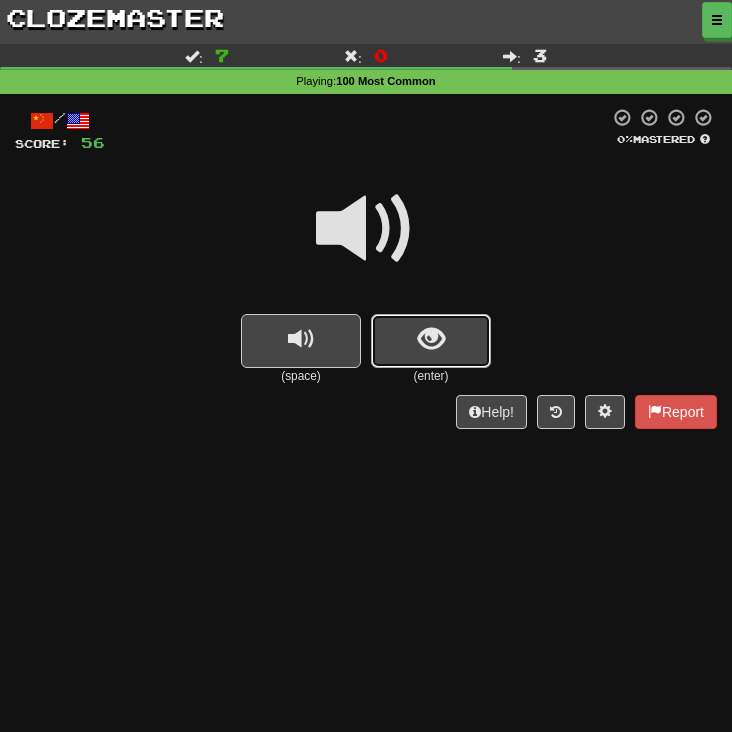 click at bounding box center [431, 341] 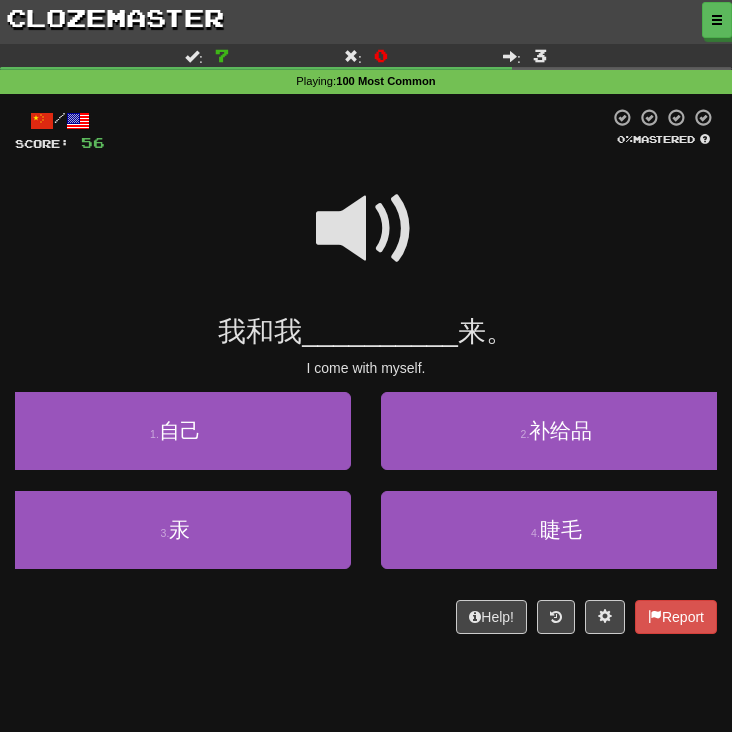 click at bounding box center [366, 229] 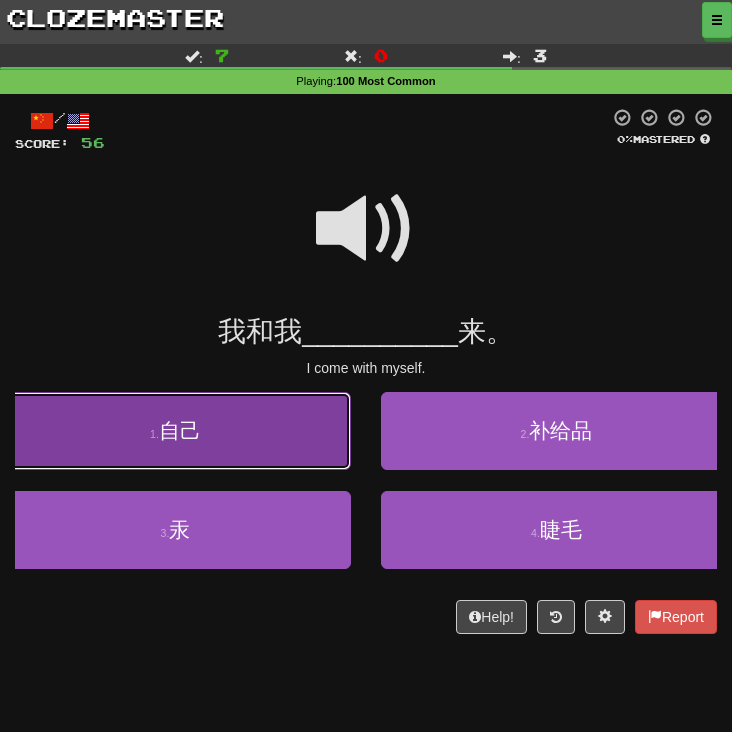 click on "1 .  自己" at bounding box center [175, 431] 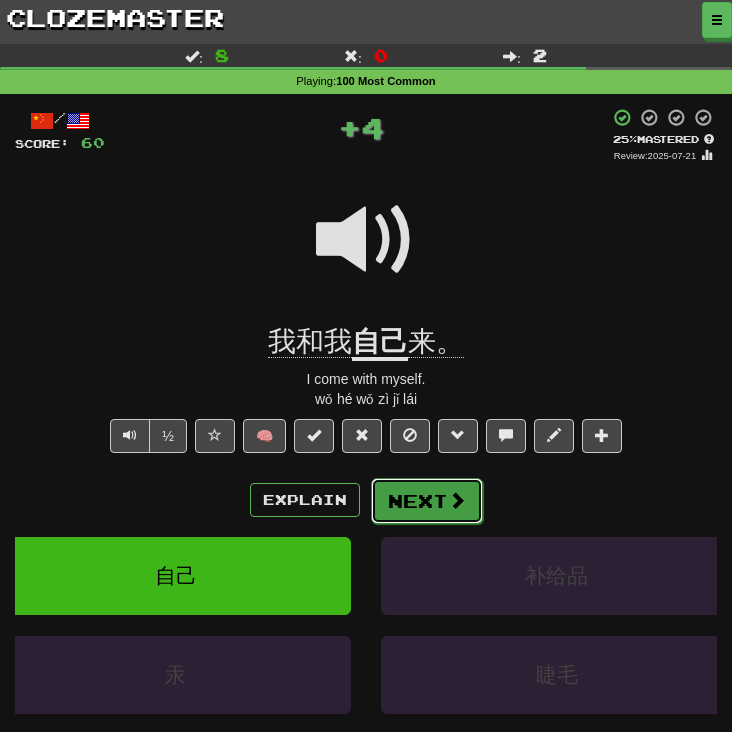 click on "Next" at bounding box center (427, 501) 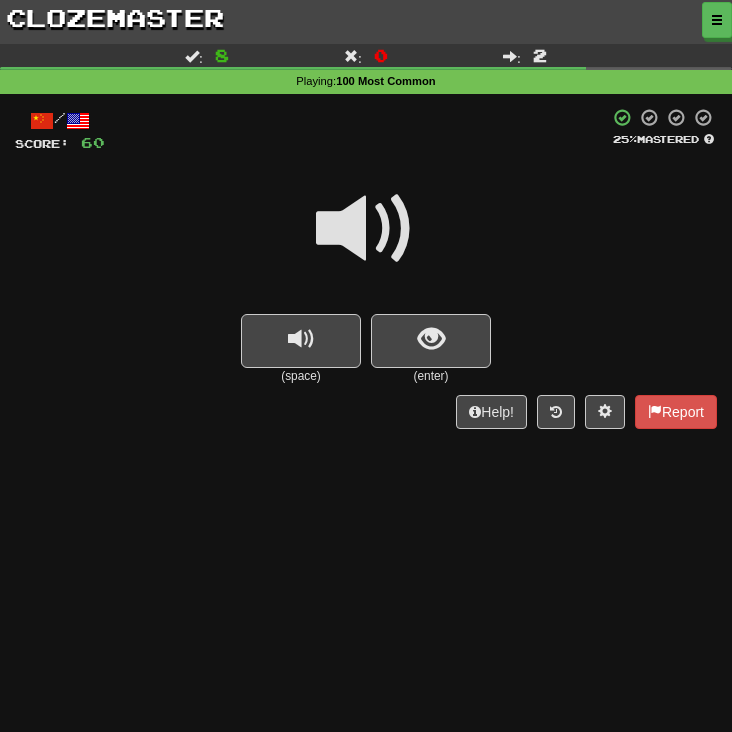 click at bounding box center [366, 229] 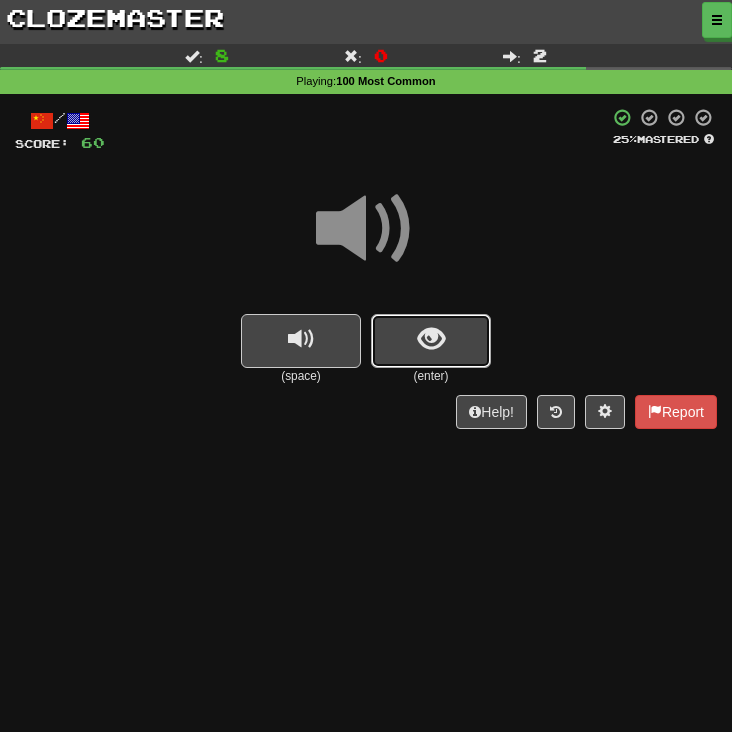 click at bounding box center (431, 339) 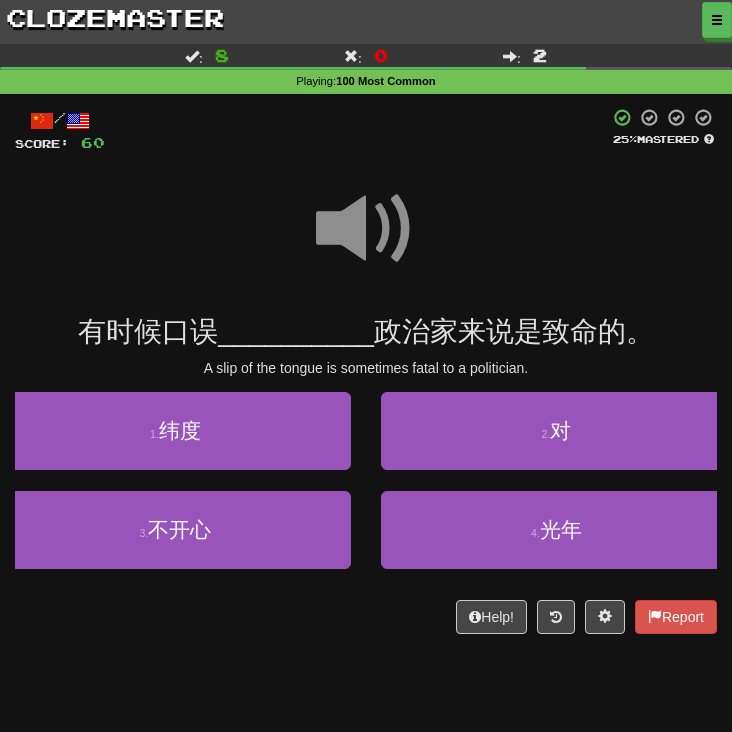 click at bounding box center (366, 229) 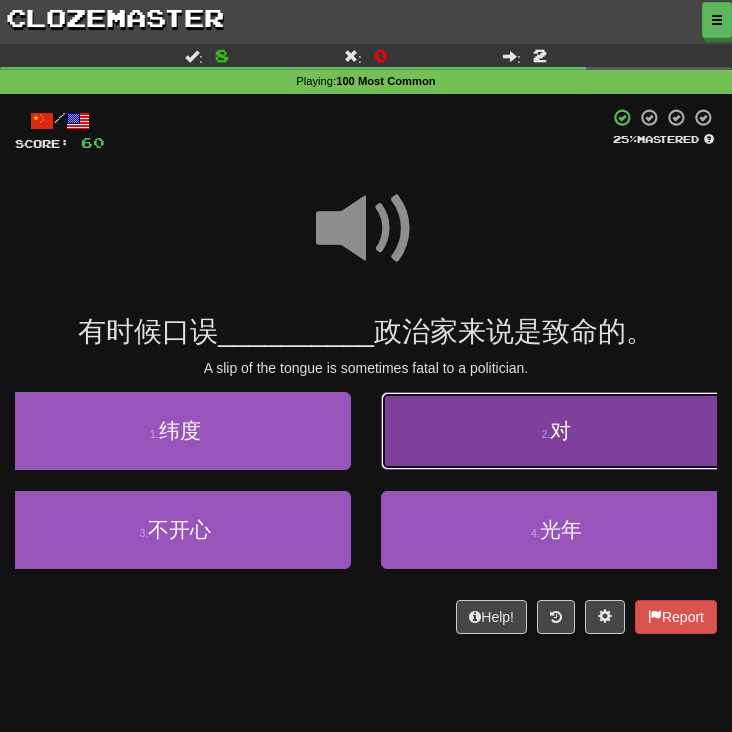 click on "2 .  对" at bounding box center (556, 431) 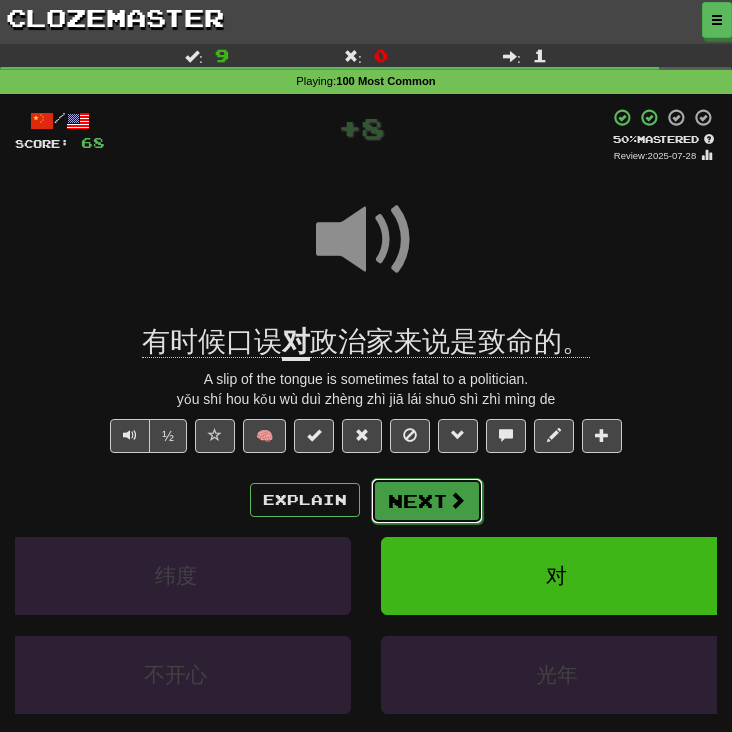 click on "Next" at bounding box center (427, 501) 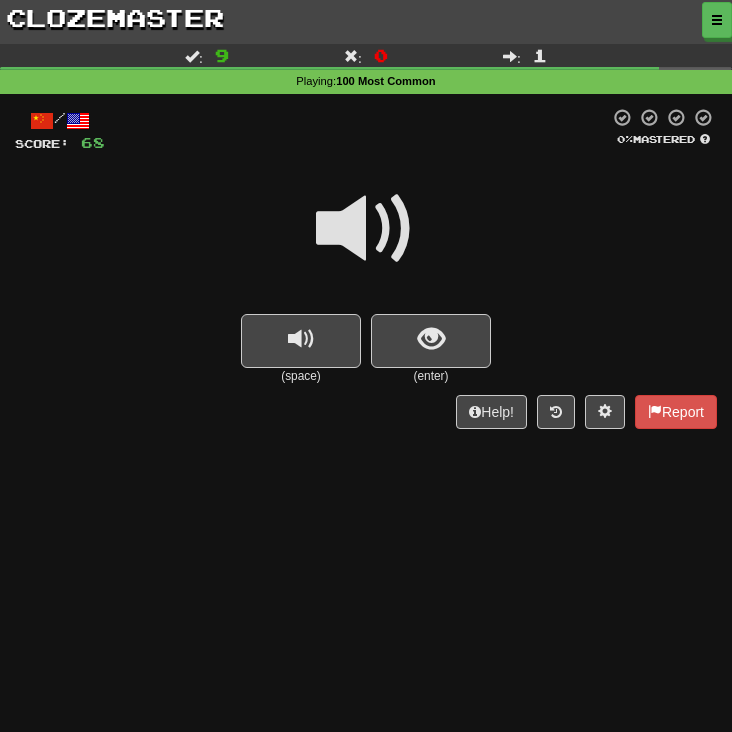 click on "(enter)" at bounding box center (431, 376) 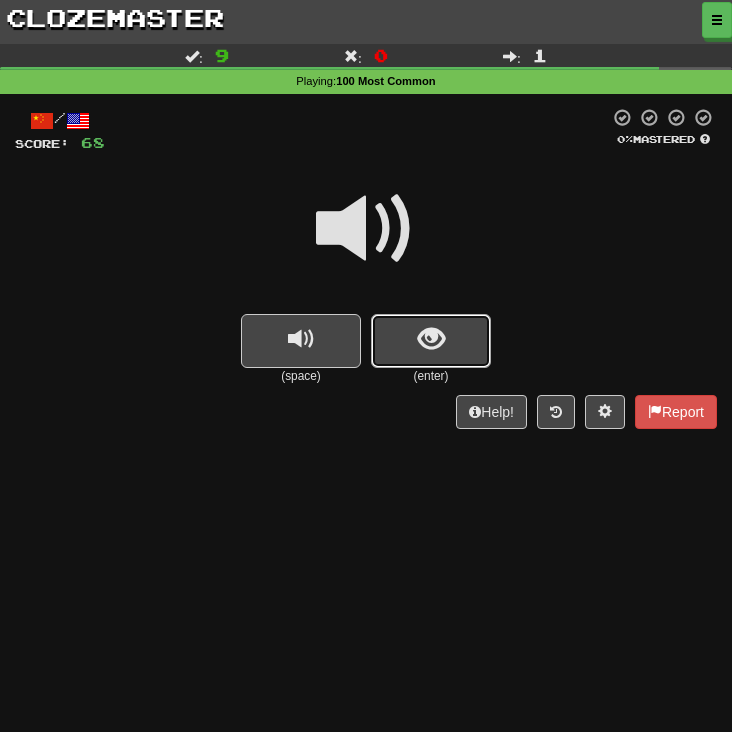 click at bounding box center [431, 341] 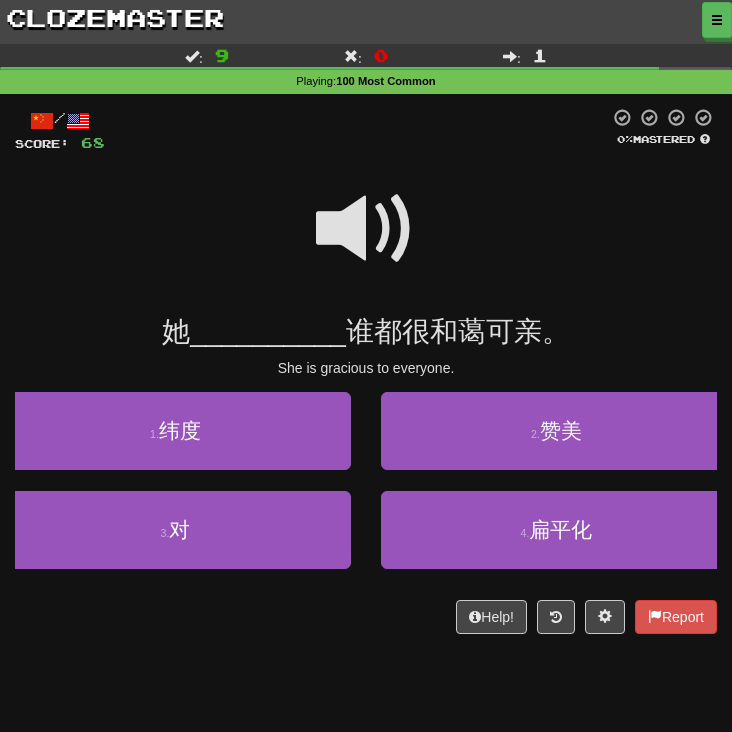 click at bounding box center [366, 229] 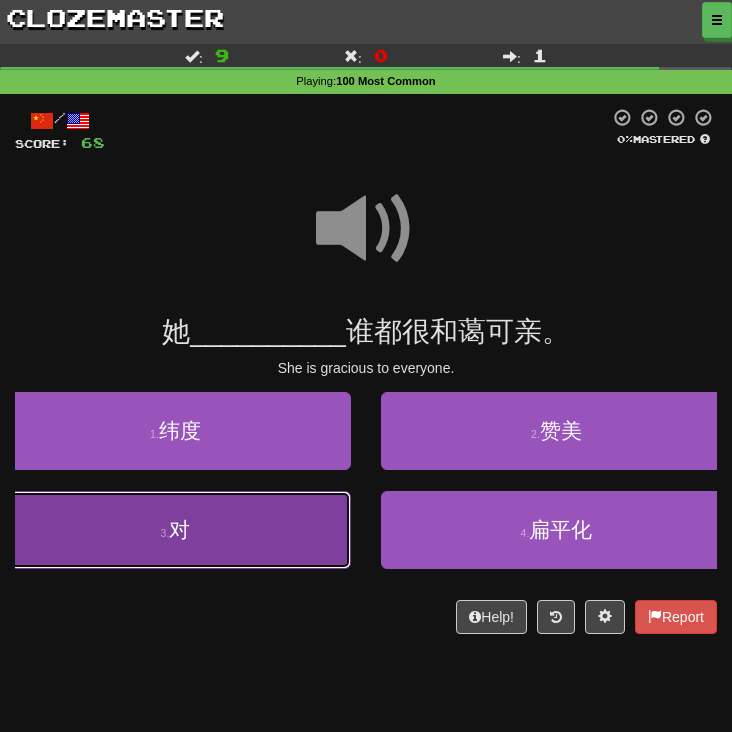 click on "3 .  对" at bounding box center [175, 530] 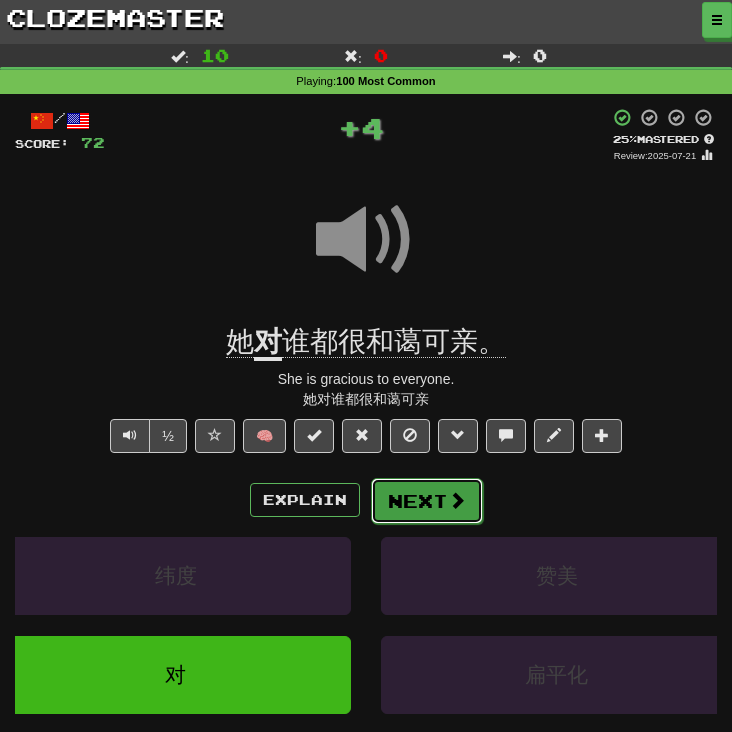 click on "Next" at bounding box center [427, 501] 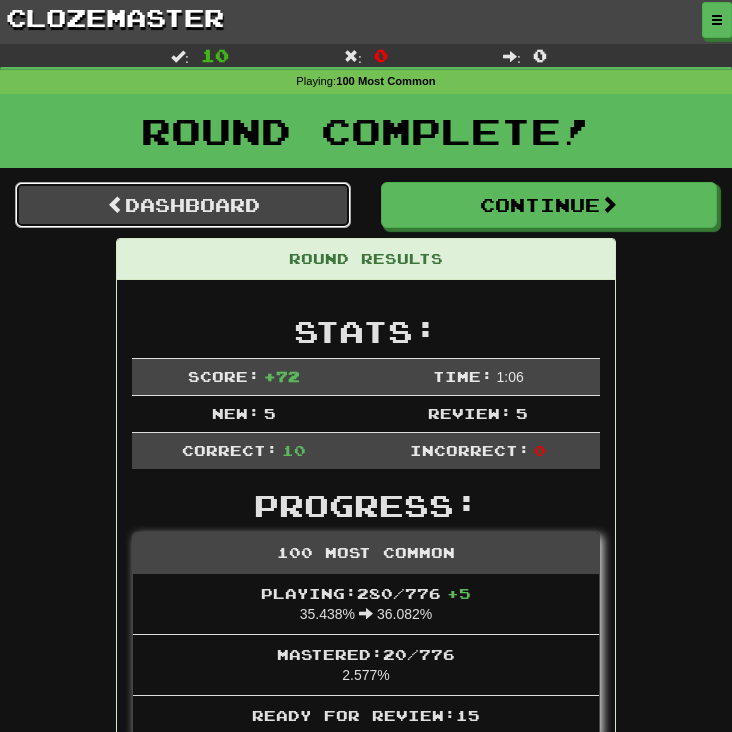 click on "Dashboard" at bounding box center [183, 205] 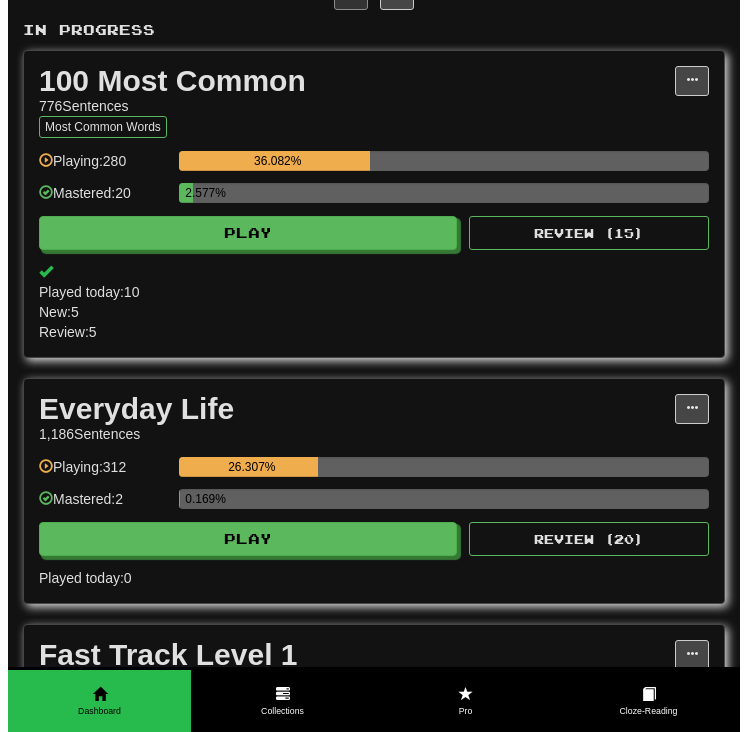 scroll, scrollTop: 344, scrollLeft: 0, axis: vertical 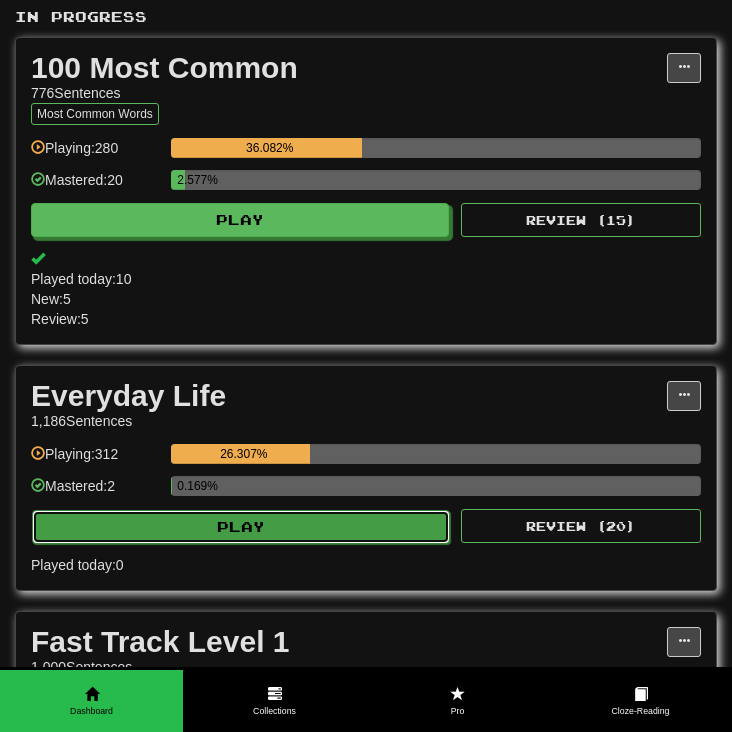 click on "Play" at bounding box center [241, 527] 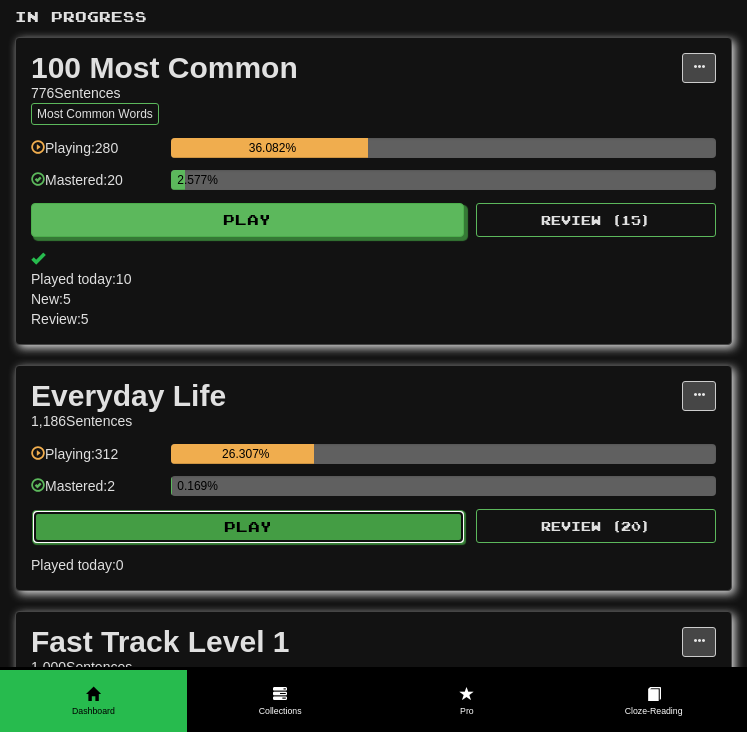 select on "**" 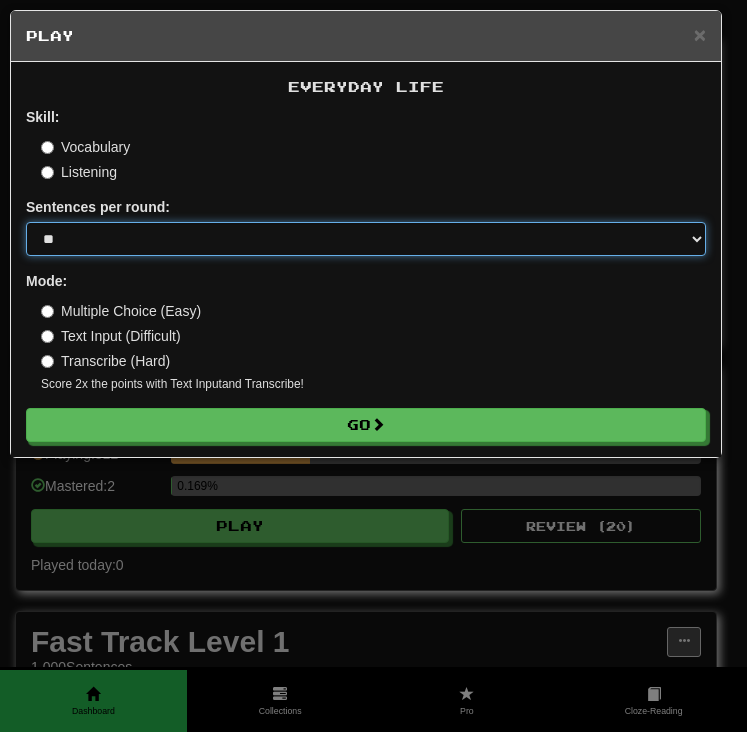 click on "* ** ** ** ** ** *** ********" at bounding box center (366, 239) 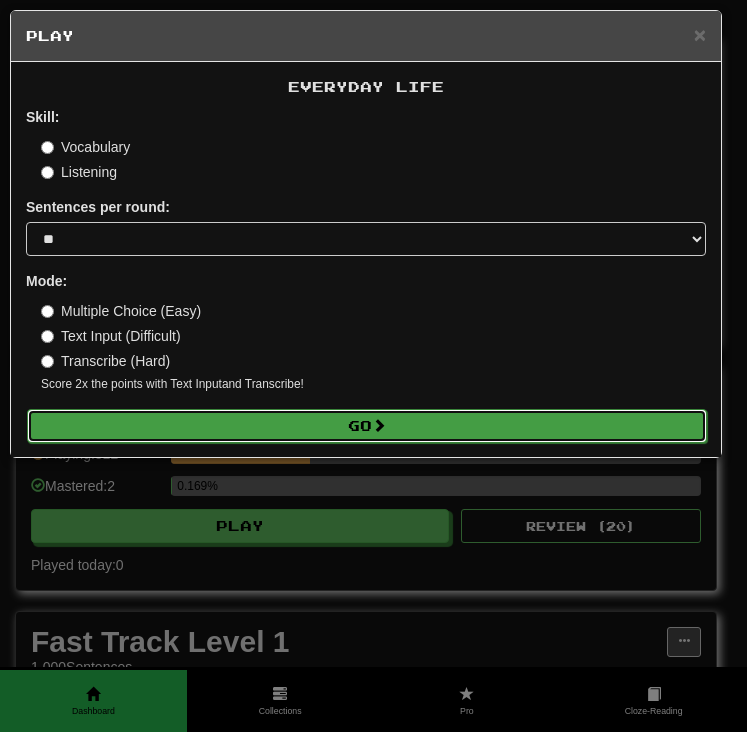 click on "Go" at bounding box center (367, 426) 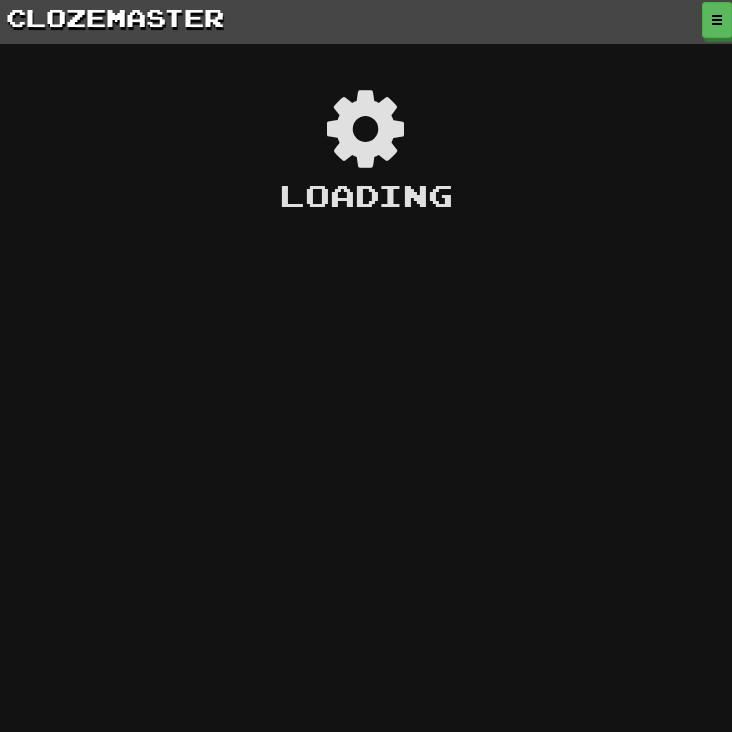 scroll, scrollTop: 0, scrollLeft: 0, axis: both 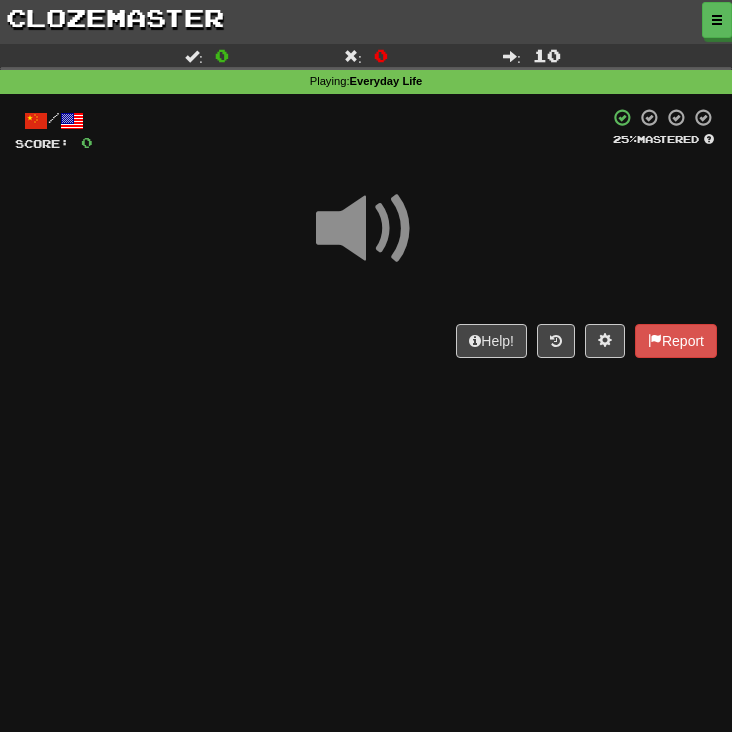 click at bounding box center [366, 229] 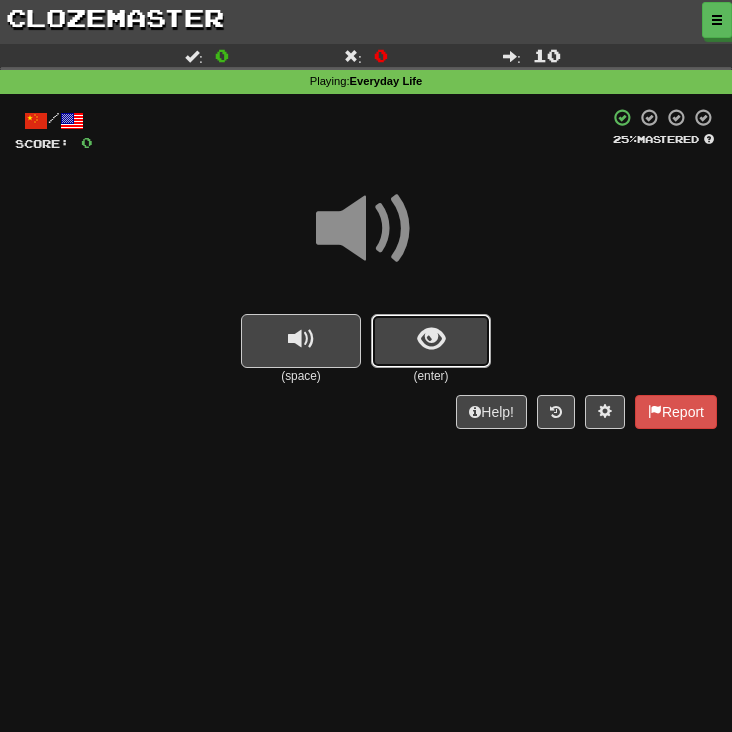 click at bounding box center [431, 341] 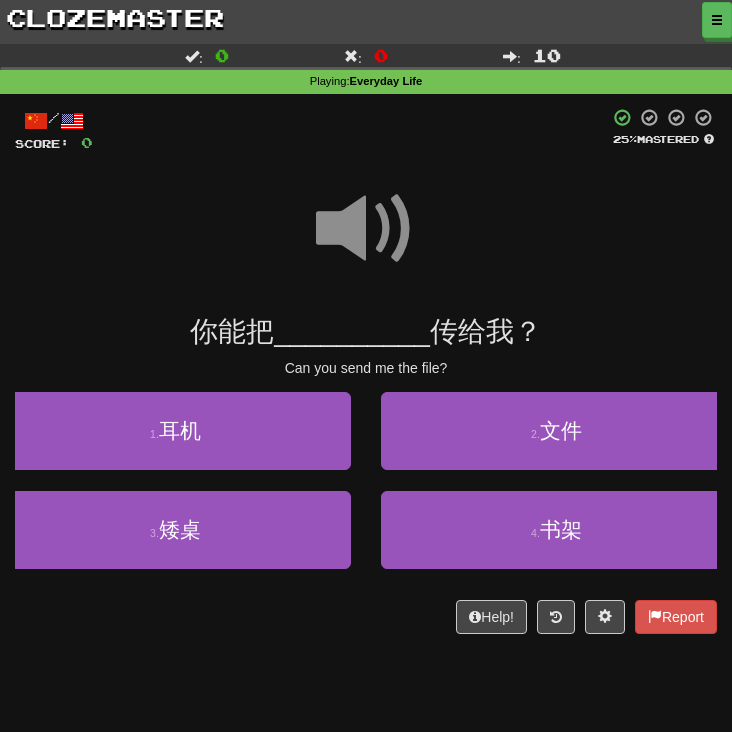 click at bounding box center [366, 229] 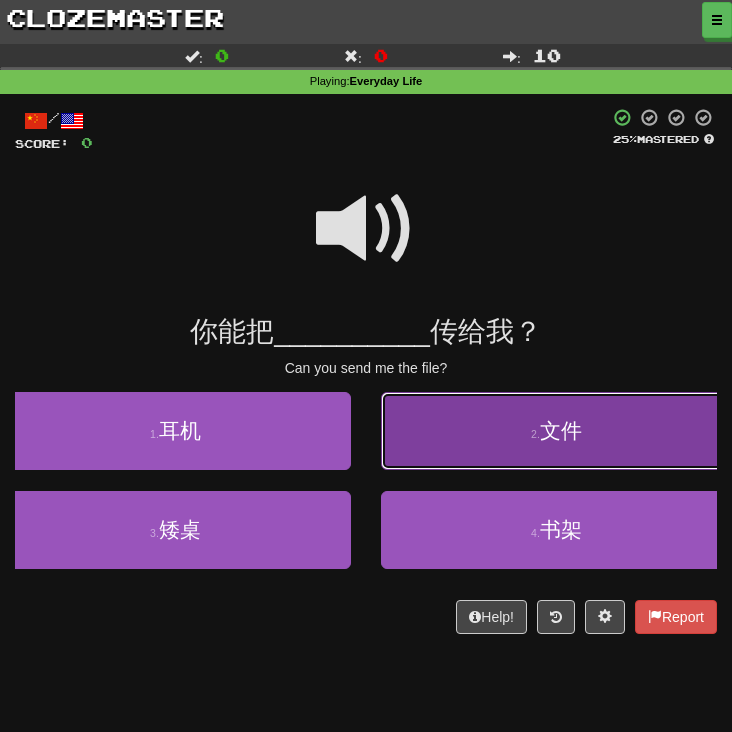click on "2 .  文件" at bounding box center [556, 431] 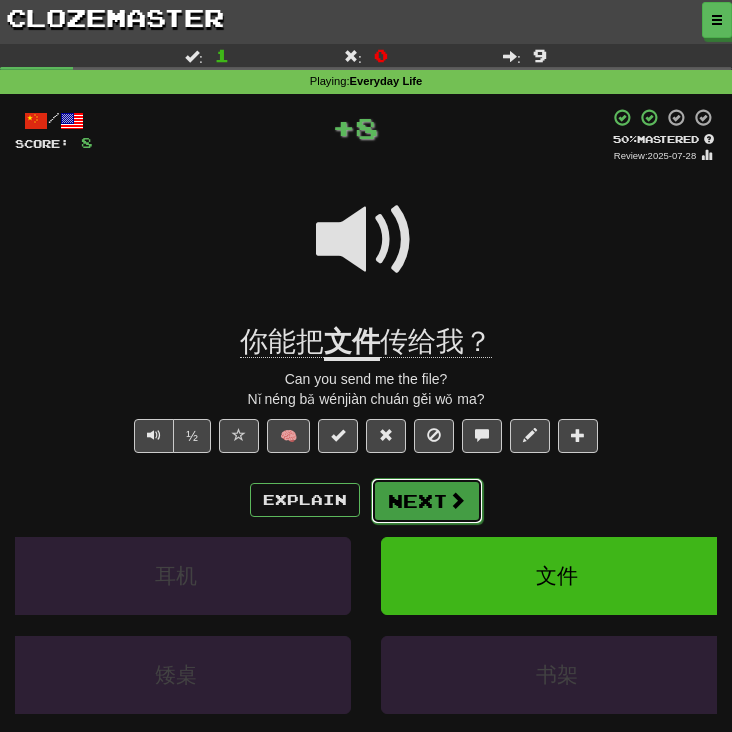 click on "Next" at bounding box center (427, 501) 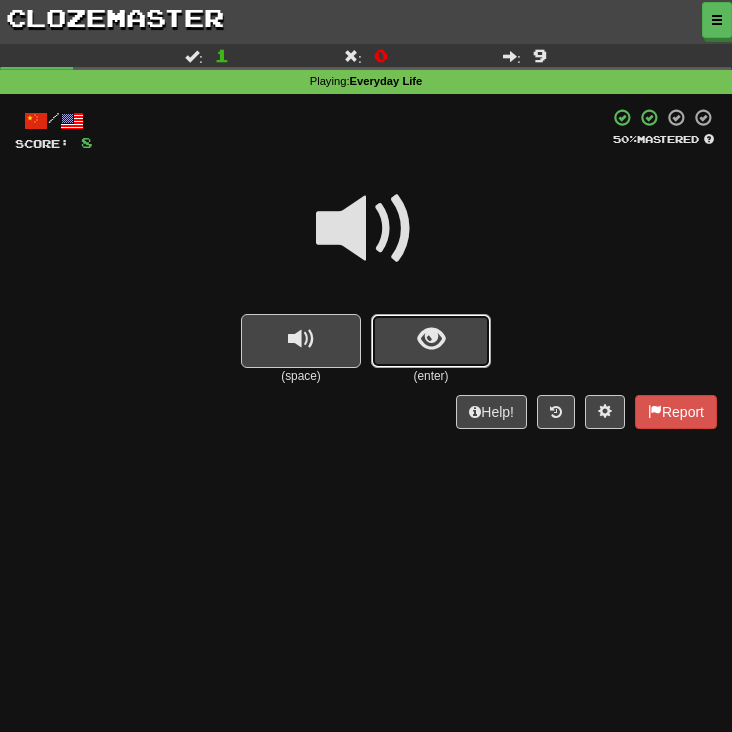 click at bounding box center (431, 341) 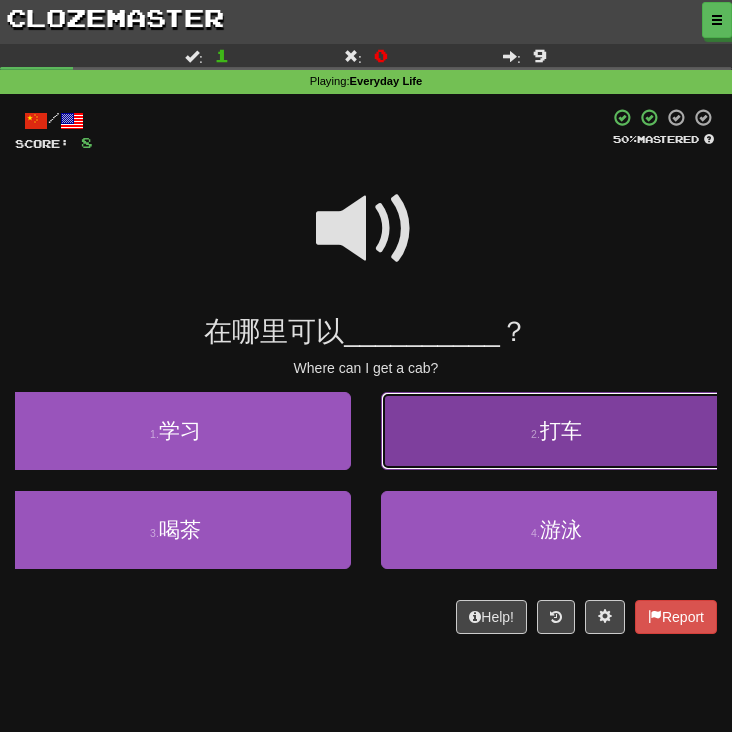 click on "2 .  打车" at bounding box center [556, 431] 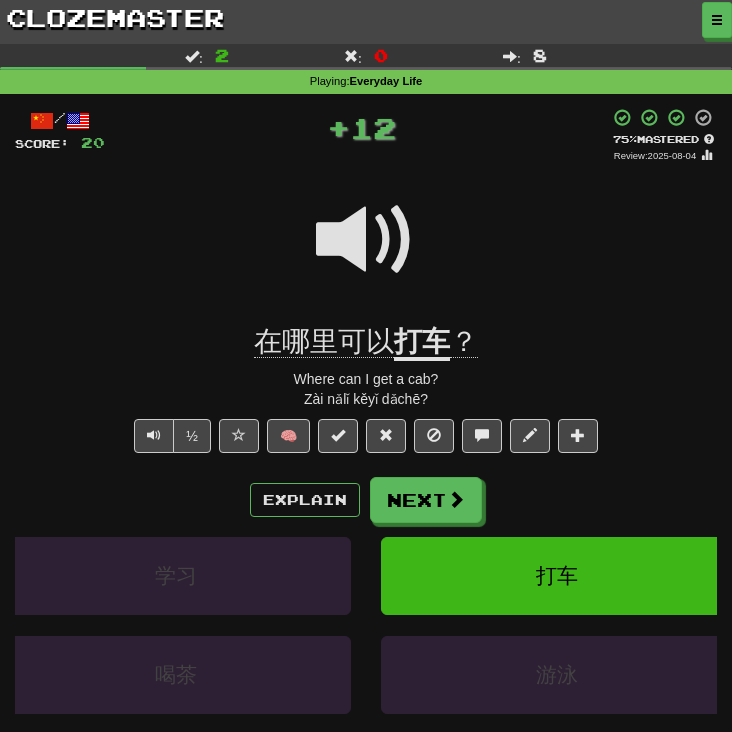 click on "Explain Next 学习 打车 喝茶 游泳 Learn more: 学习 打车 喝茶 游泳" at bounding box center (366, 621) 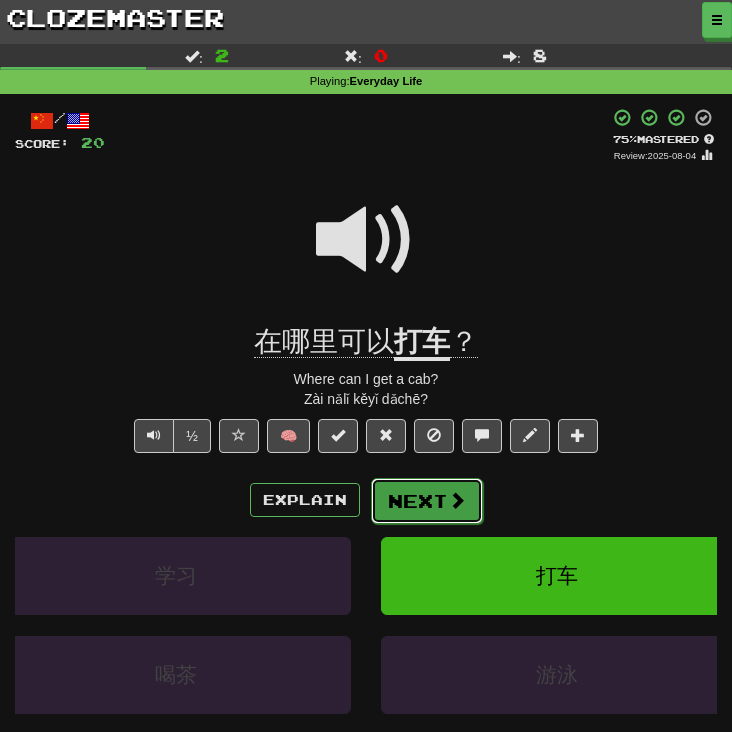 click at bounding box center [457, 500] 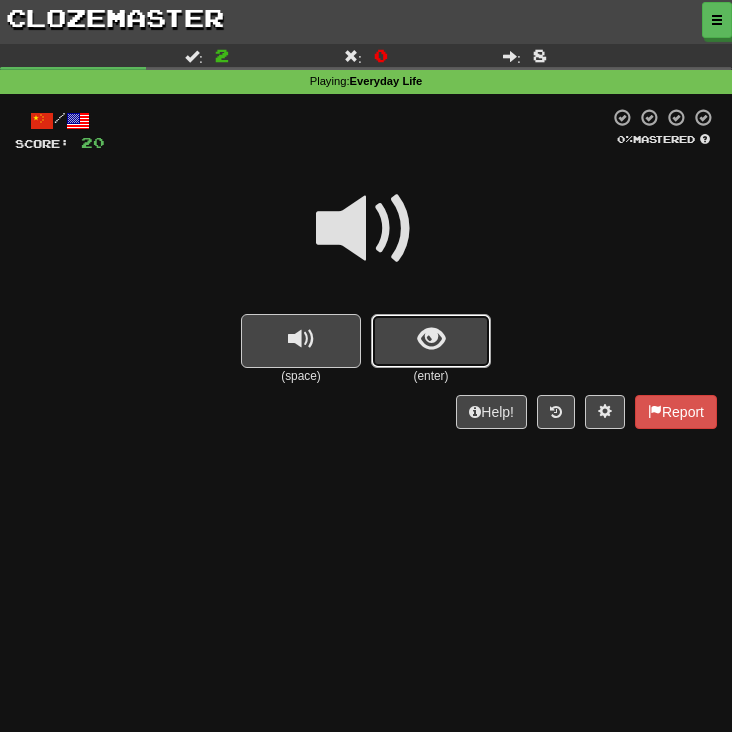 click at bounding box center (431, 341) 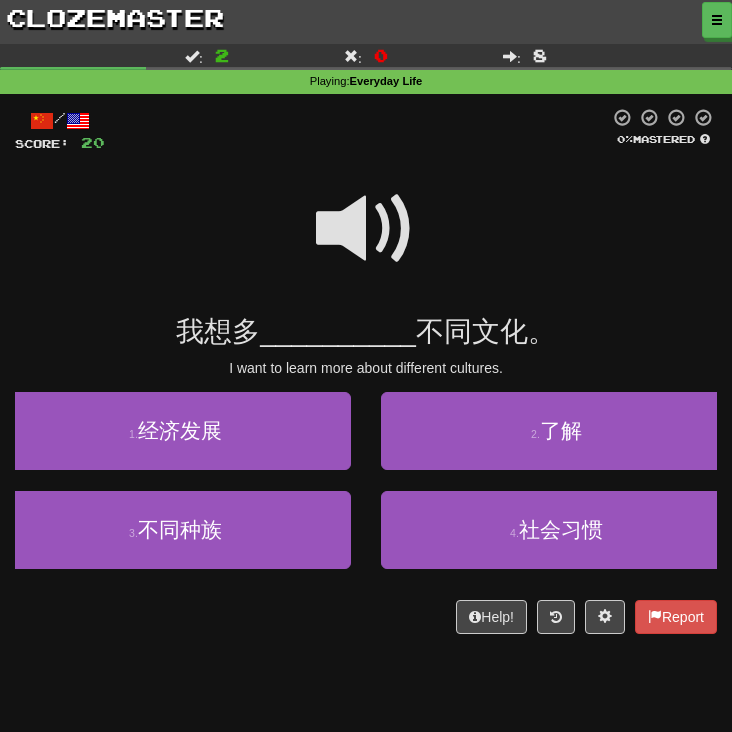 click at bounding box center (366, 229) 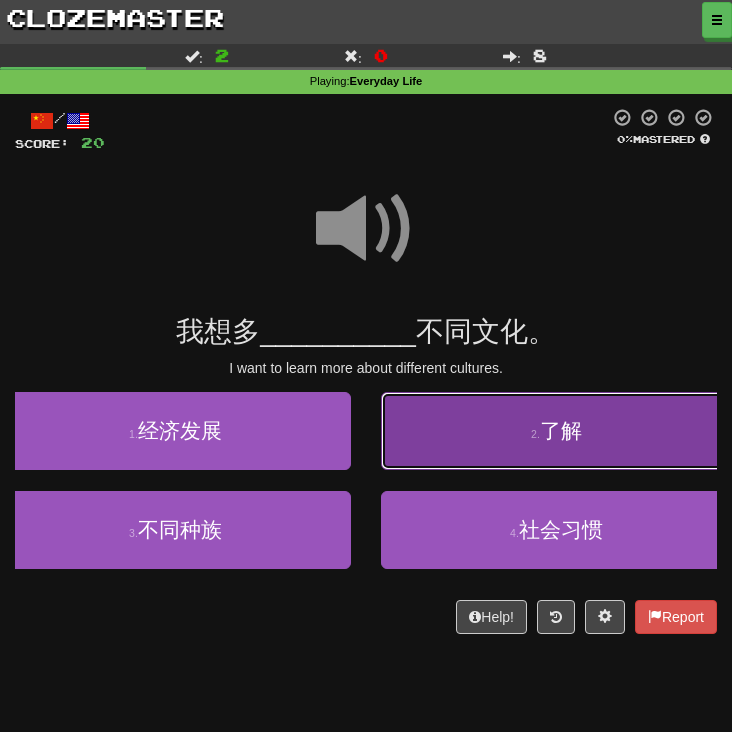 click on "2 .  了解" at bounding box center (556, 431) 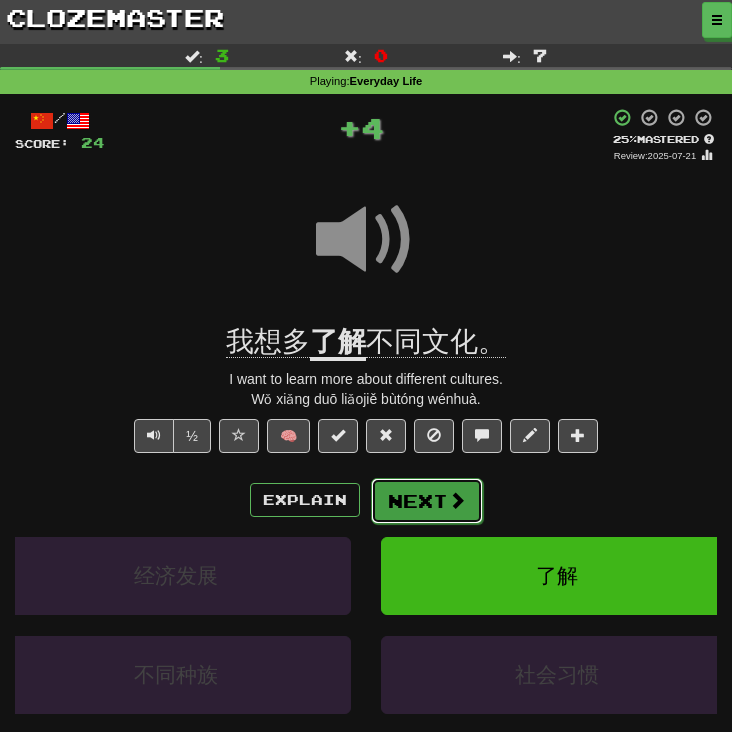click on "Next" at bounding box center [427, 501] 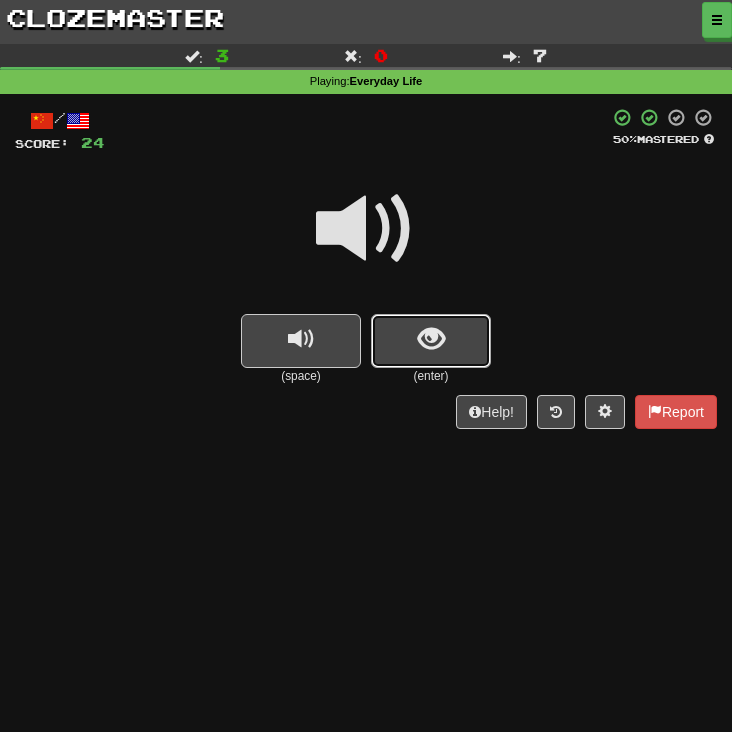 click at bounding box center (431, 341) 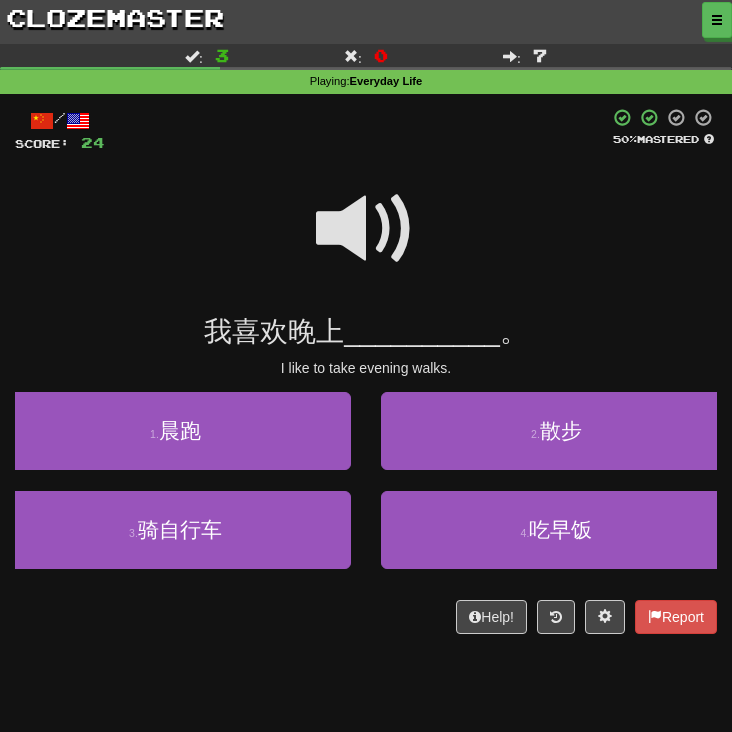 click at bounding box center (366, 229) 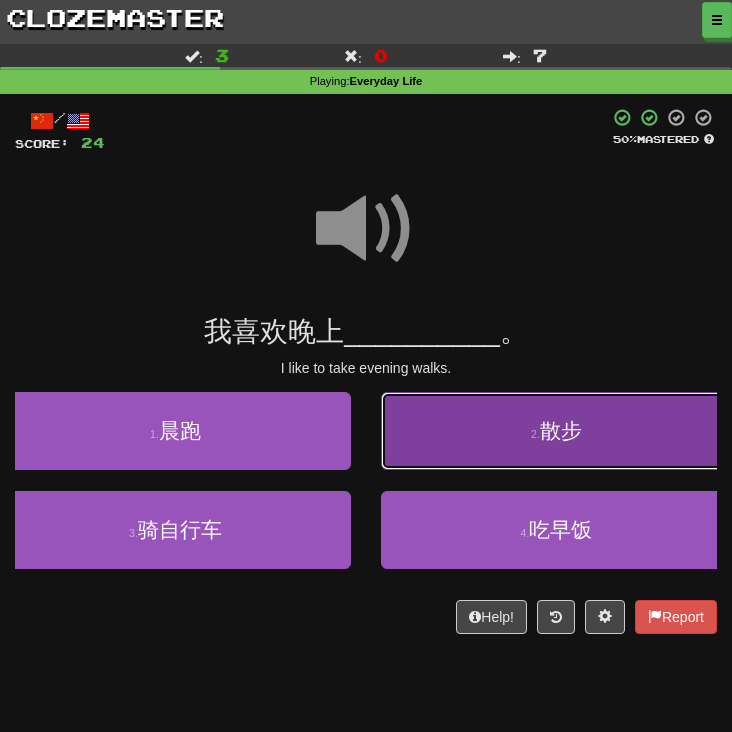 click on "2 .  散步" at bounding box center (556, 431) 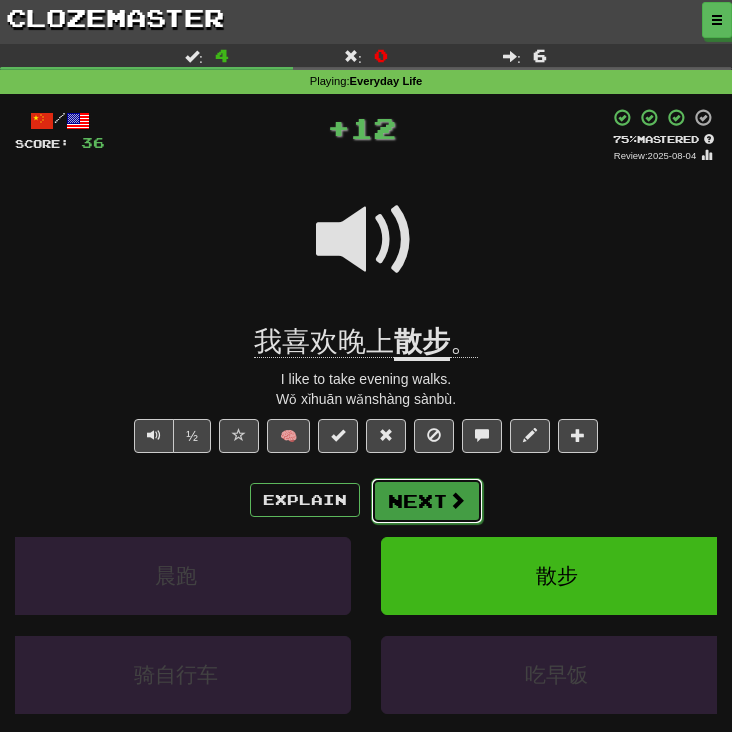 click on "Next" at bounding box center [427, 501] 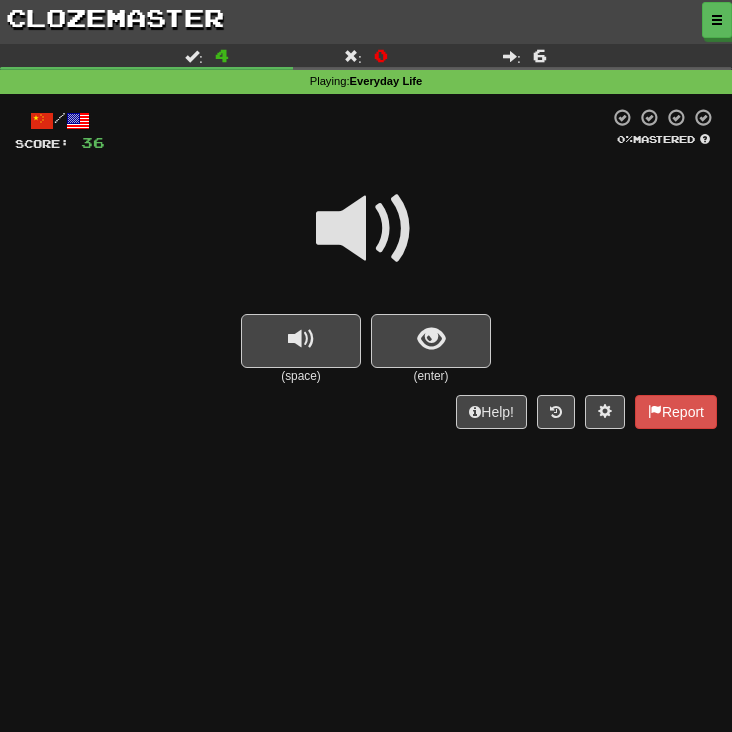 click on "(enter)" at bounding box center (431, 376) 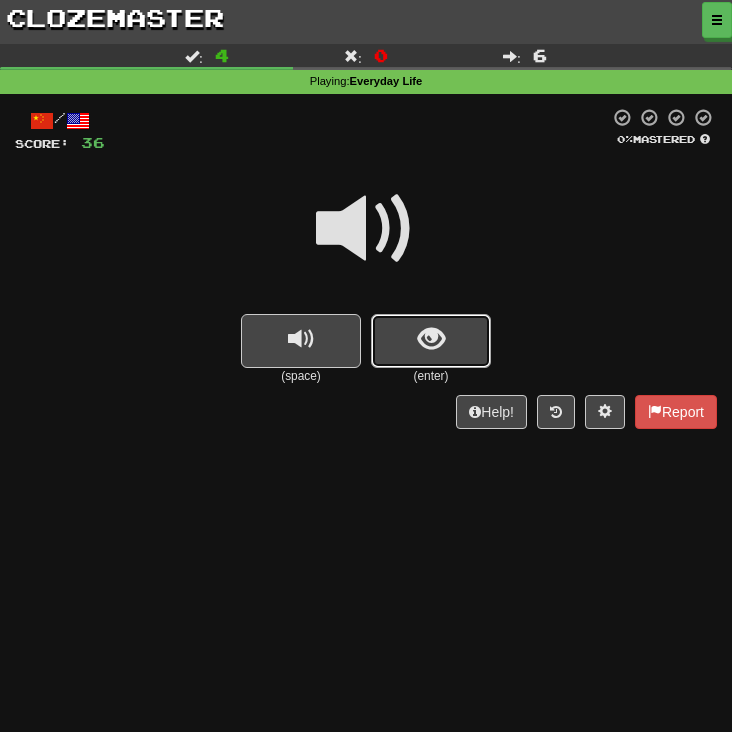 click at bounding box center (431, 341) 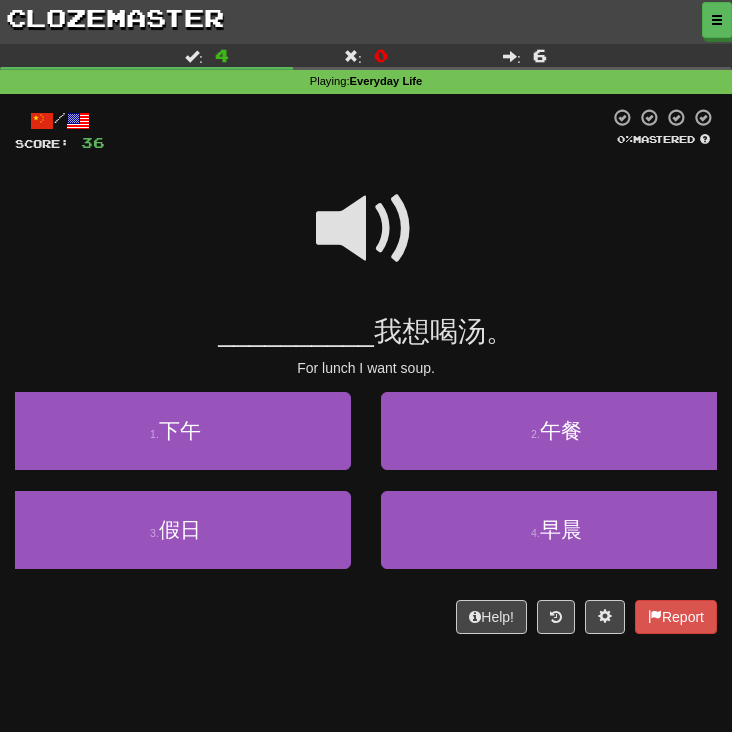 click at bounding box center [366, 229] 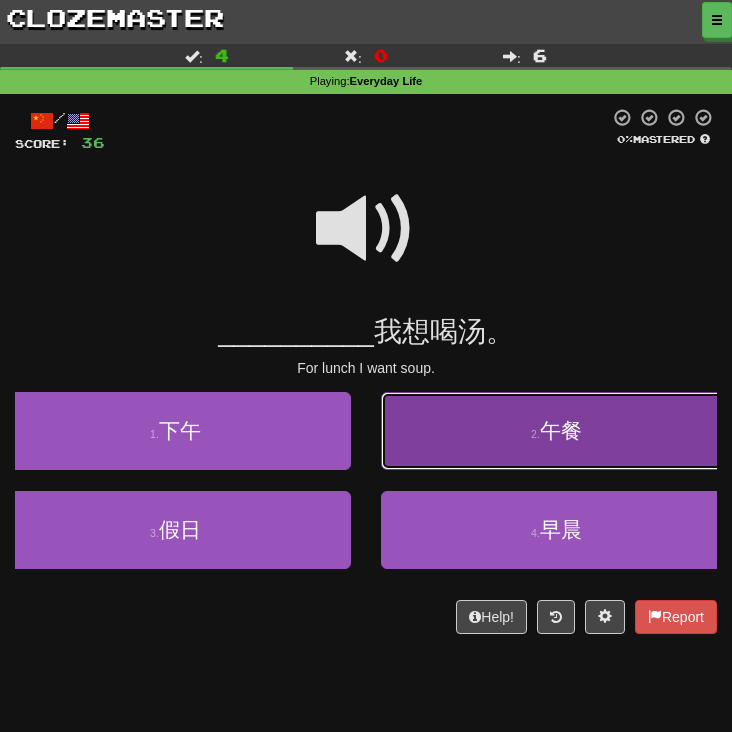 click on "2 .  午餐" at bounding box center (556, 431) 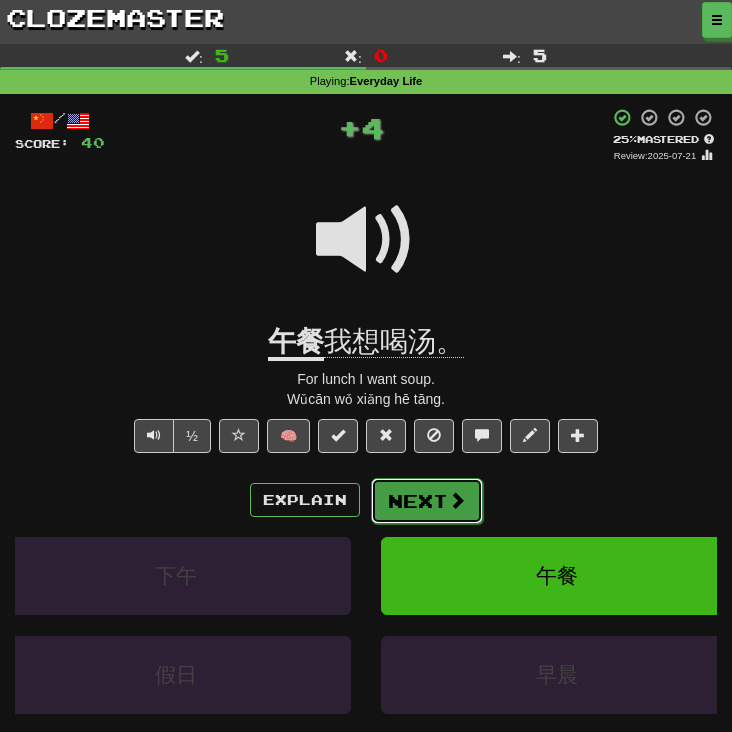 click on "Next" at bounding box center (427, 501) 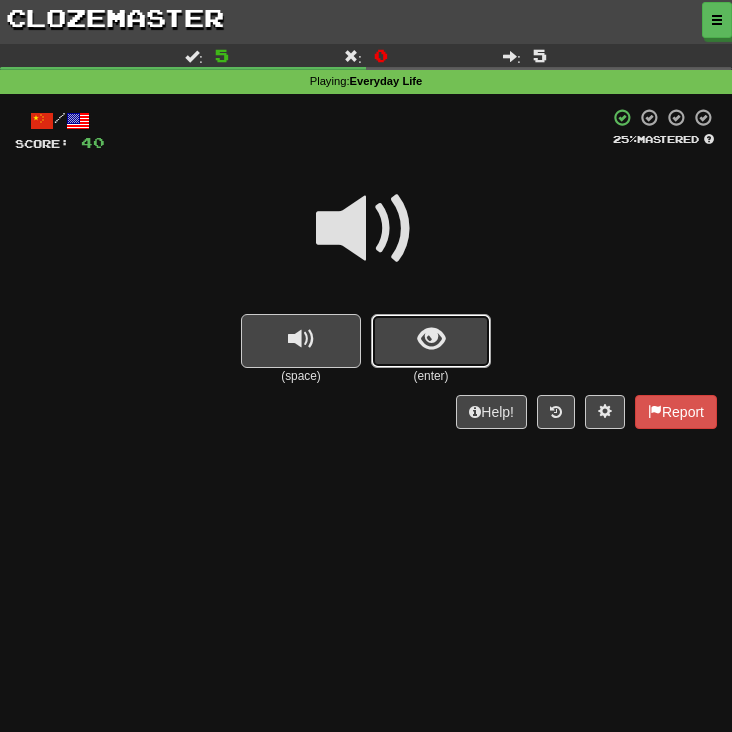 click at bounding box center (431, 339) 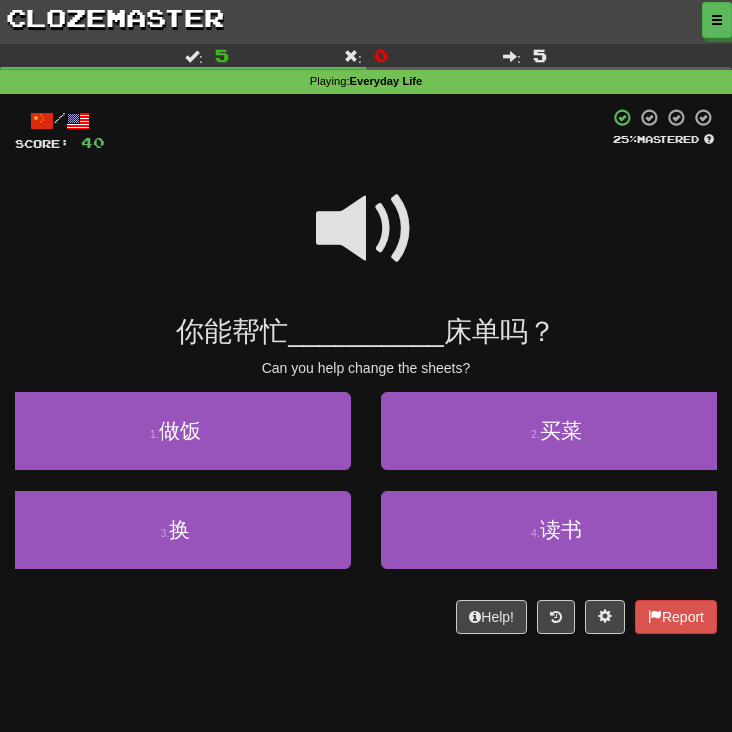 click at bounding box center (366, 229) 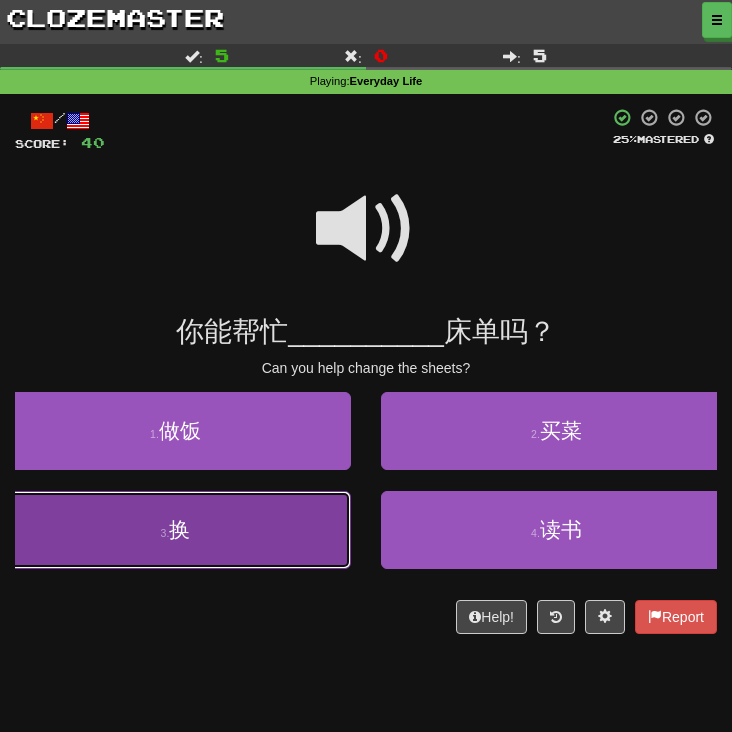click on "3 .  换" at bounding box center [175, 530] 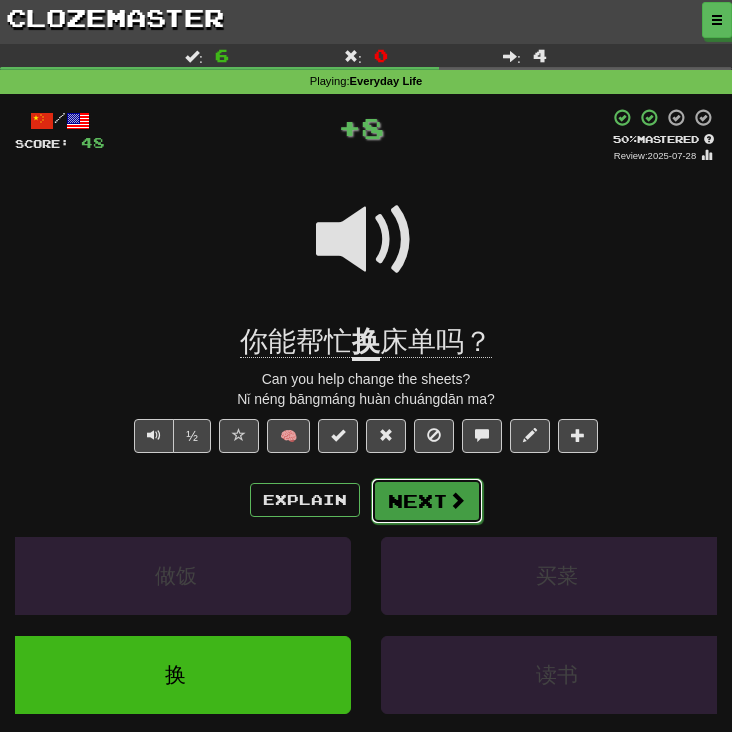 click on "Next" at bounding box center (427, 501) 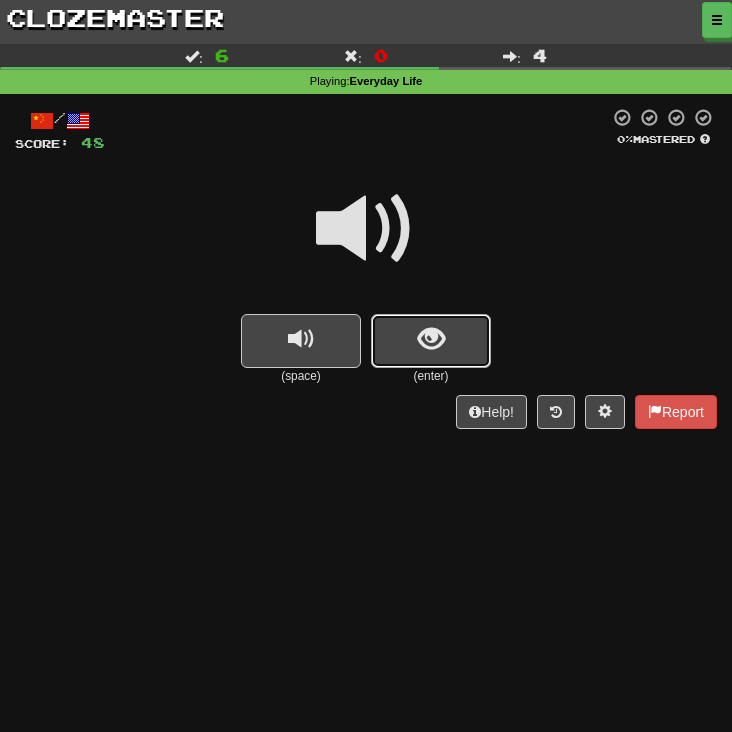 click at bounding box center [431, 341] 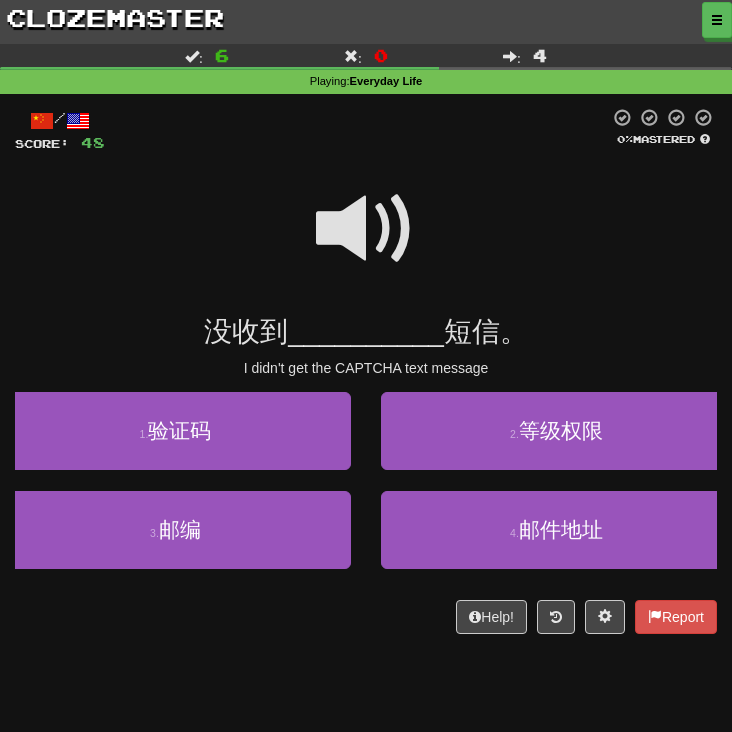 click at bounding box center (366, 229) 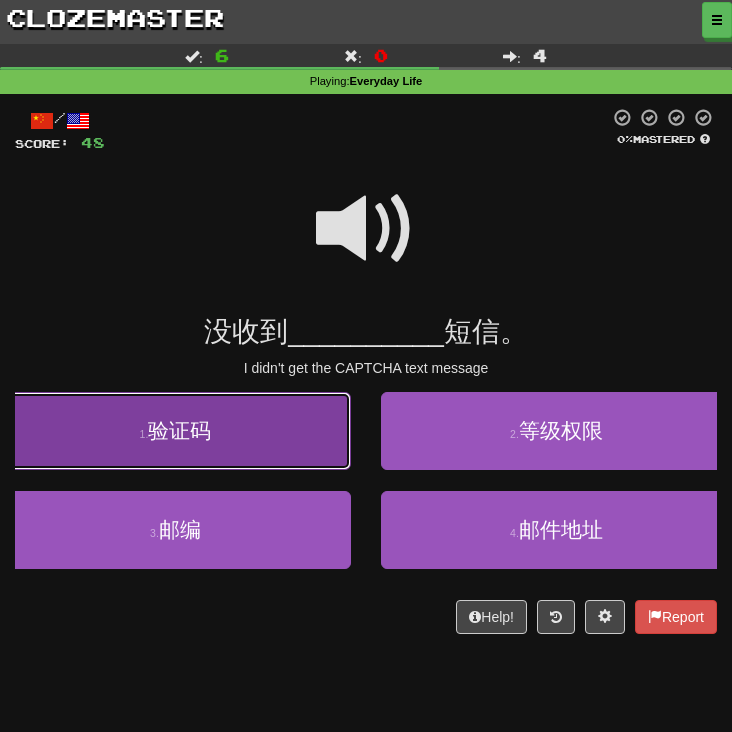 click on "1 .  验证码" at bounding box center (175, 431) 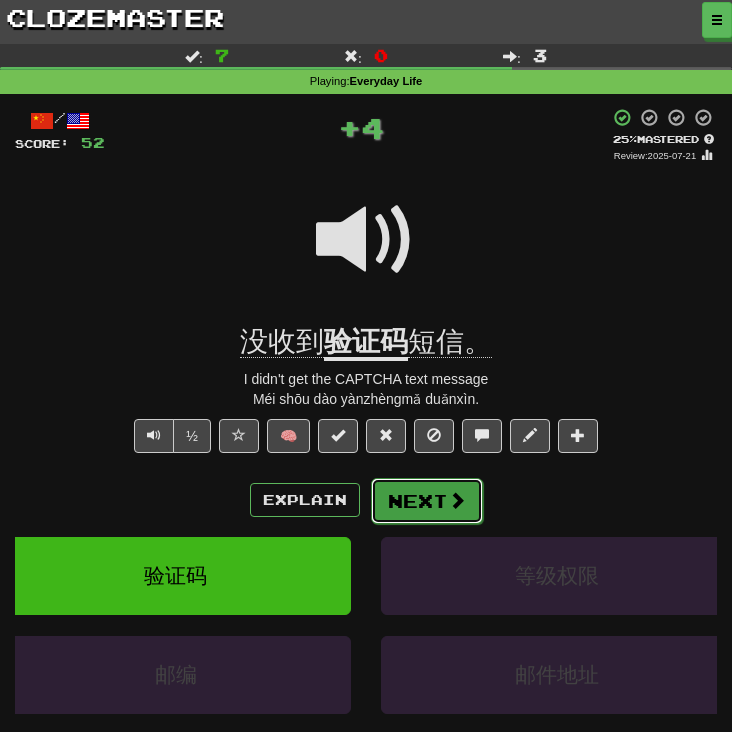 click on "Next" at bounding box center [427, 501] 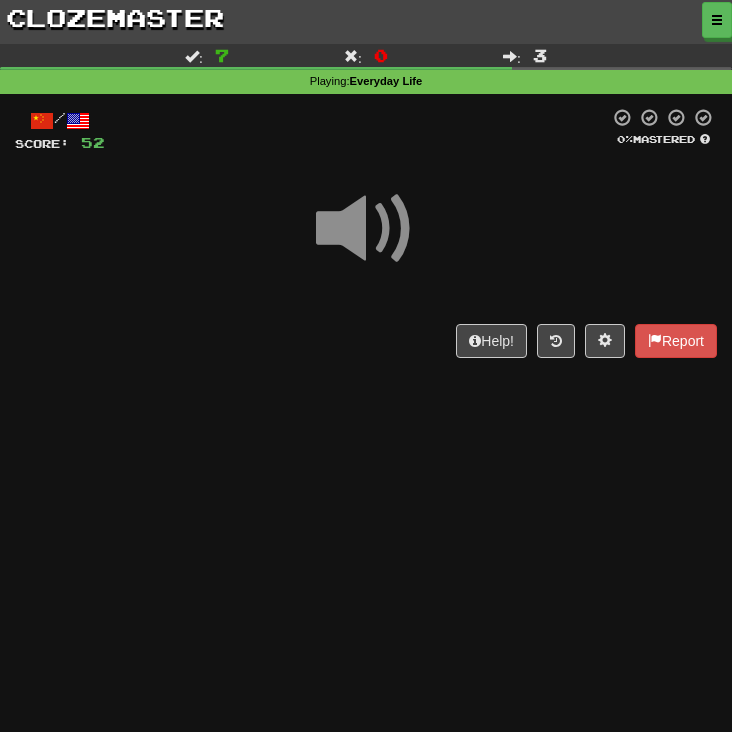 click on "Dashboard
Clozemaster
stephygirl
/
Toggle Dropdown
Dashboard
Leaderboard
Activity Feed
Notifications
Profile
Discussions
中文
/
English
Streak:
2
Review:
52
Points Today: 292
Languages
Account
Logout
stephygirl
/
Toggle Dropdown
Dashboard
Leaderboard
Activity Feed
Notifications
Profile
Discussions
中文
/
English
Streak:
2
Review:
52
Points Today: 292
Languages
Account
Logout
clozemaster
Correct   :   7 Incorrect   :   0 To go   :   3 Playing :  Everyday Life  /  Score:   52 0 %  Mastered  Help!  Report" at bounding box center (366, 366) 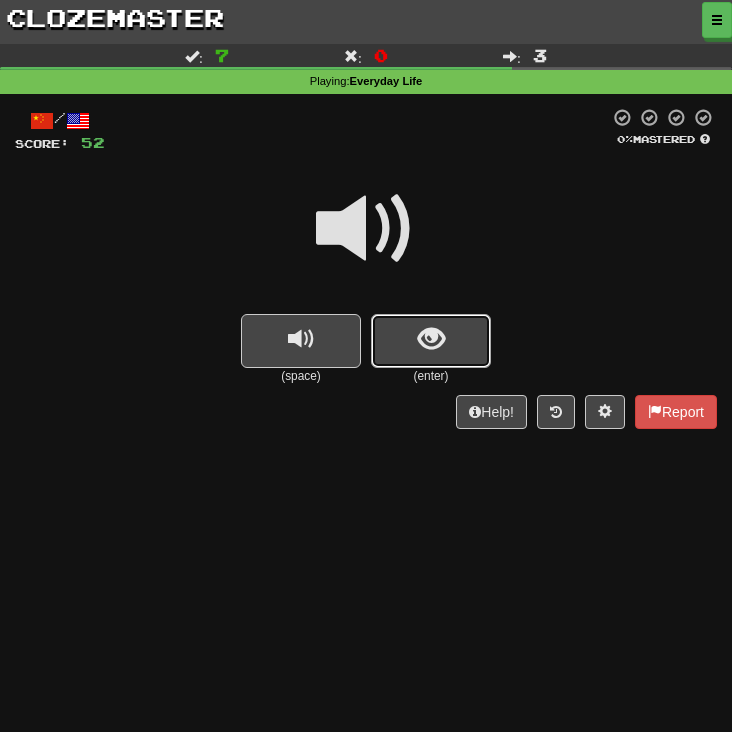 click at bounding box center (431, 341) 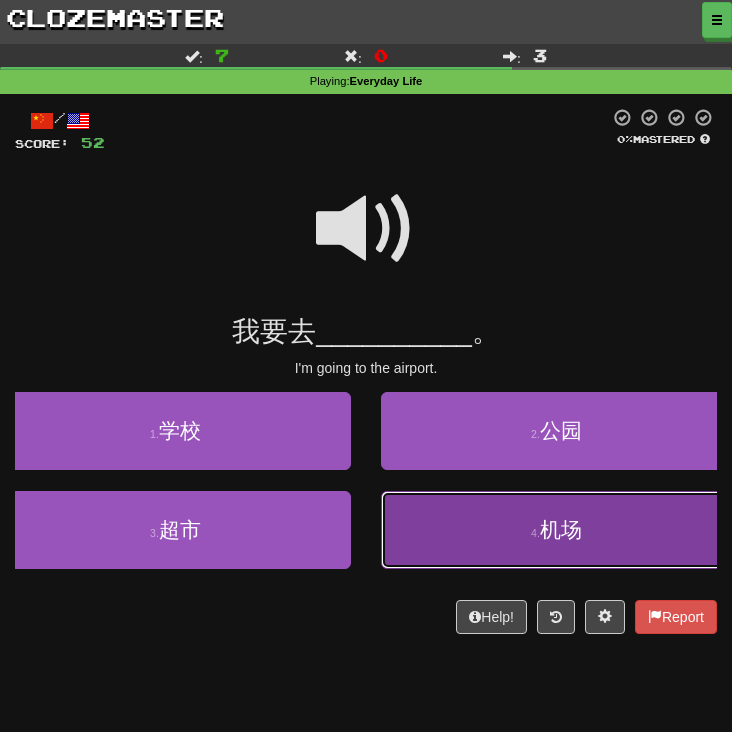 click on "4 .  机场" at bounding box center (556, 530) 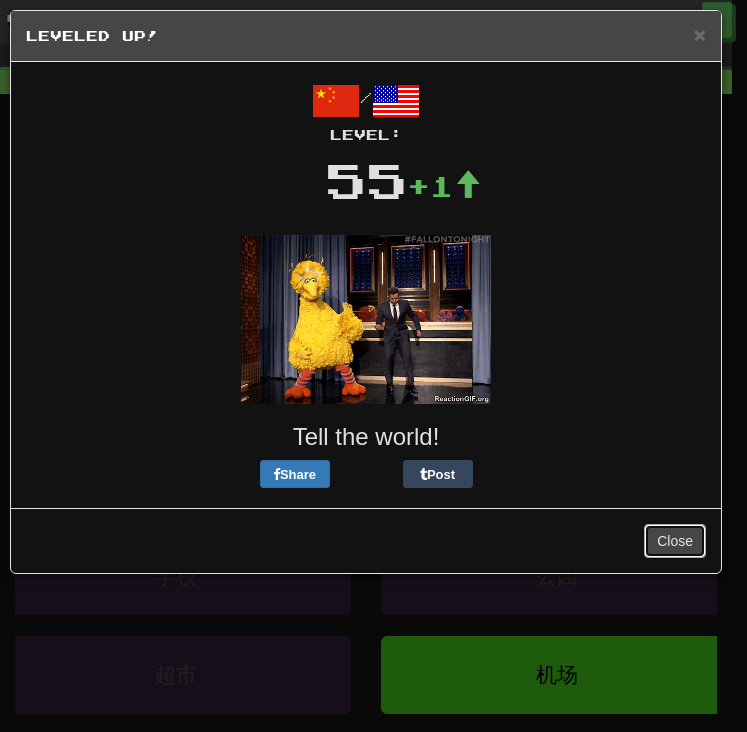 click on "Close" at bounding box center (675, 541) 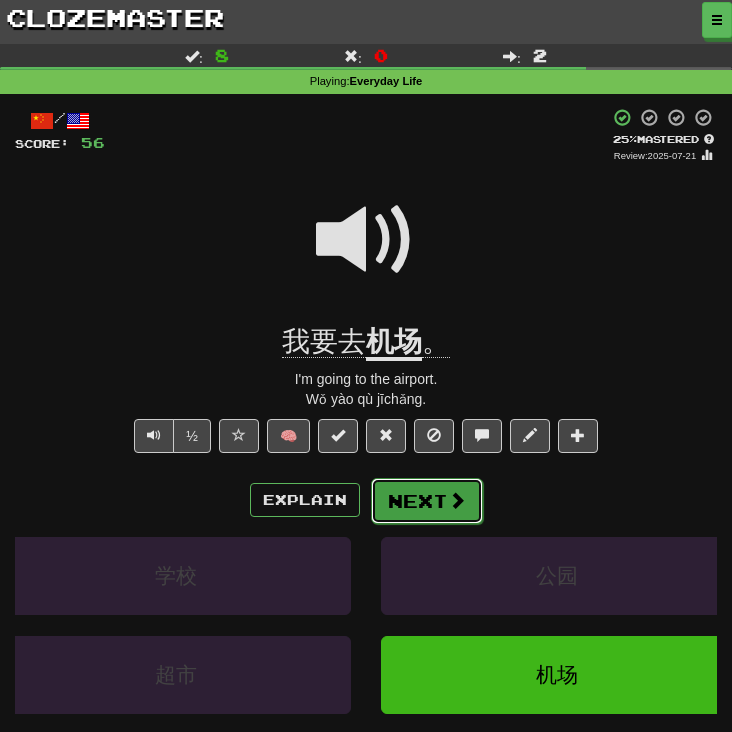 click on "Next" at bounding box center (427, 501) 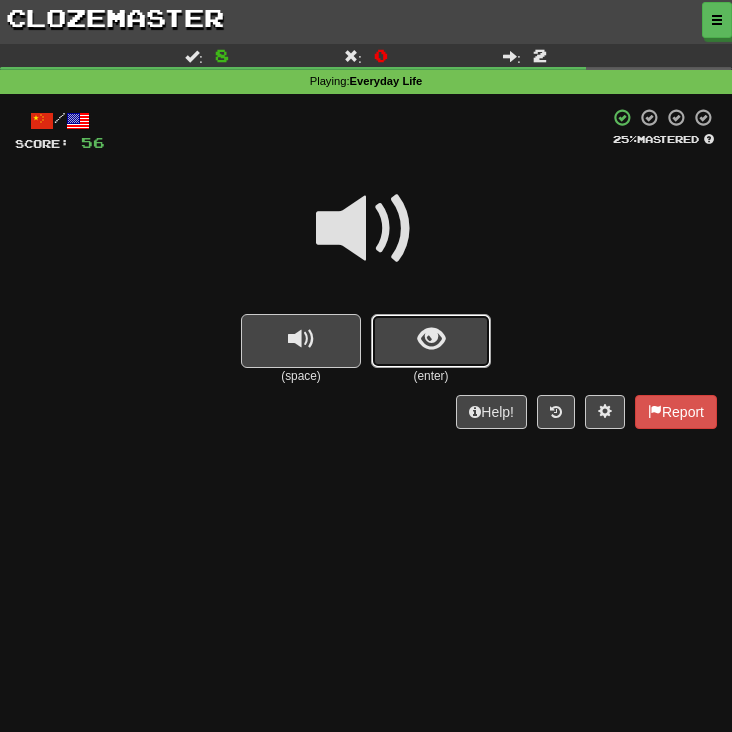 click at bounding box center [431, 341] 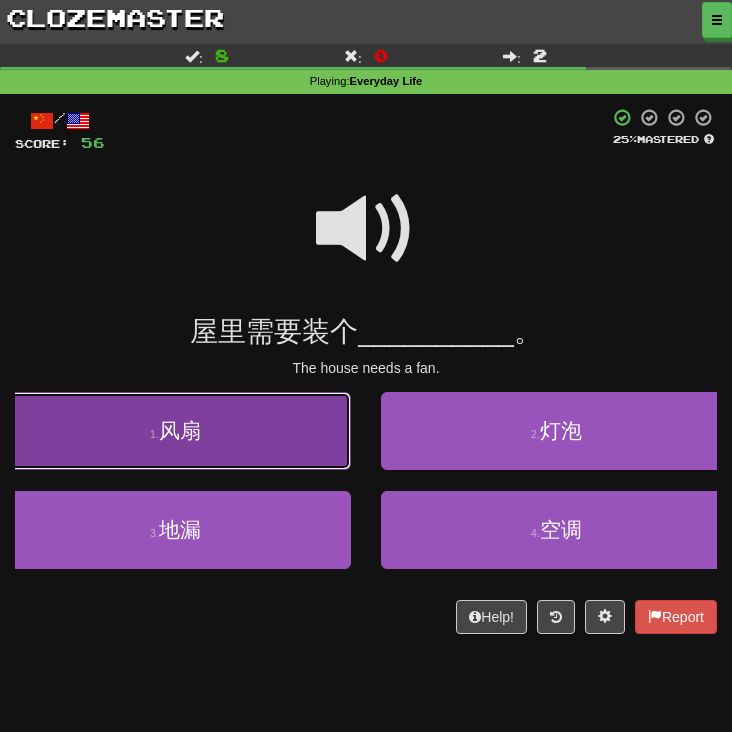 click on "1 .  风扇" at bounding box center [175, 431] 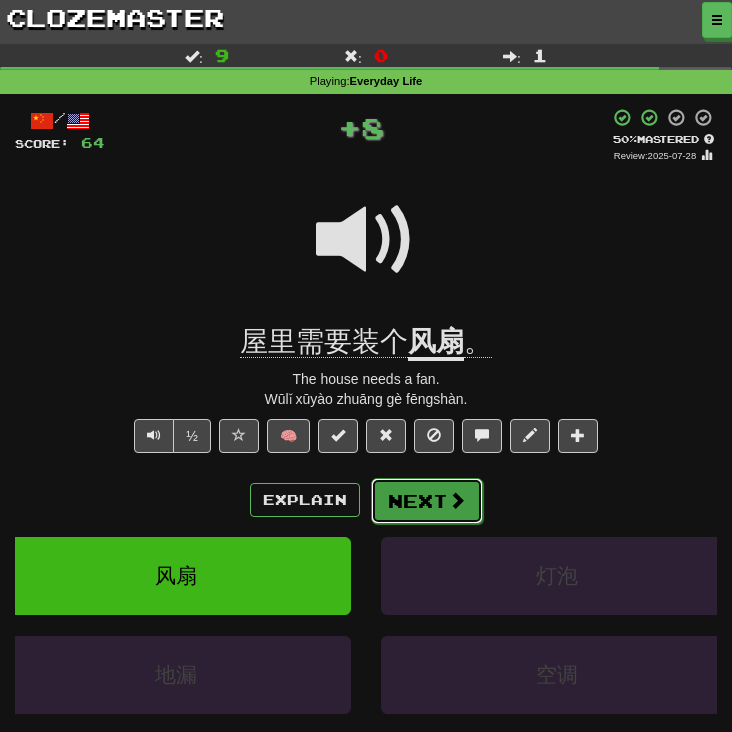 click on "Next" at bounding box center (427, 501) 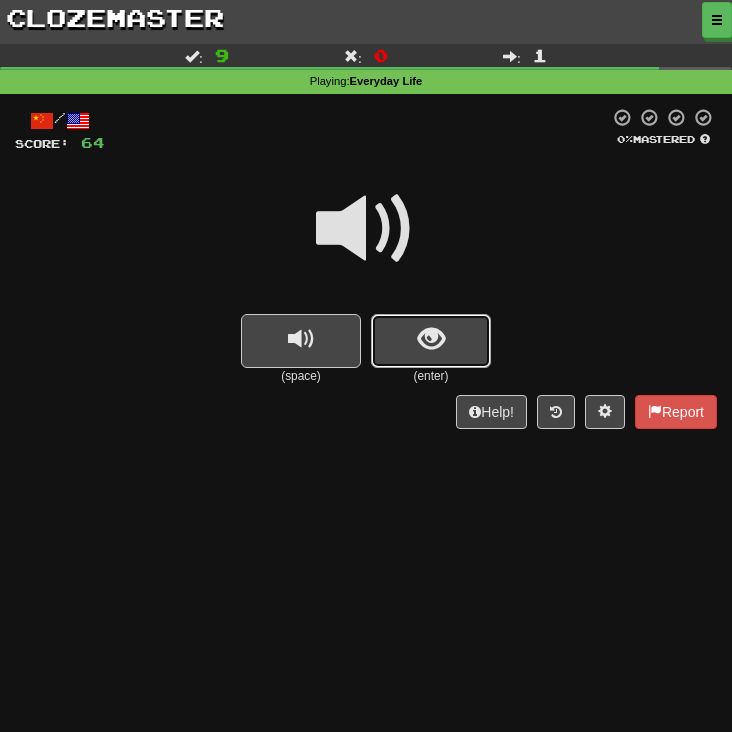 click at bounding box center [431, 339] 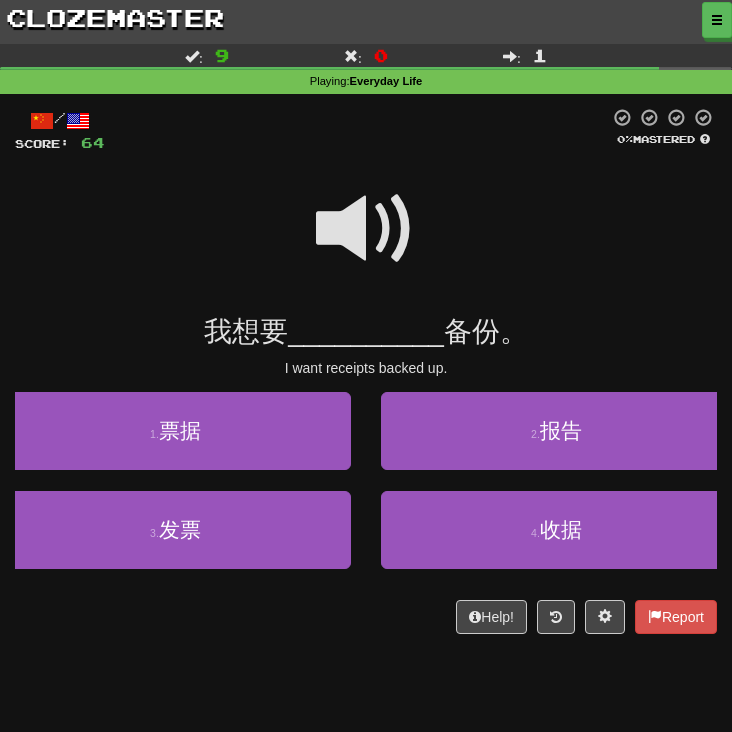 click at bounding box center (366, 229) 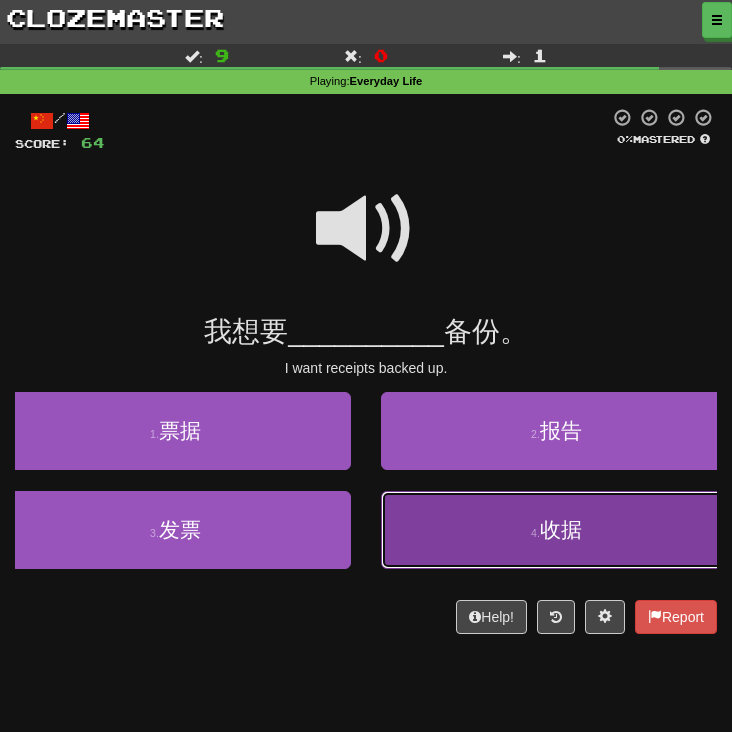 click on "4 .  收据" at bounding box center (556, 530) 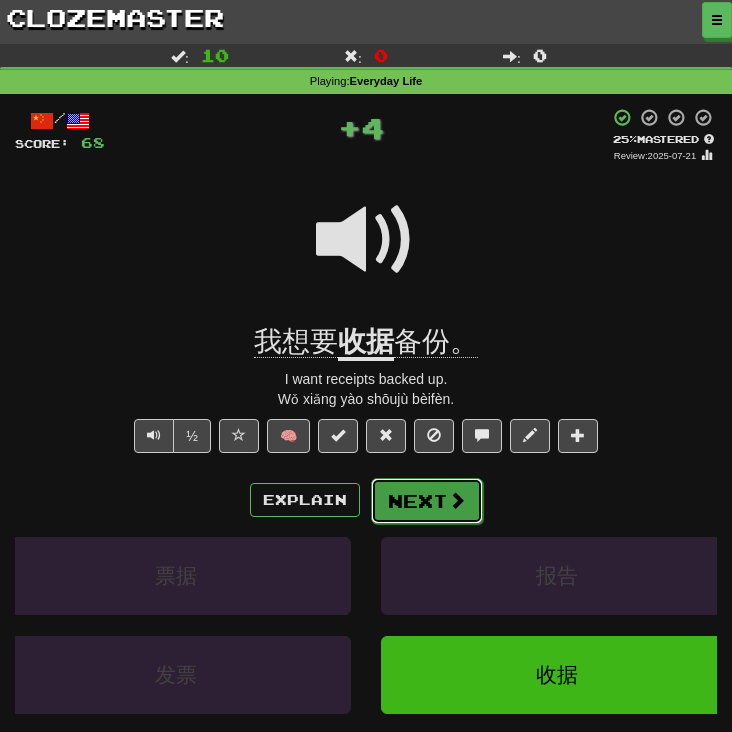click on "Next" at bounding box center [427, 501] 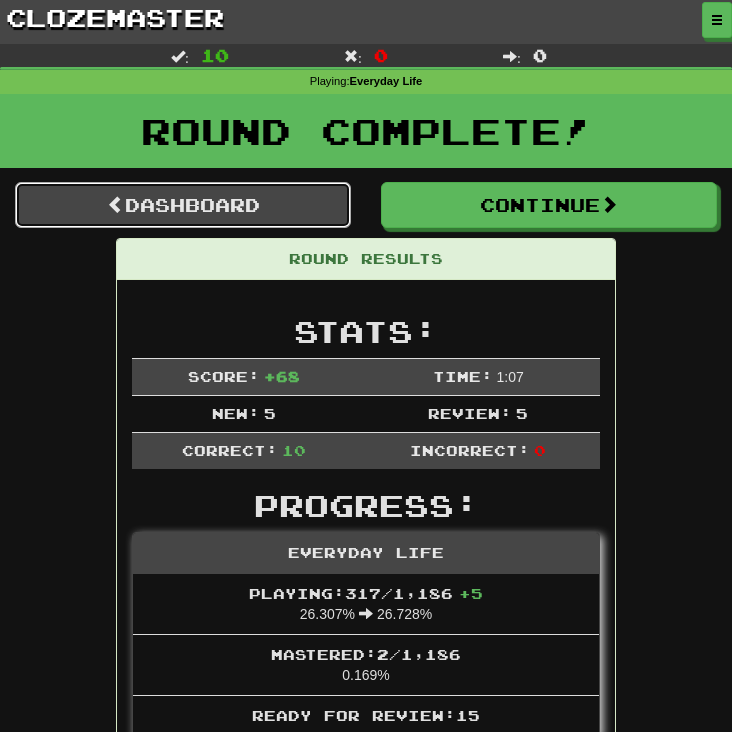 click on "Dashboard" at bounding box center (183, 205) 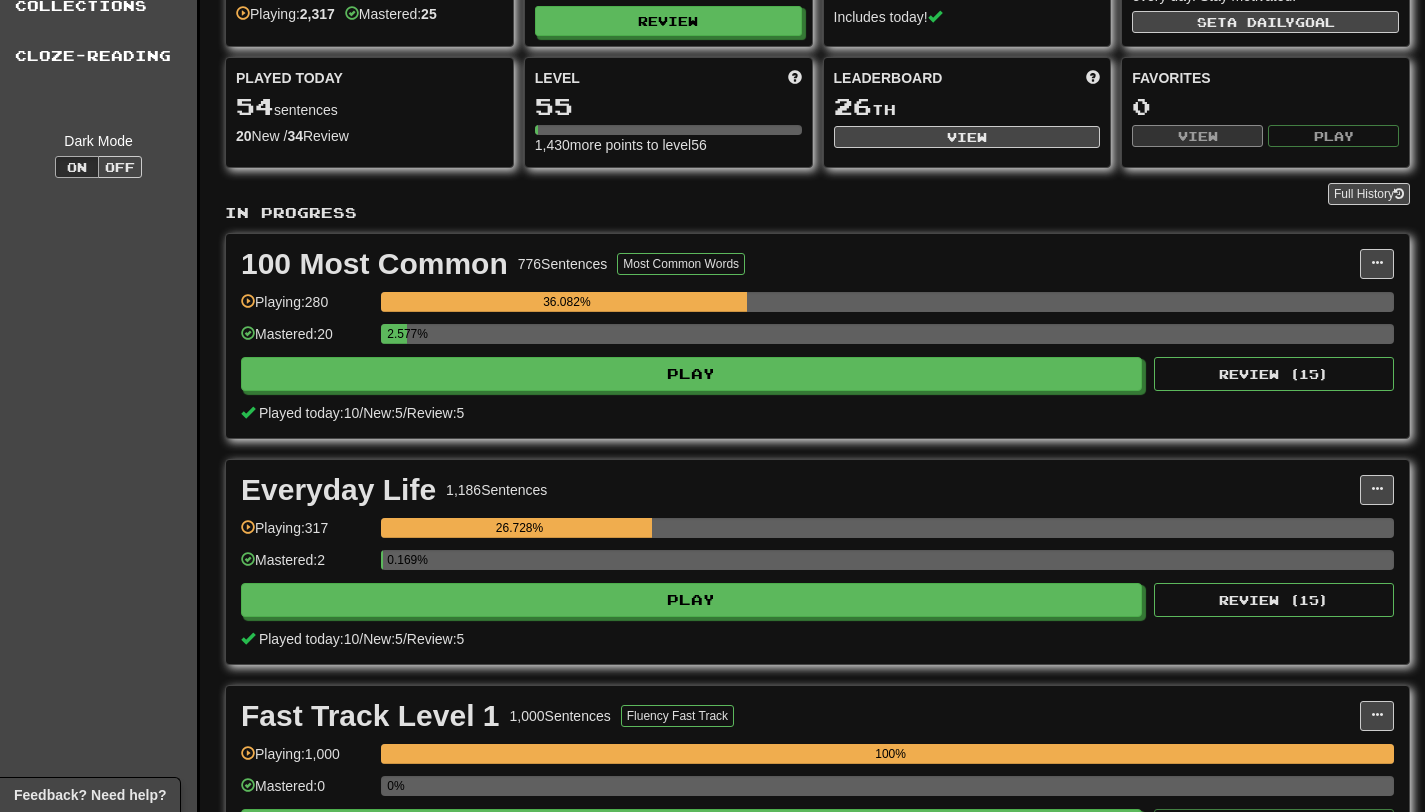 scroll, scrollTop: 0, scrollLeft: 0, axis: both 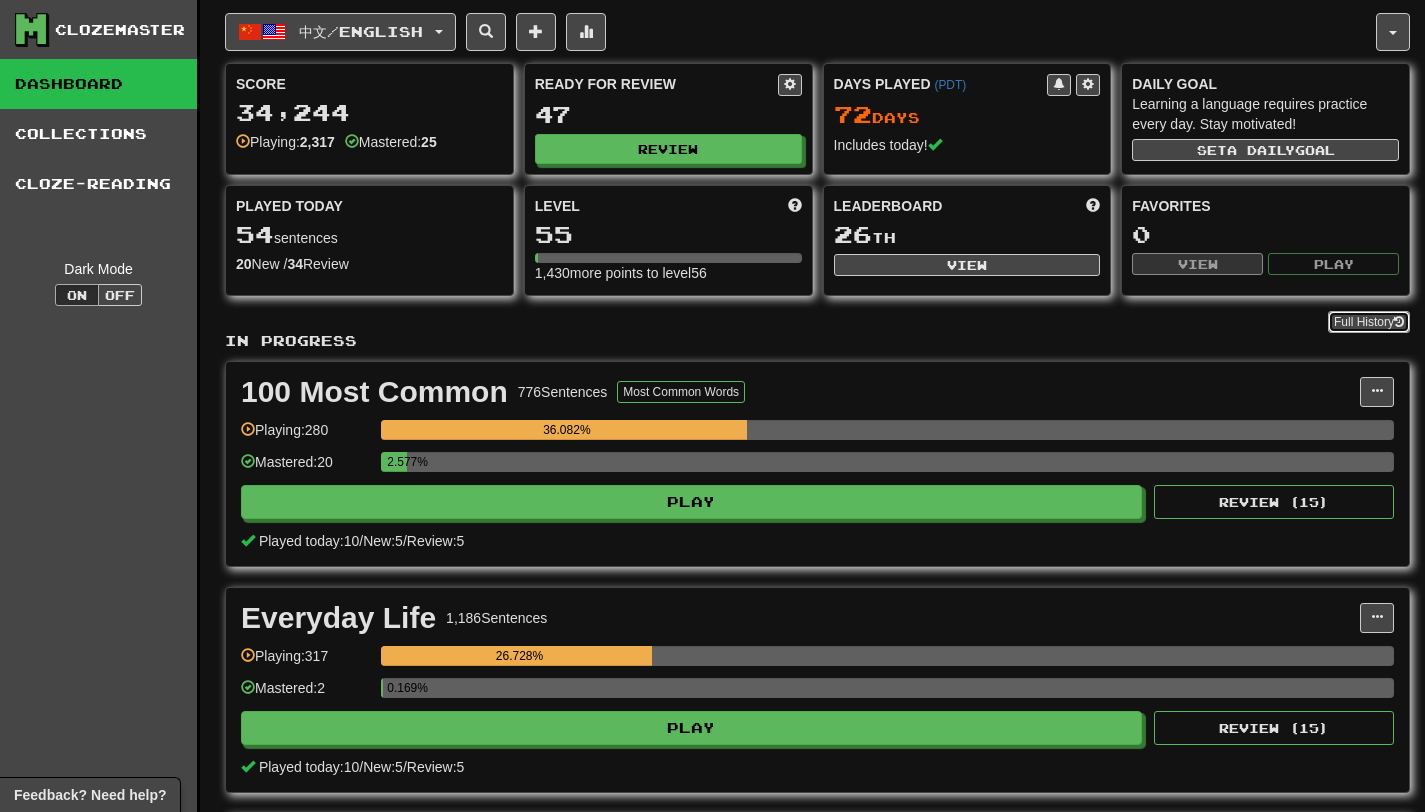 click on "Full History" at bounding box center [1369, 322] 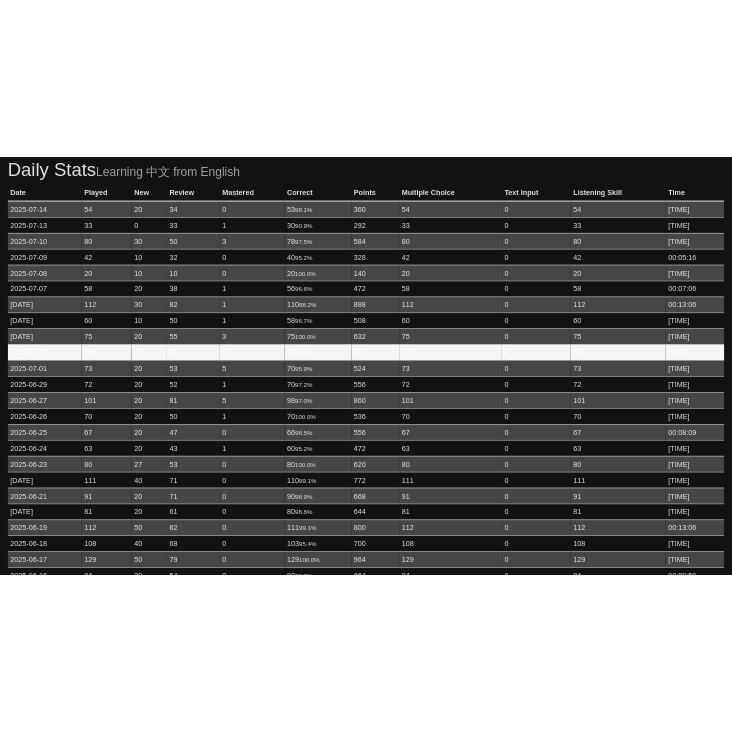 scroll, scrollTop: 0, scrollLeft: 0, axis: both 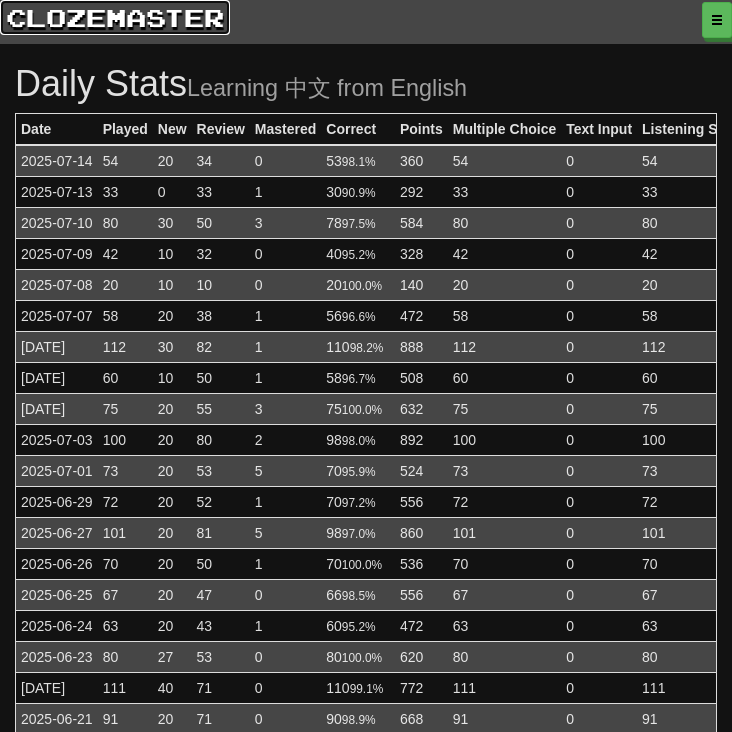 click on "clozemaster" at bounding box center [115, 17] 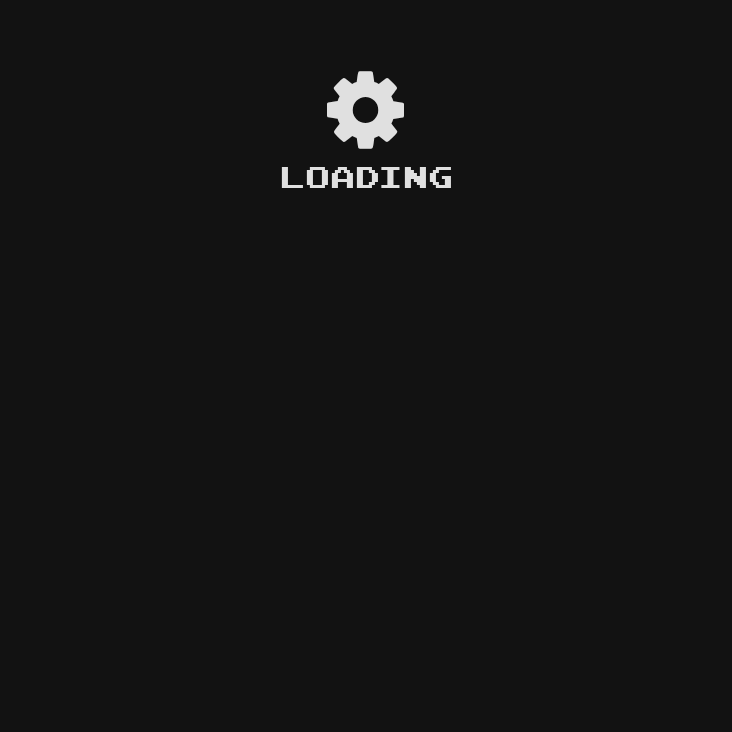 scroll, scrollTop: 0, scrollLeft: 0, axis: both 